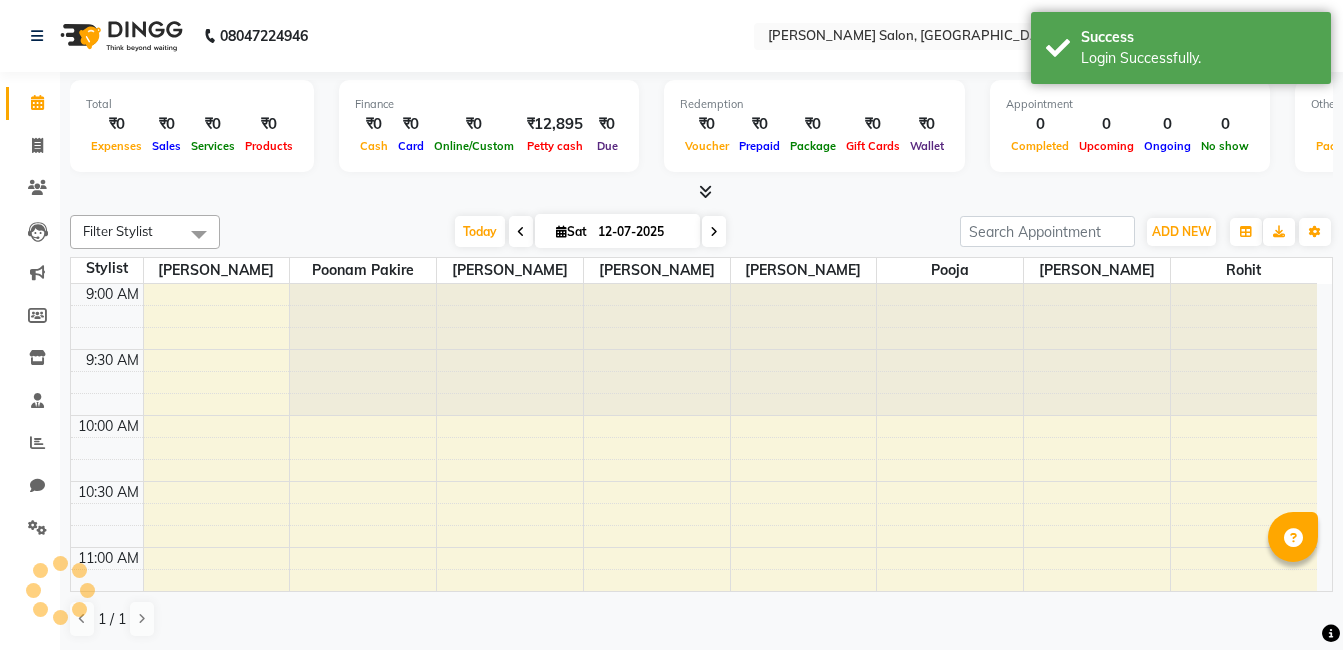 scroll, scrollTop: 0, scrollLeft: 0, axis: both 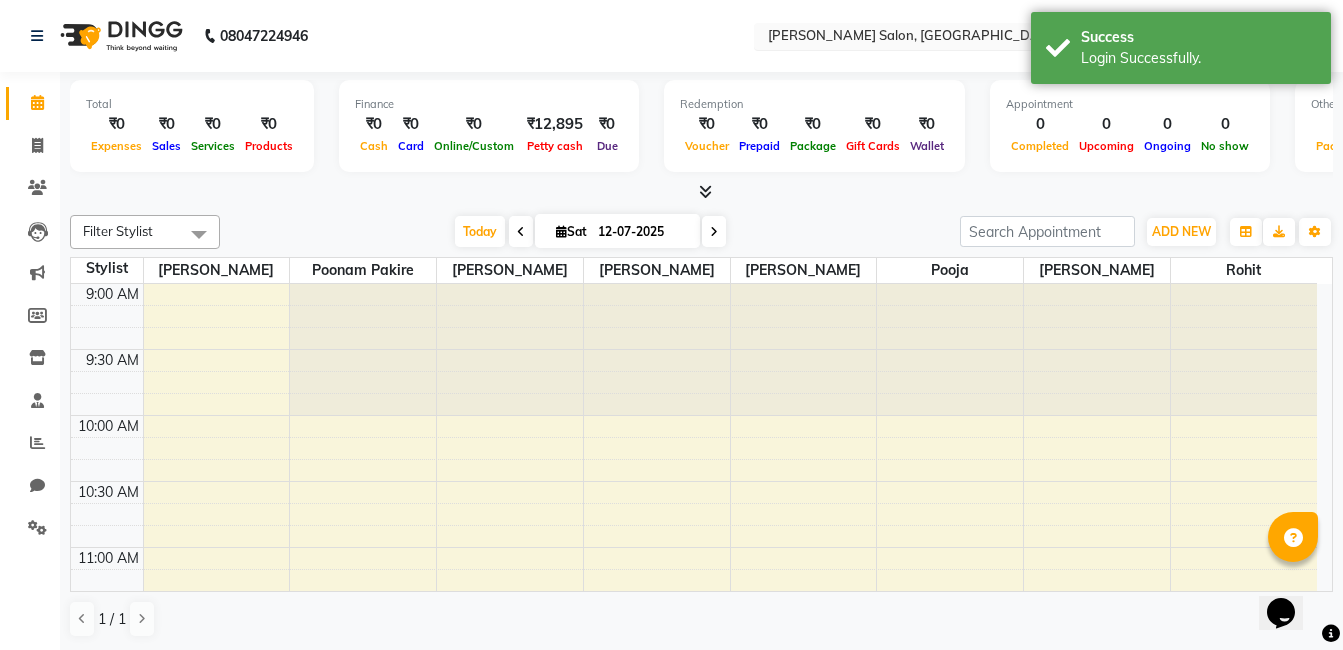 click at bounding box center (909, 38) 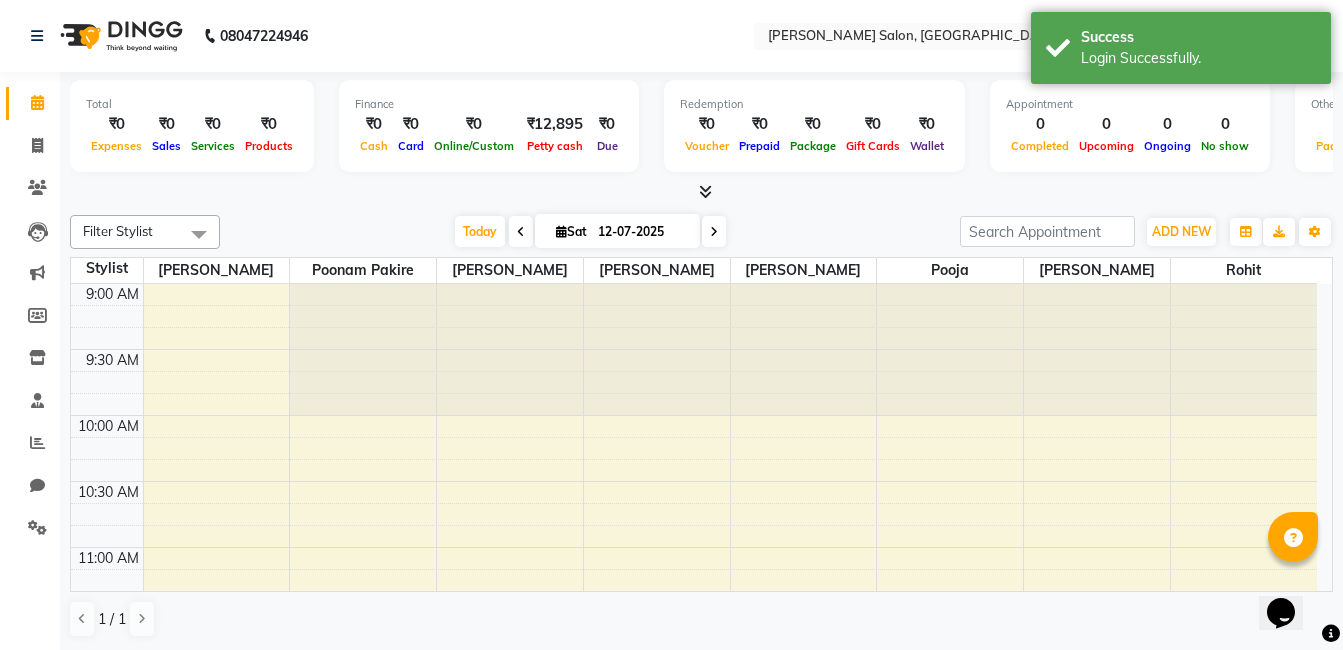 drag, startPoint x: 548, startPoint y: 179, endPoint x: 783, endPoint y: 210, distance: 237.03586 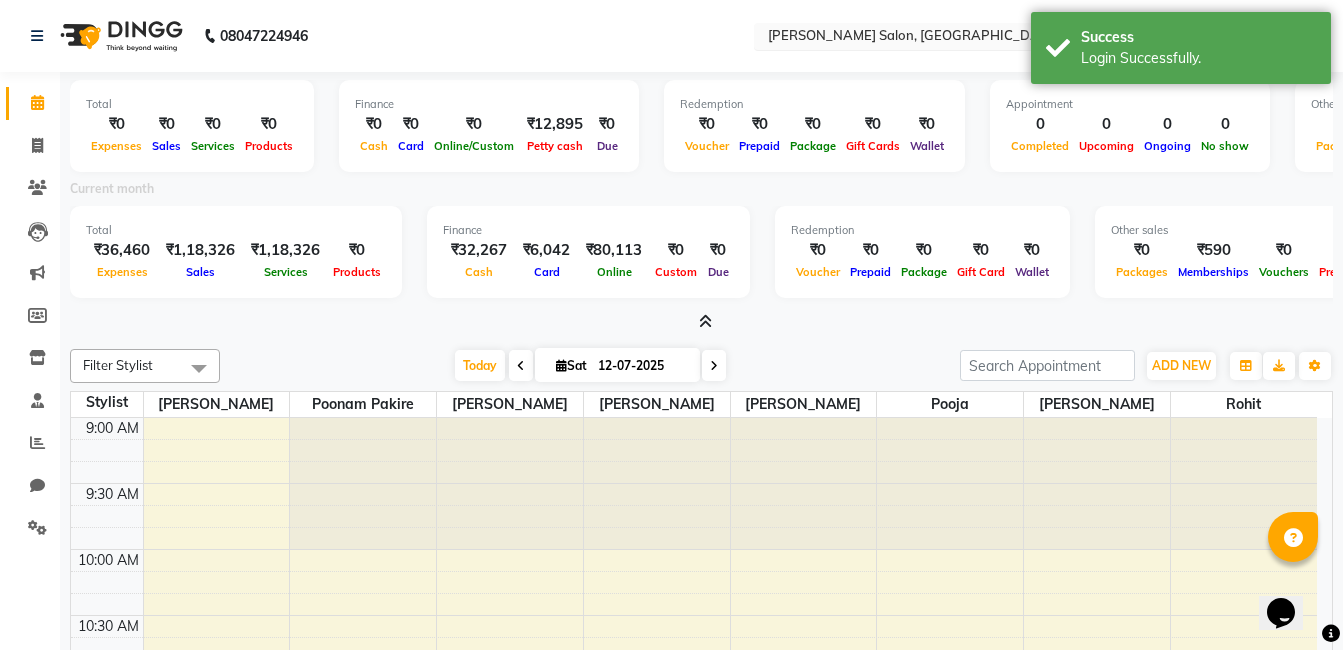 click at bounding box center (909, 38) 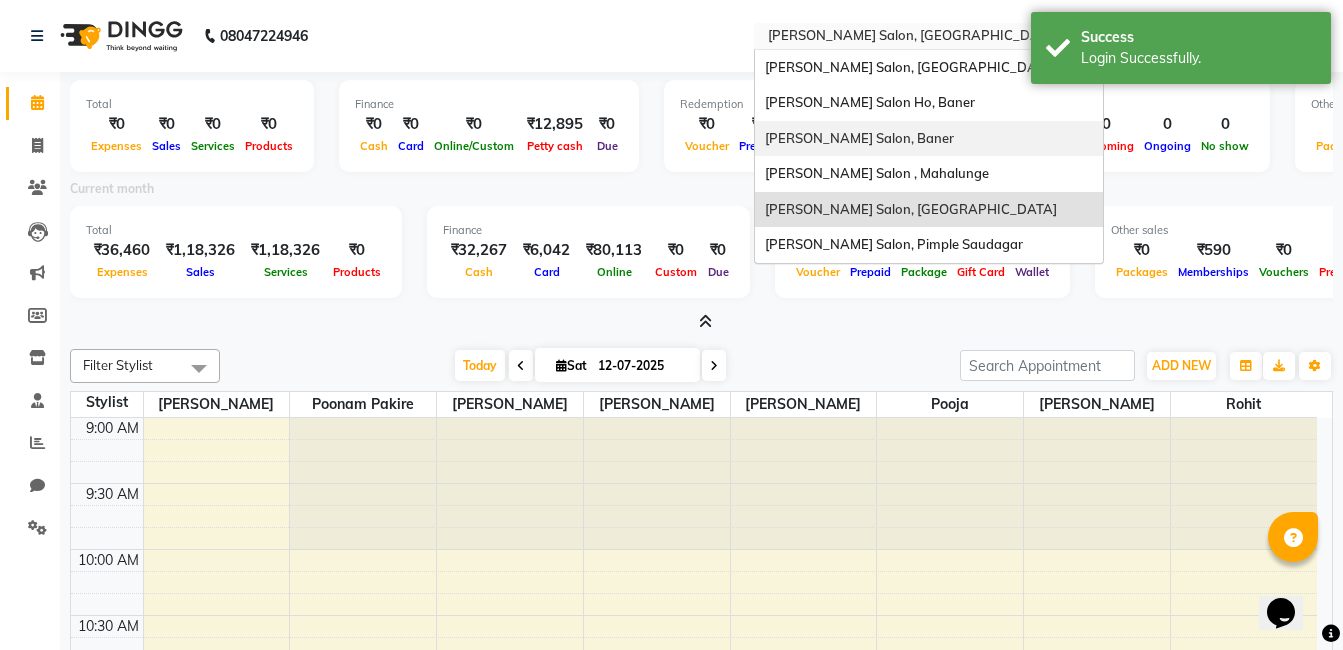 click on "[PERSON_NAME] Salon, Baner" at bounding box center (859, 138) 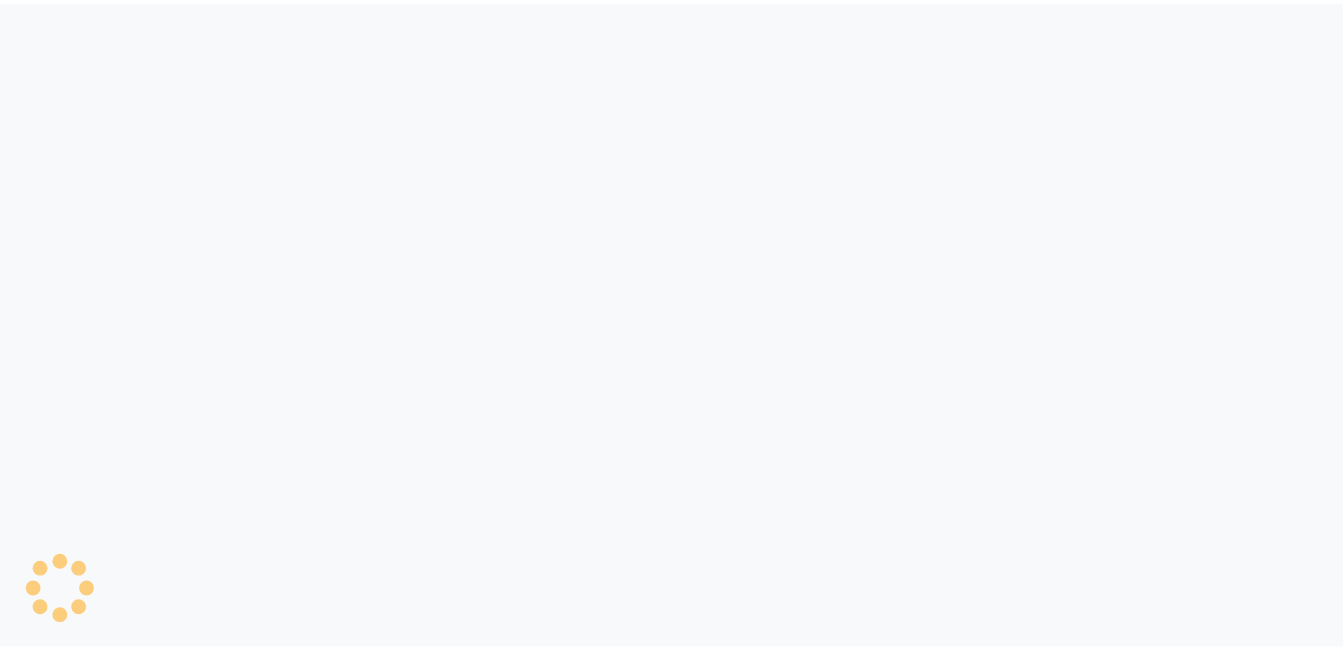 scroll, scrollTop: 0, scrollLeft: 0, axis: both 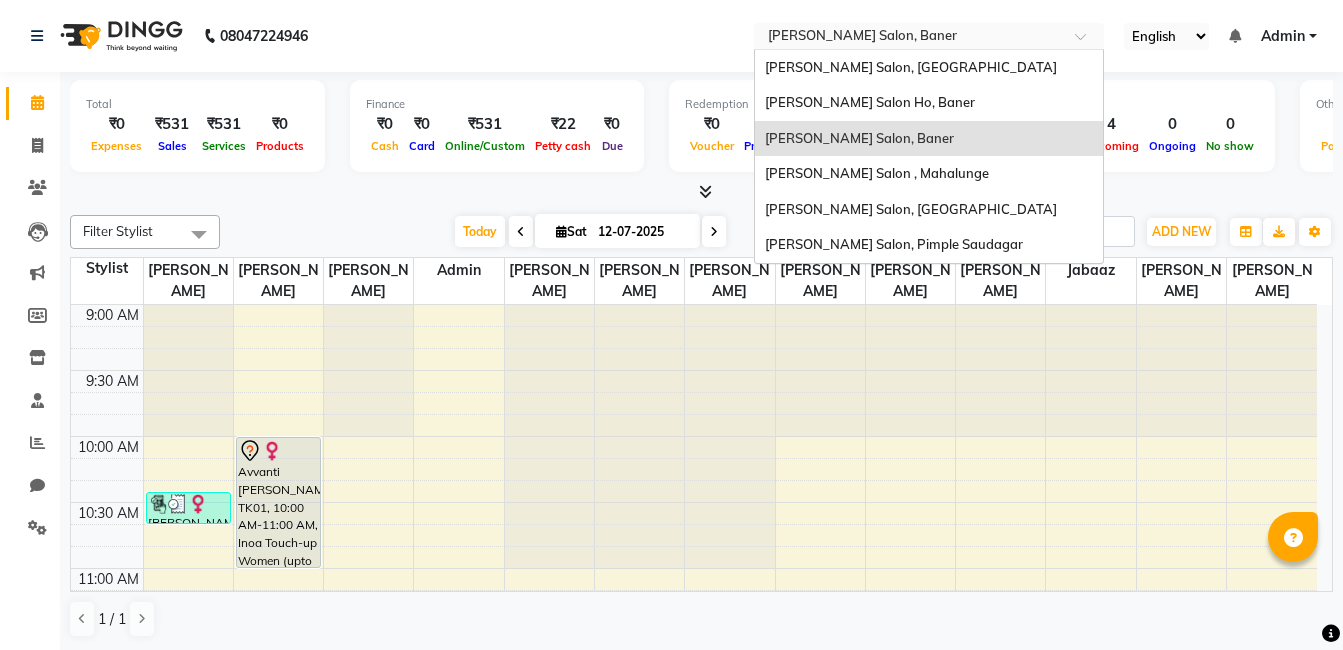 click at bounding box center [909, 38] 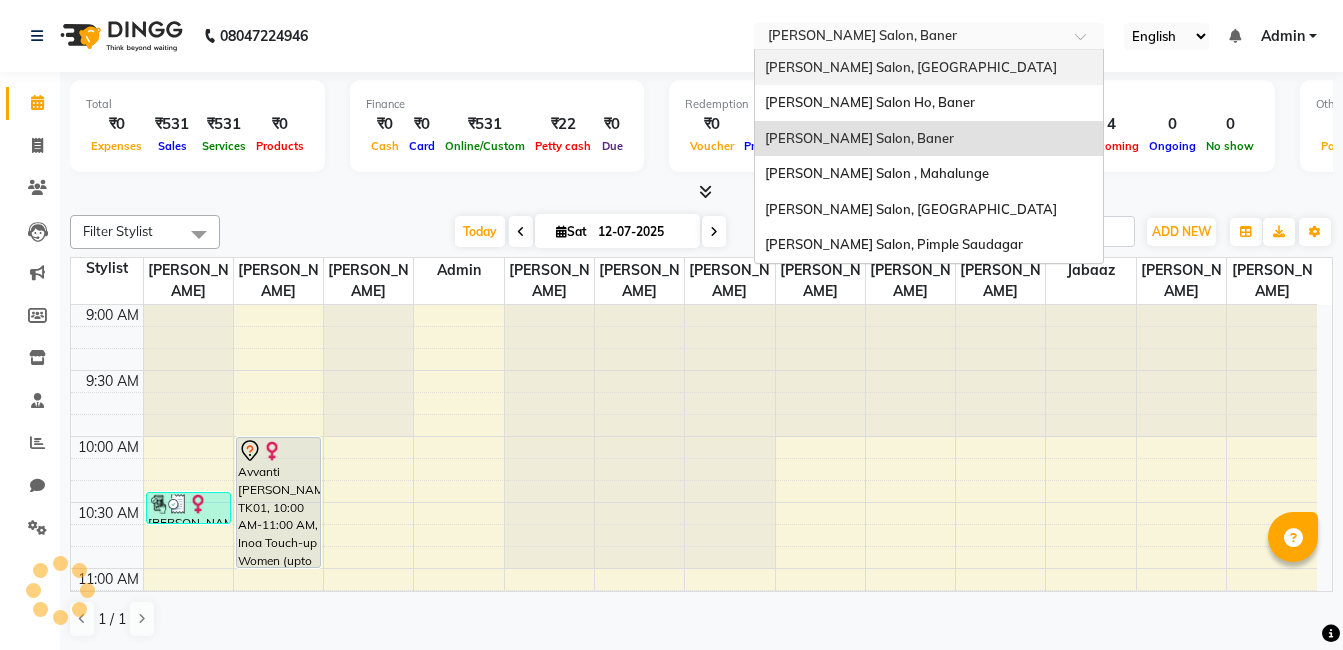 click on "[PERSON_NAME] Salon, [GEOGRAPHIC_DATA]" at bounding box center (911, 67) 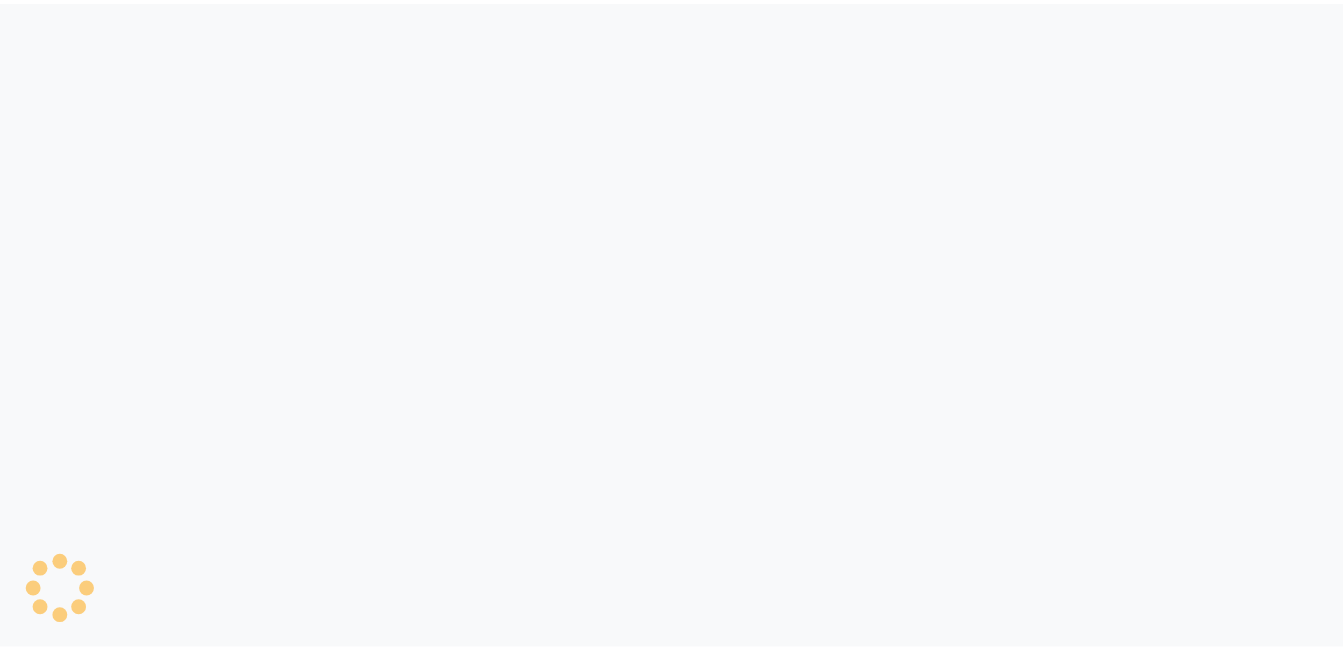 scroll, scrollTop: 0, scrollLeft: 0, axis: both 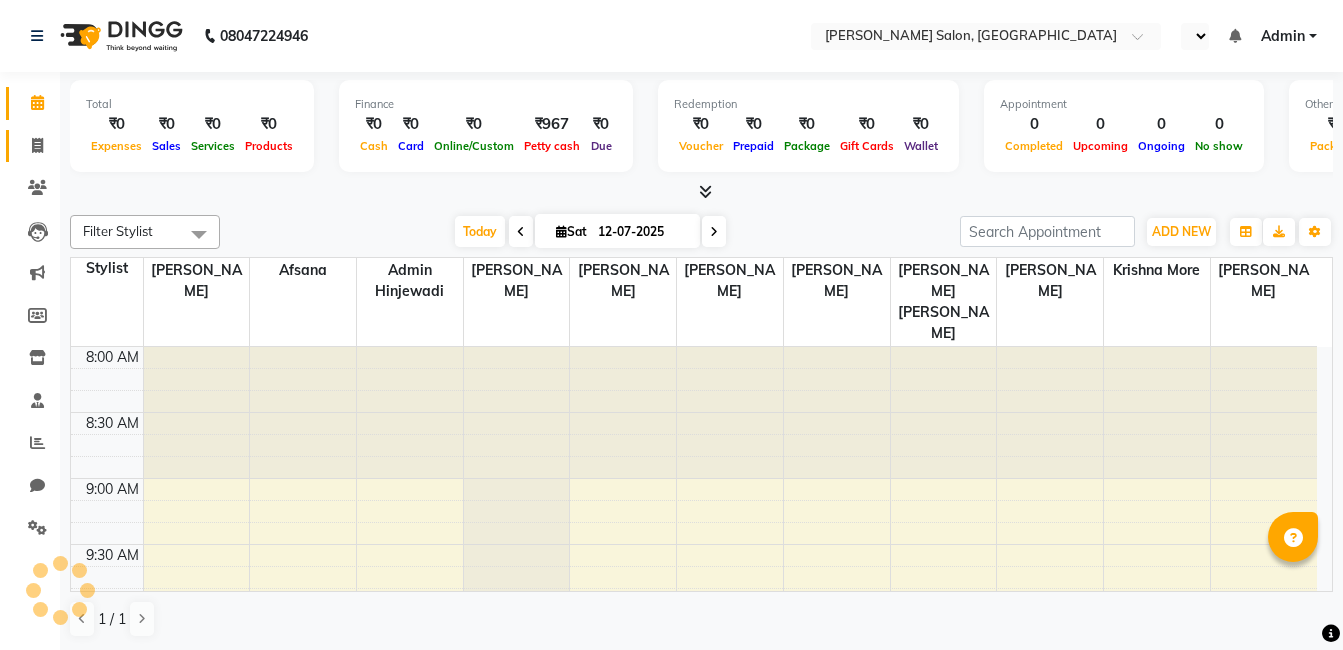 select on "en" 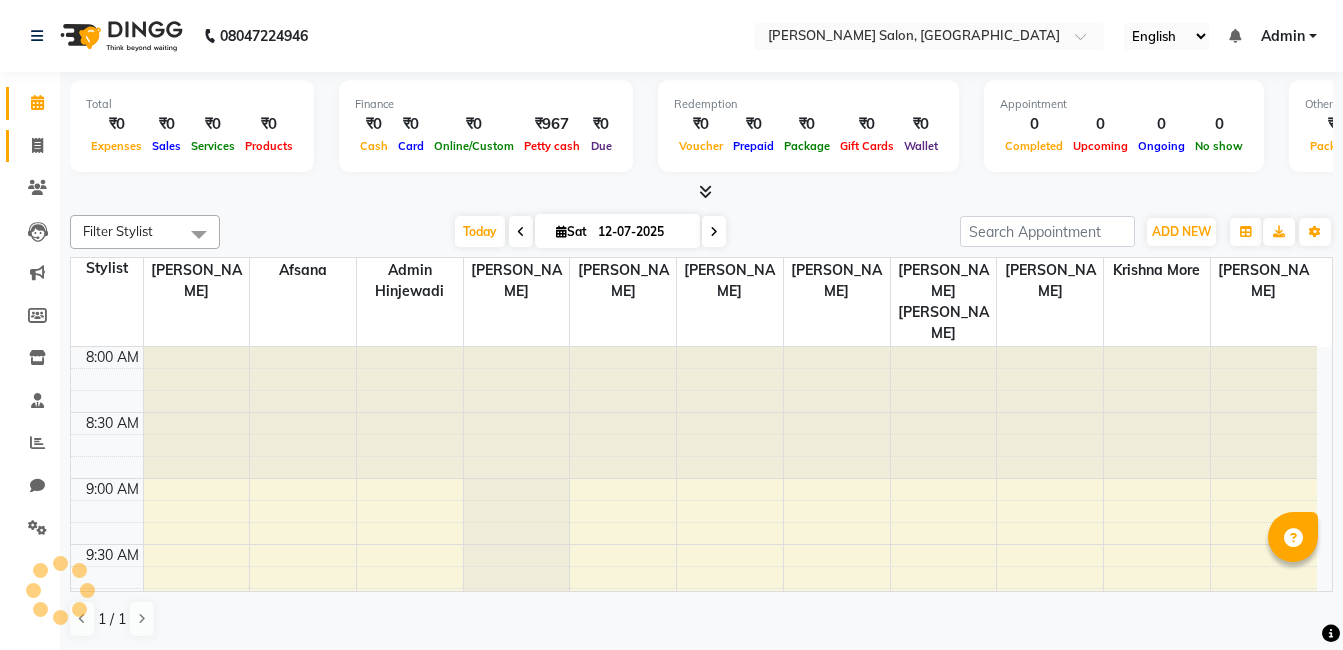click 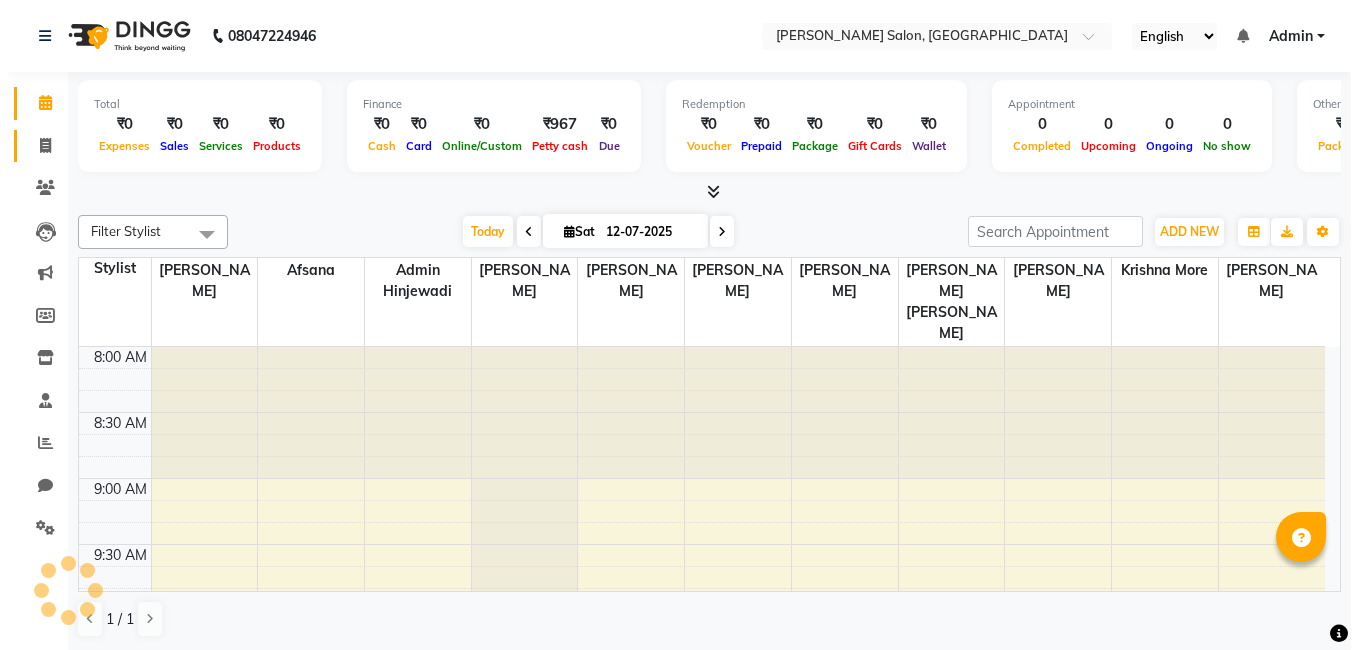 scroll, scrollTop: 0, scrollLeft: 0, axis: both 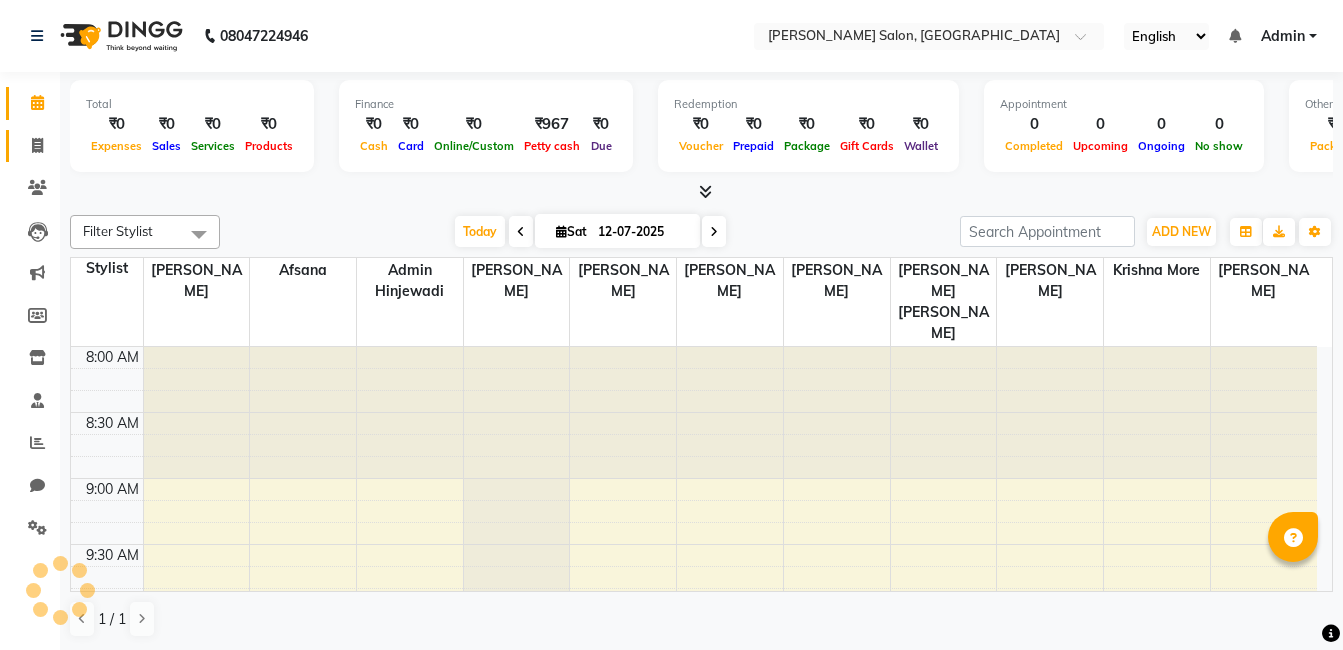 select on "service" 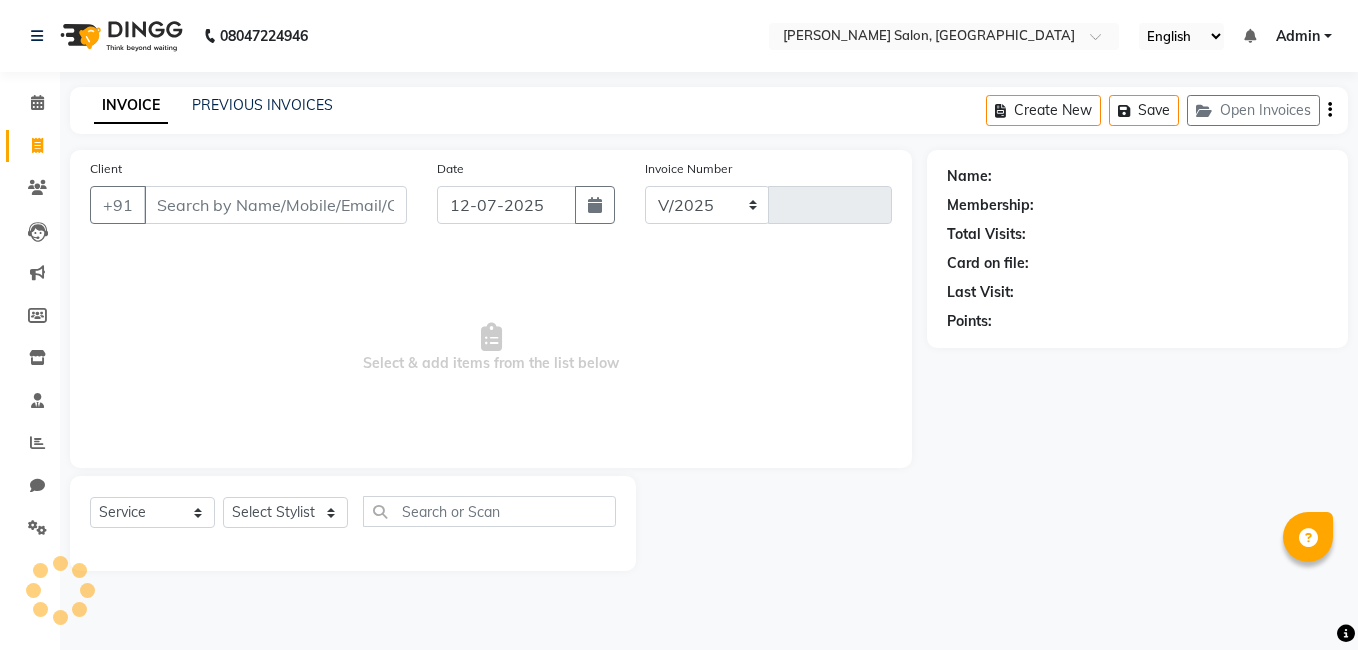 select on "7331" 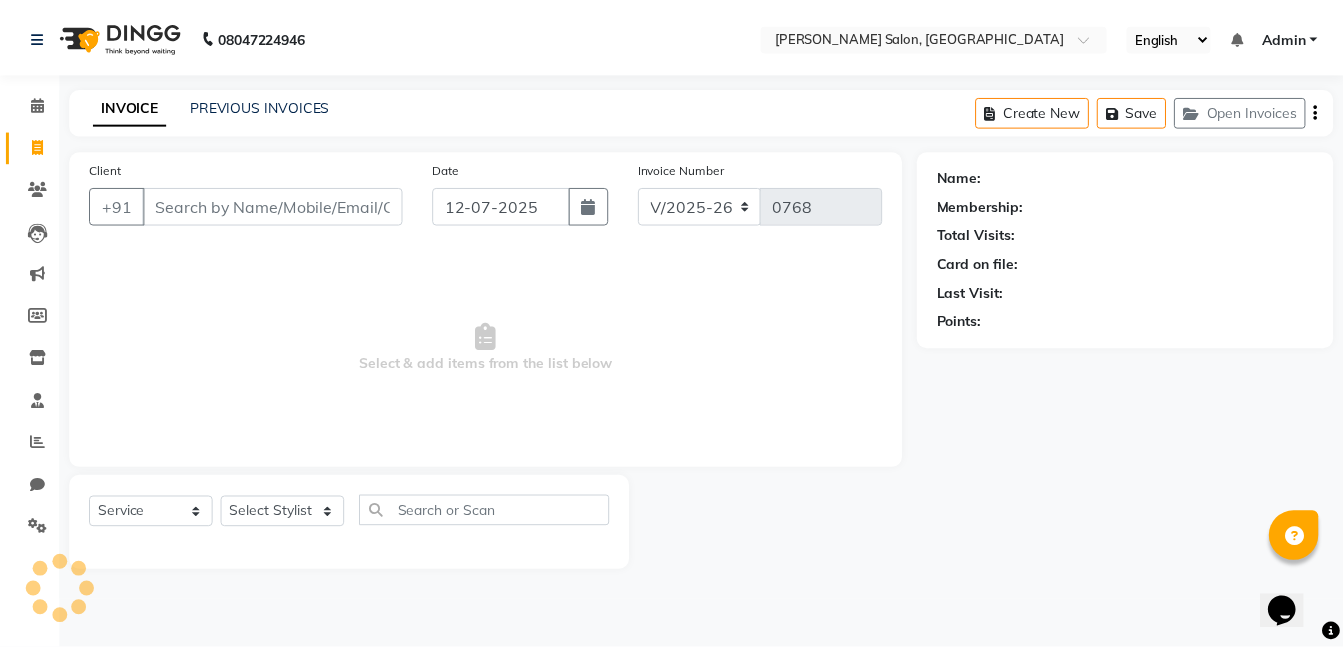 scroll, scrollTop: 0, scrollLeft: 0, axis: both 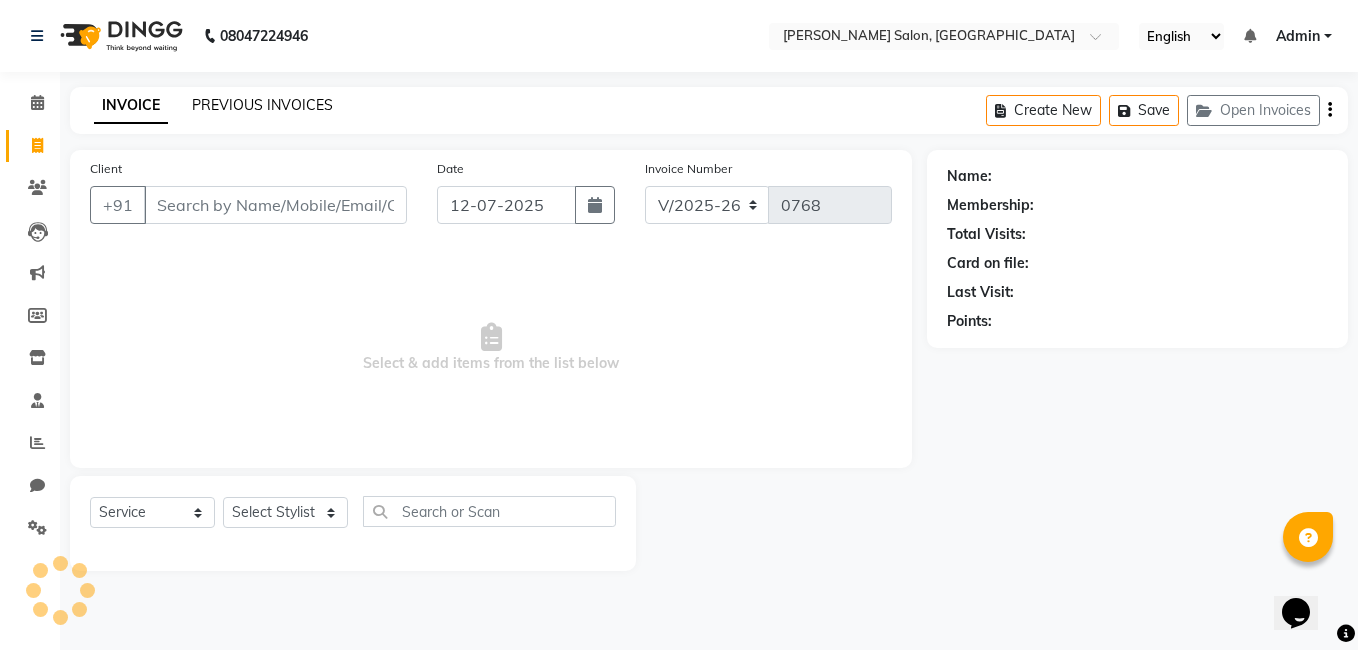 click on "PREVIOUS INVOICES" 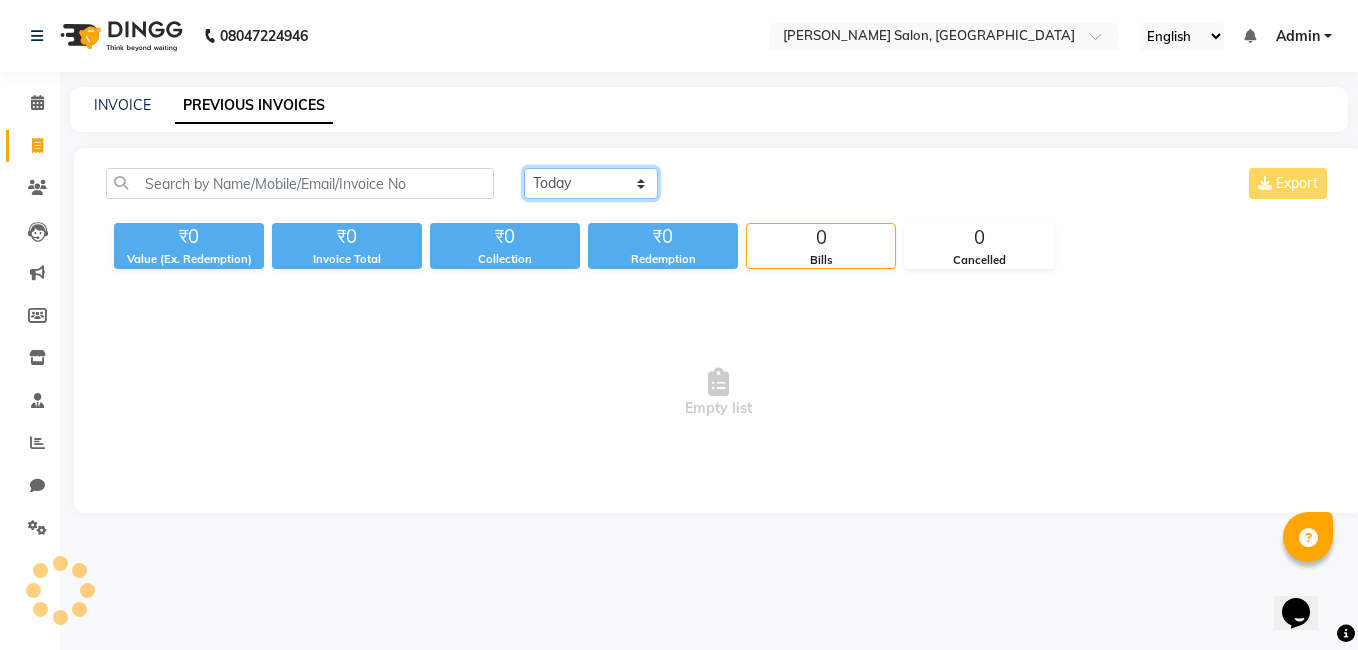 click on "[DATE] [DATE] Custom Range" 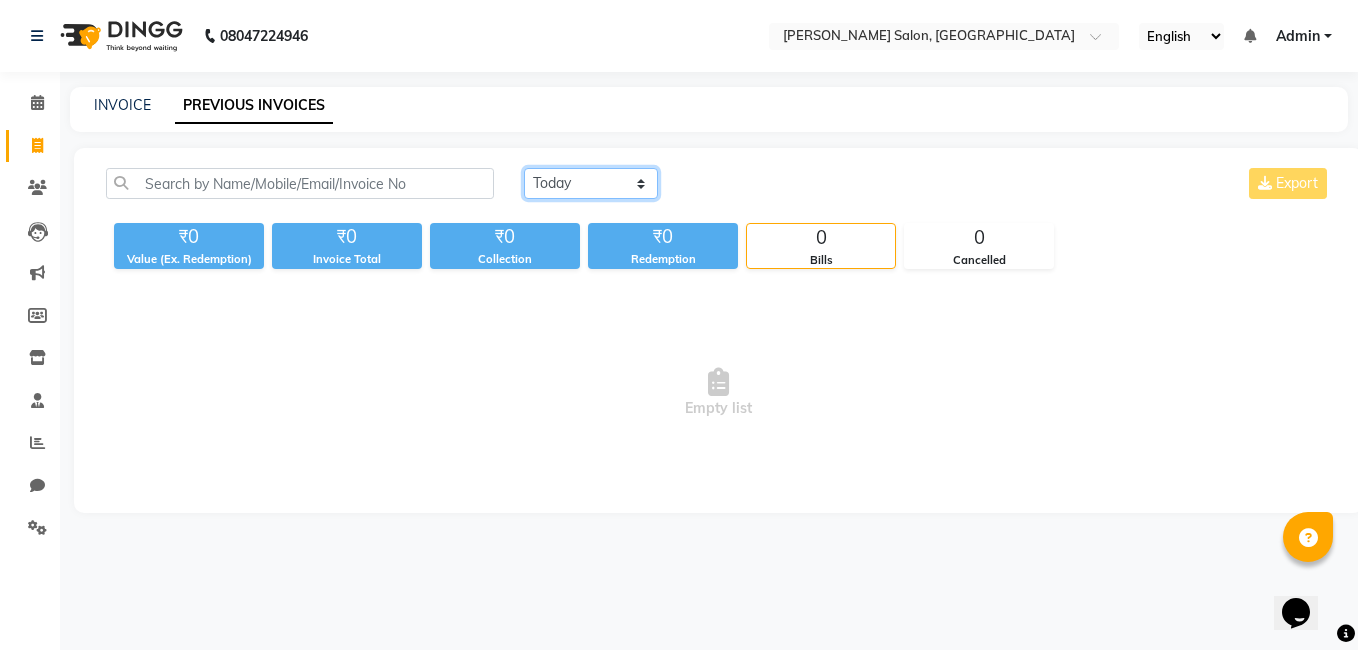select on "[DATE]" 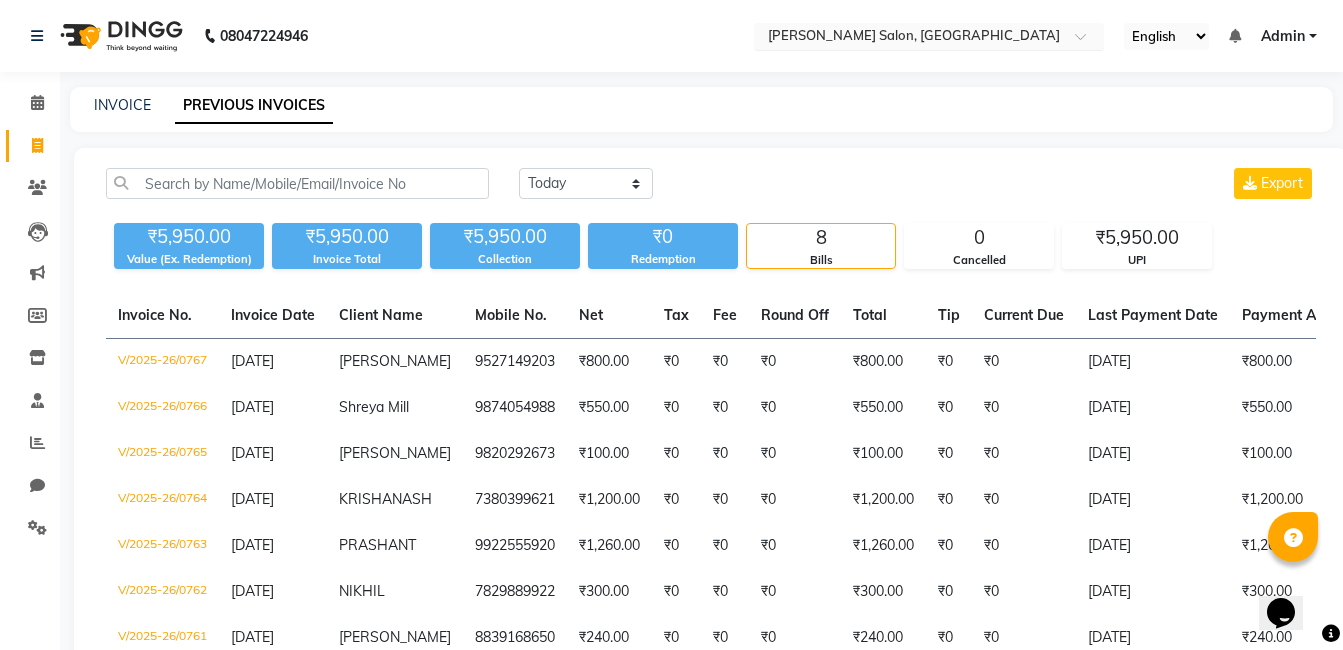 click at bounding box center [909, 38] 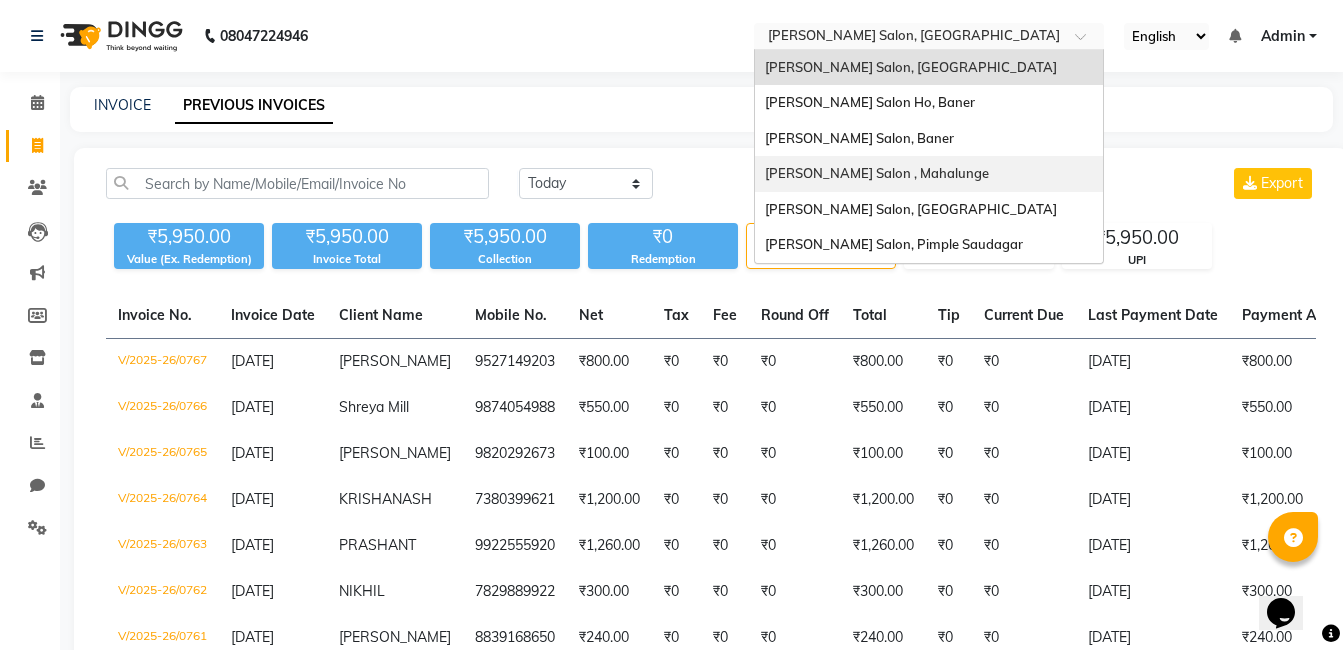 click on "Varad Salon , Mahalunge" at bounding box center [877, 173] 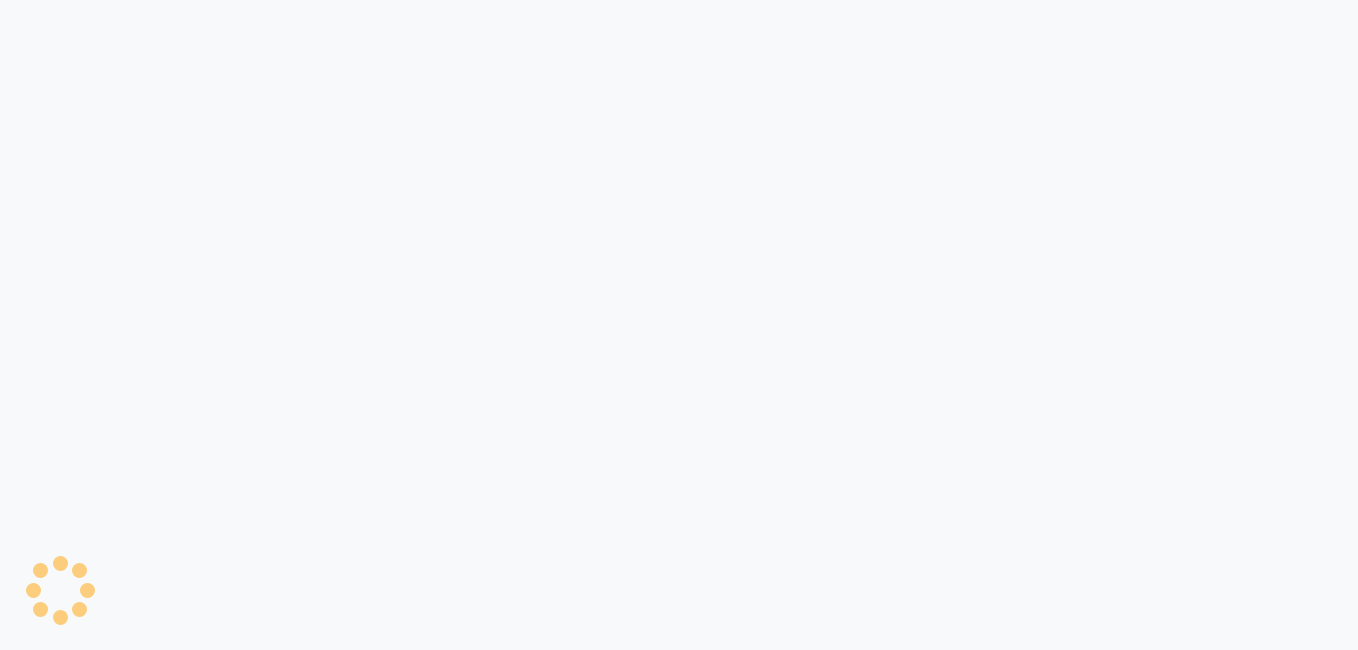 scroll, scrollTop: 0, scrollLeft: 0, axis: both 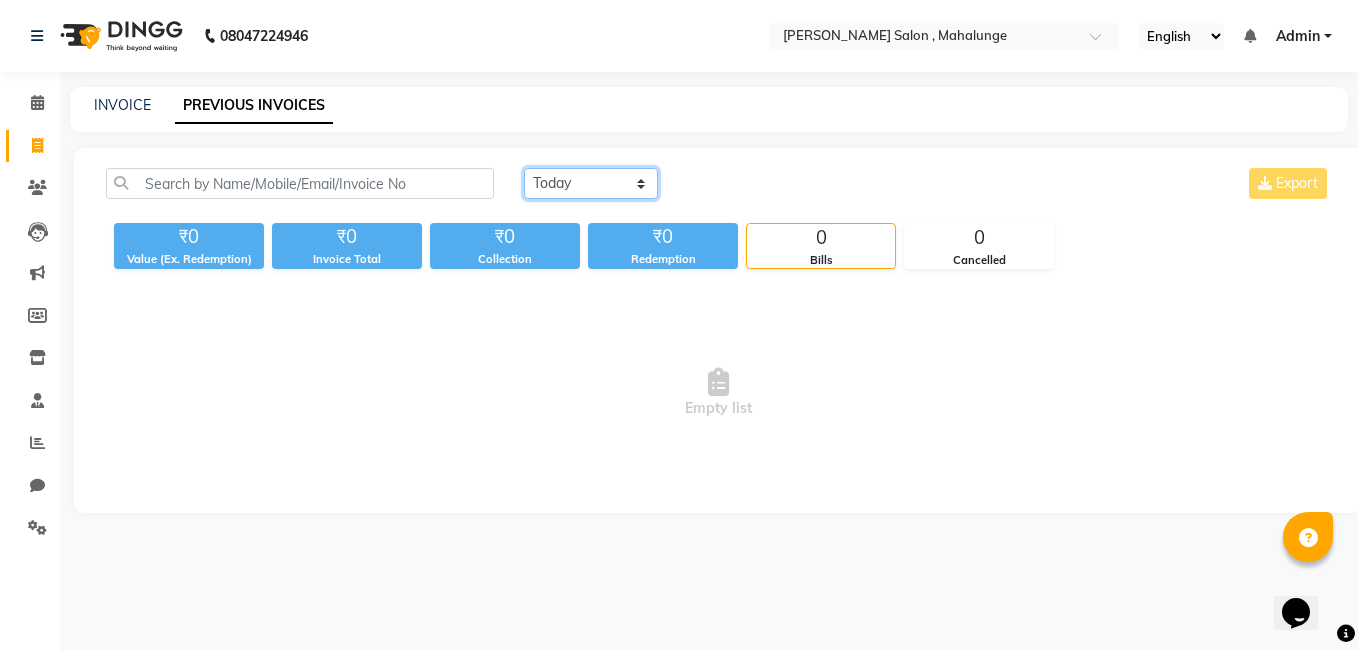 click on "Today Yesterday Custom Range" 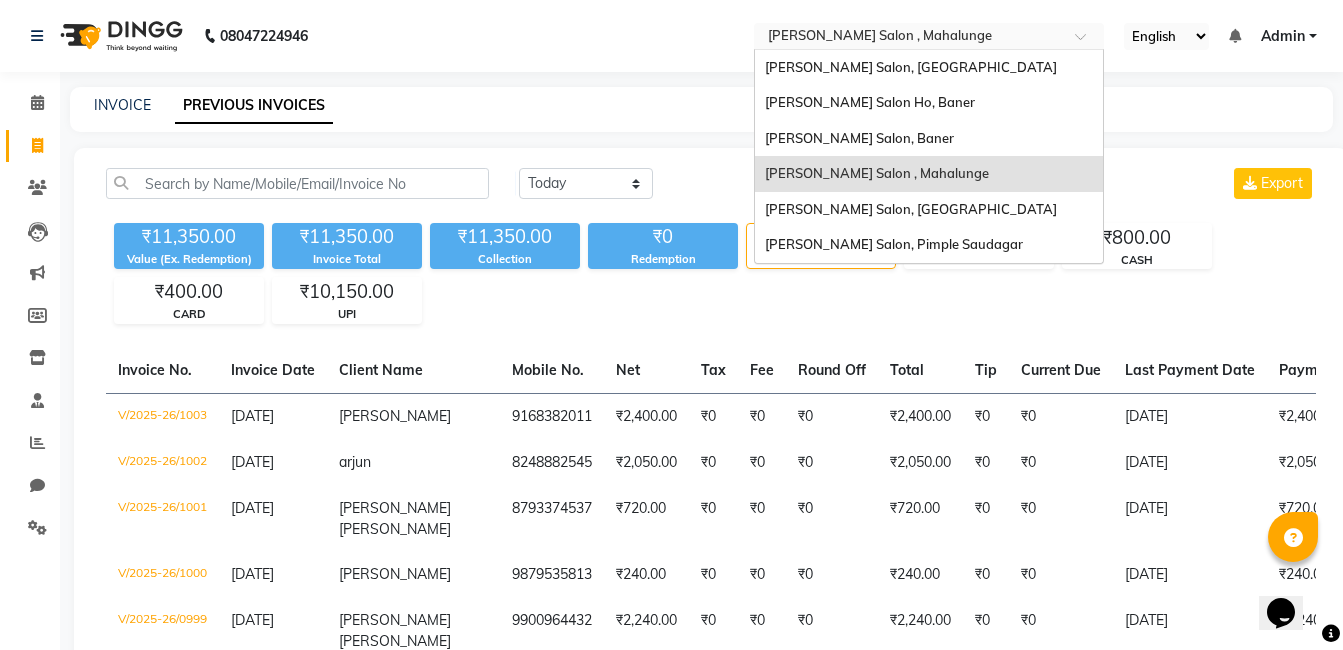 click at bounding box center (909, 38) 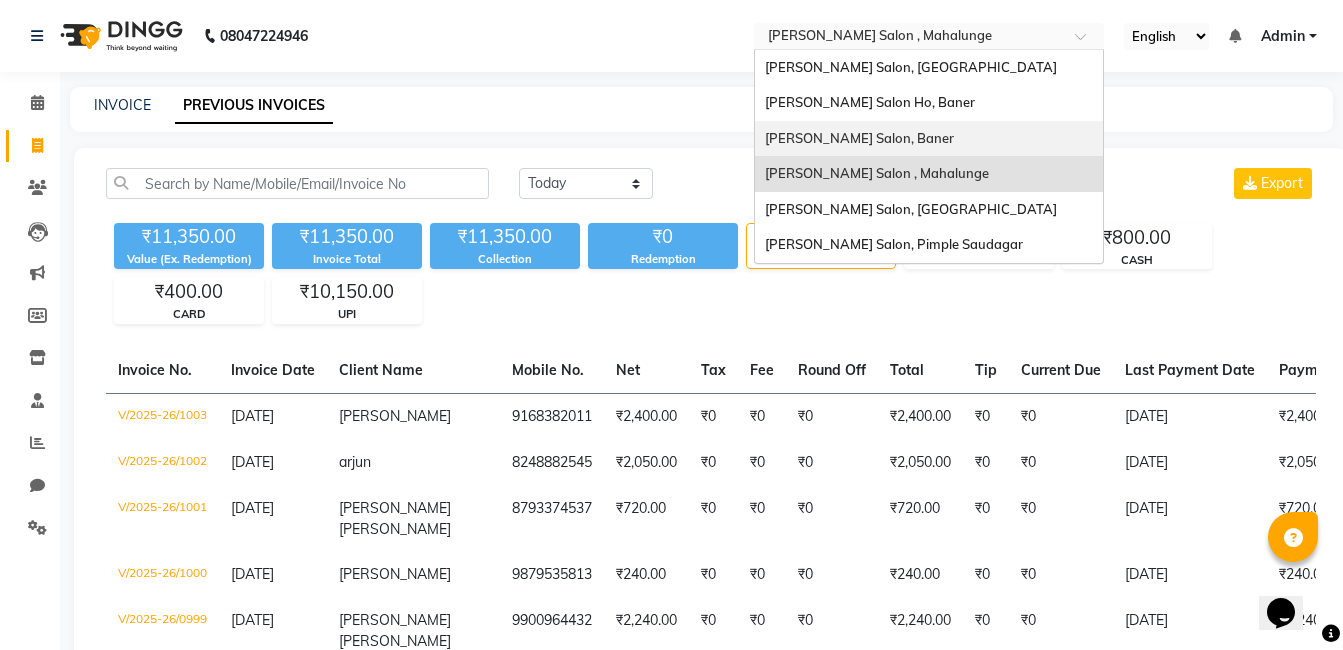 click on "[PERSON_NAME] Salon, Baner" at bounding box center [859, 138] 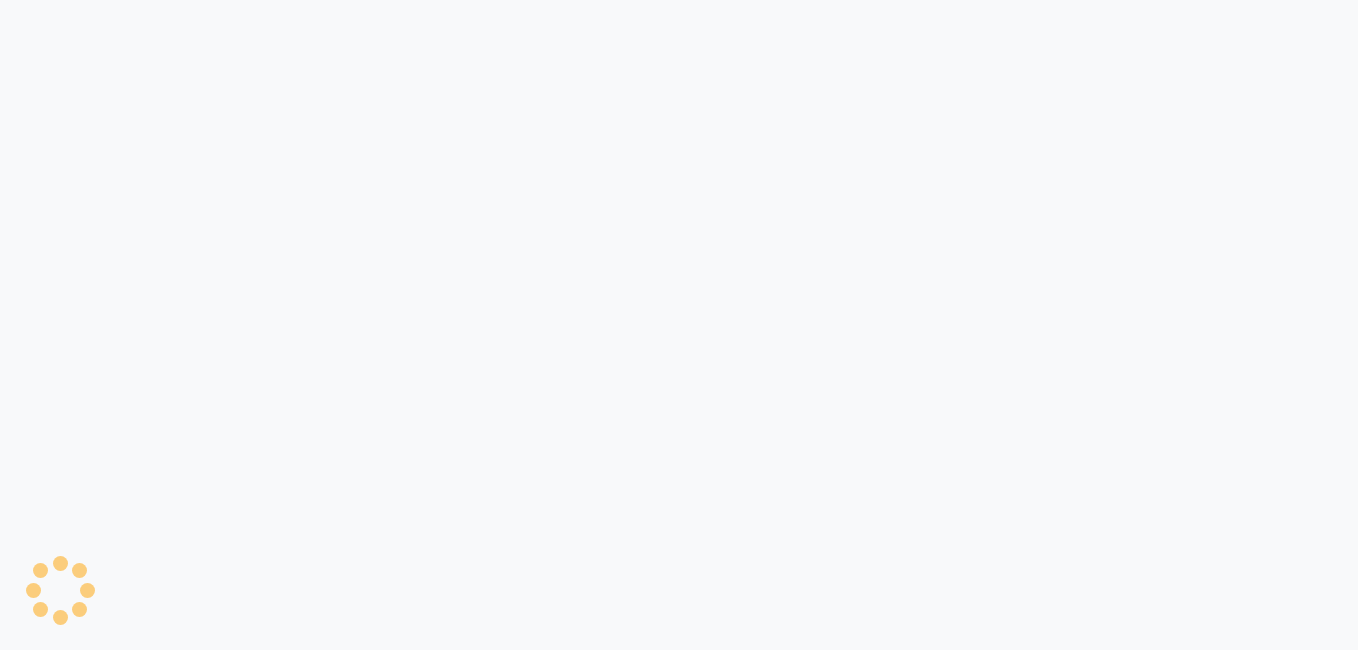 scroll, scrollTop: 0, scrollLeft: 0, axis: both 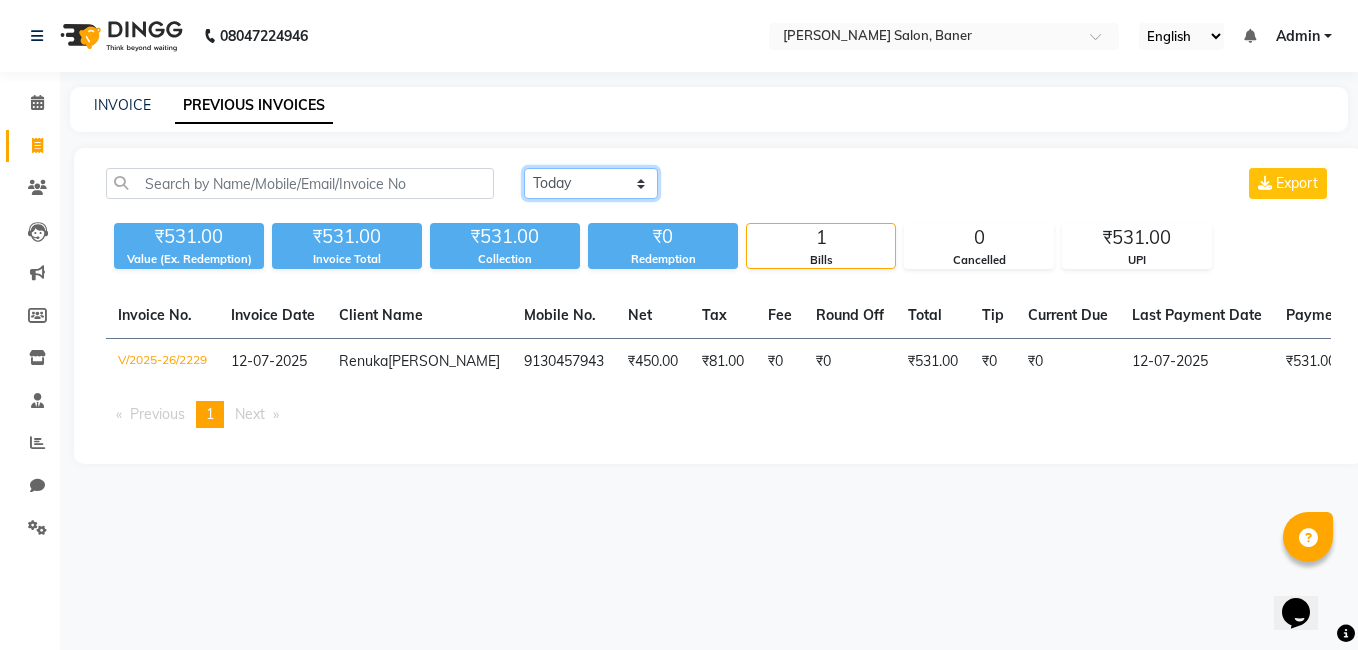 drag, startPoint x: 564, startPoint y: 182, endPoint x: 565, endPoint y: 198, distance: 16.03122 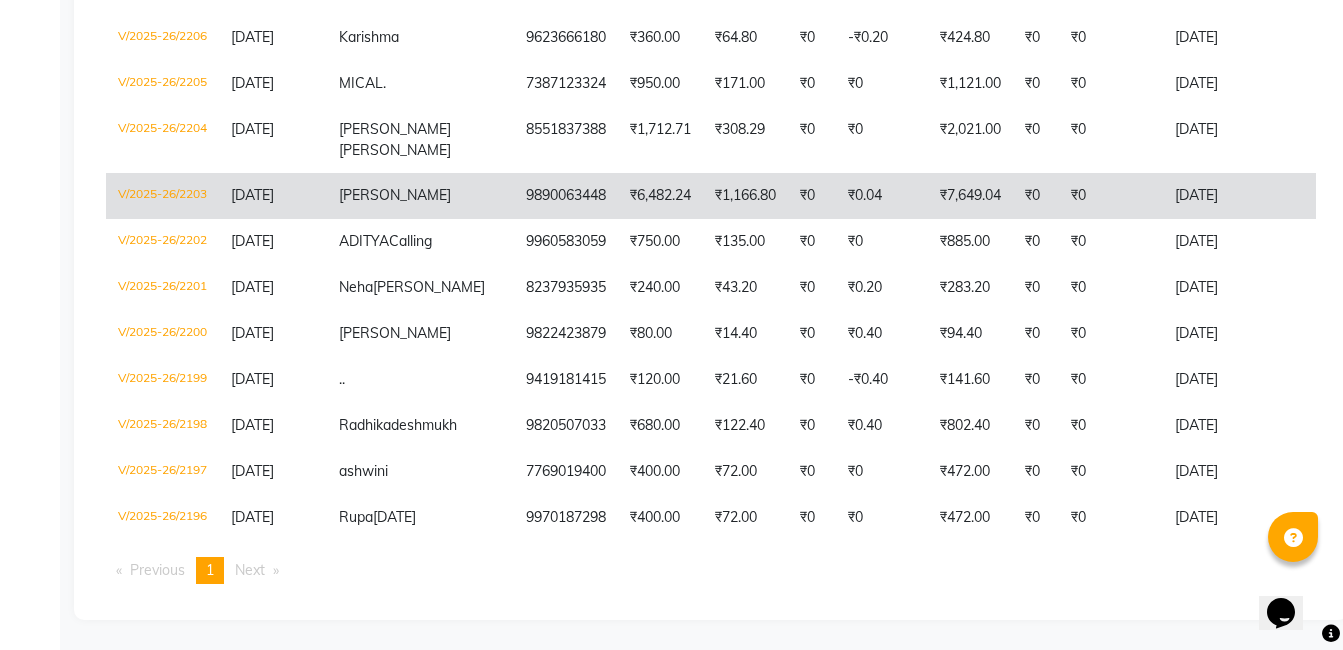 scroll, scrollTop: 1500, scrollLeft: 0, axis: vertical 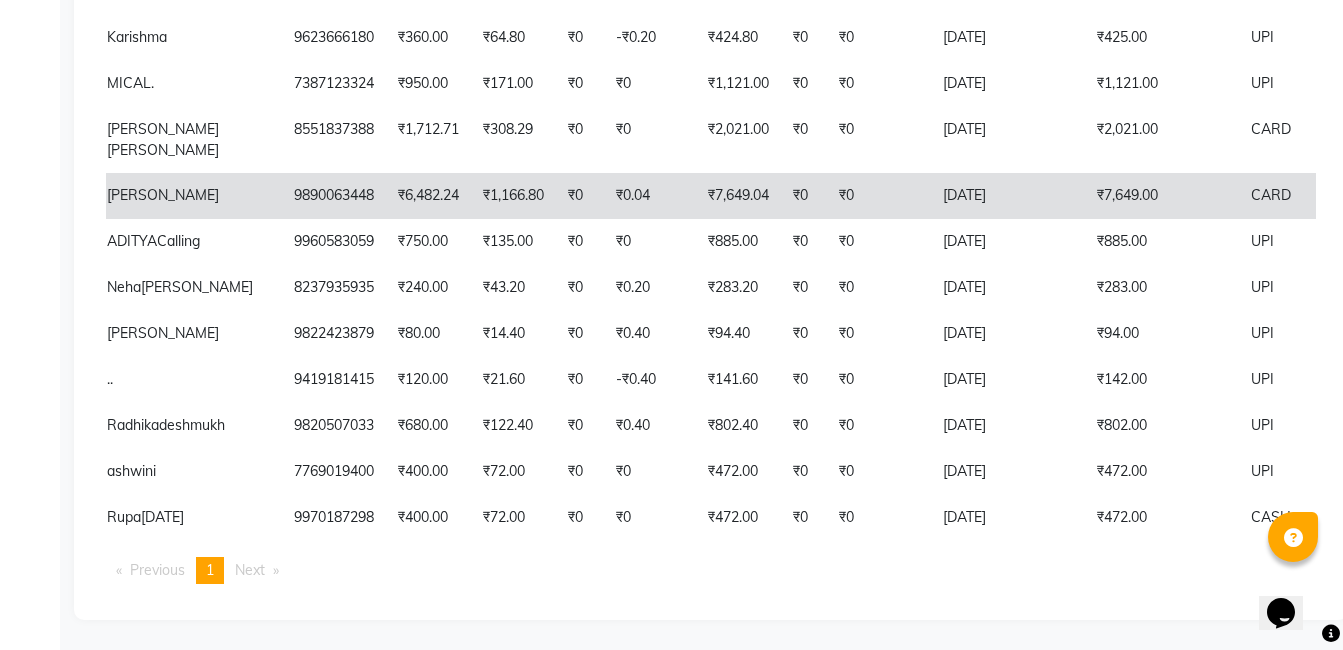 click on "₹0" 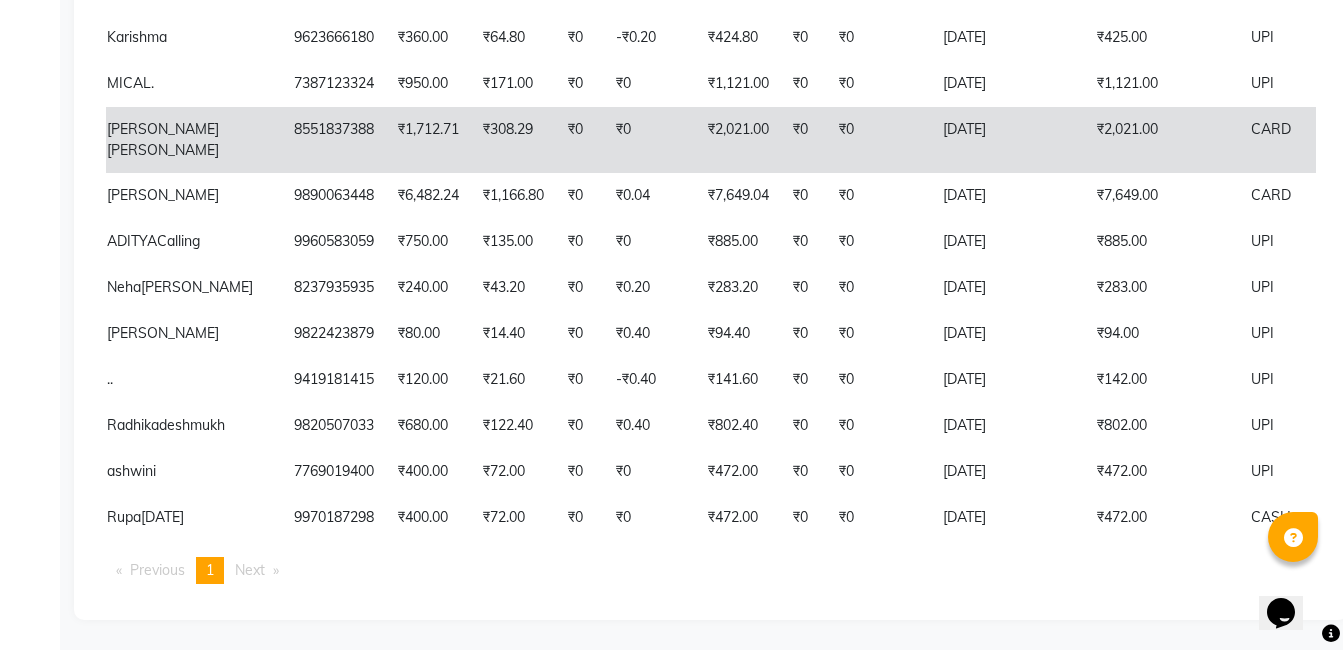 scroll, scrollTop: 1400, scrollLeft: 0, axis: vertical 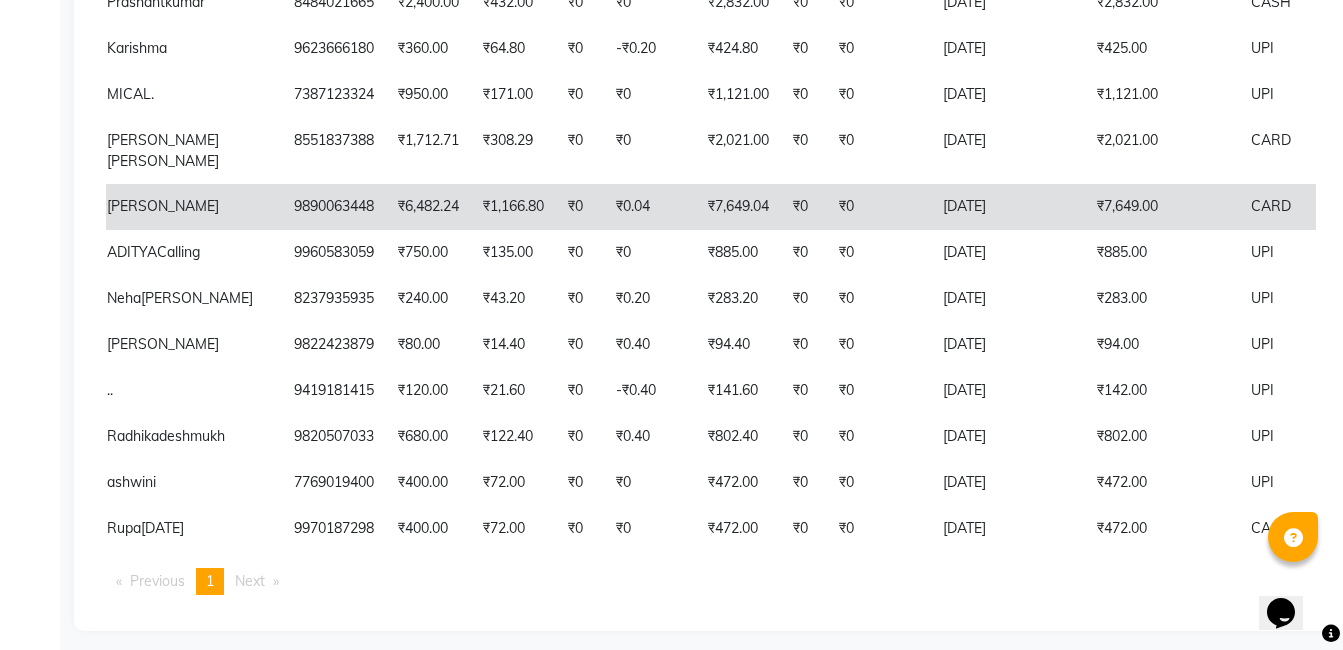 click on "₹1,166.80" 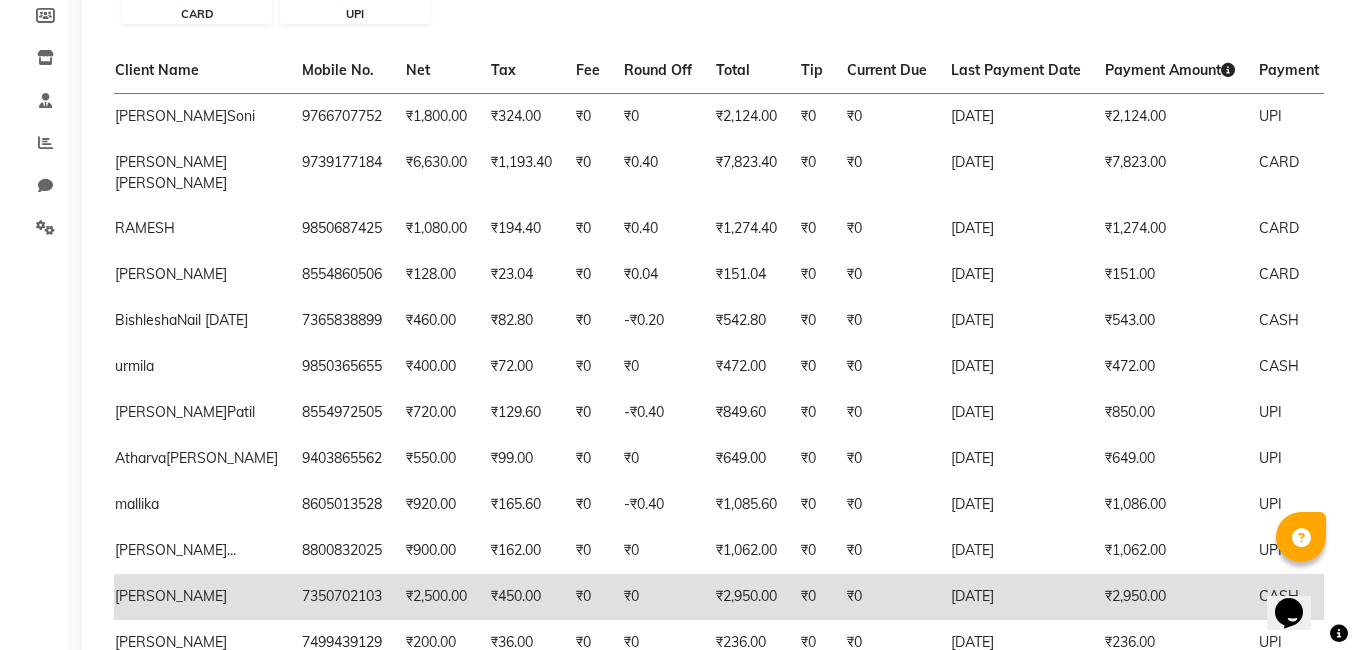 scroll, scrollTop: 0, scrollLeft: 0, axis: both 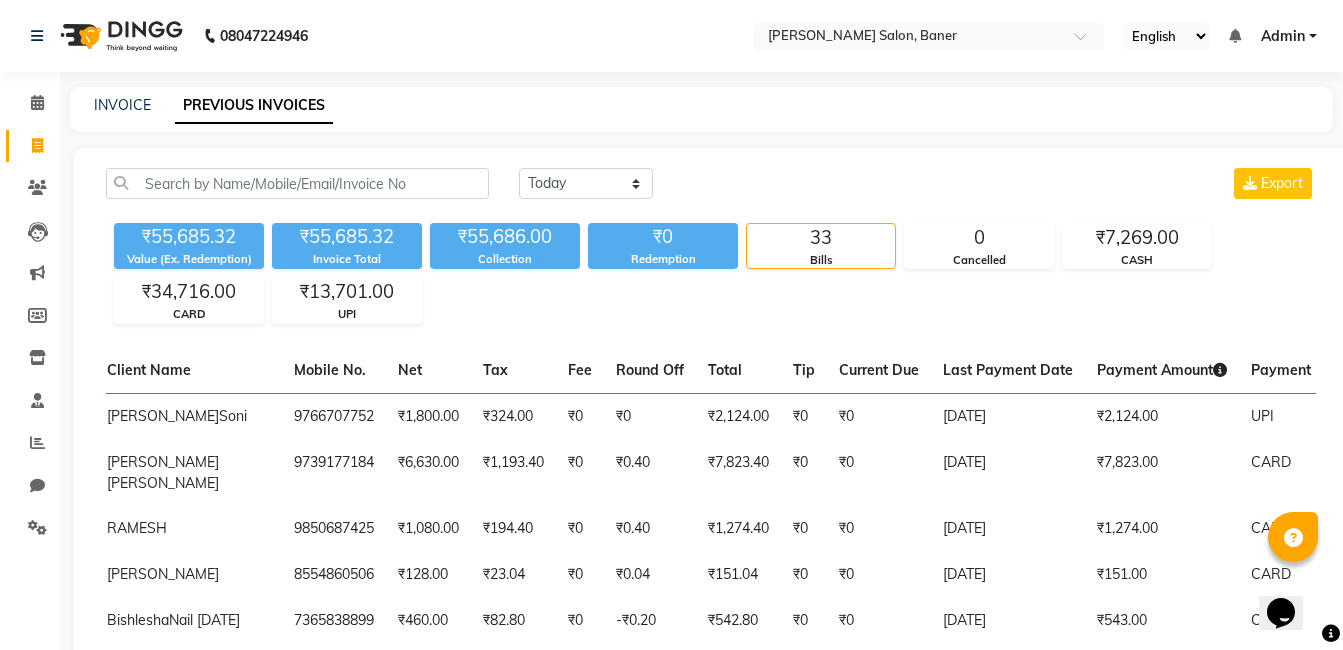 click on "Admin" at bounding box center (1283, 36) 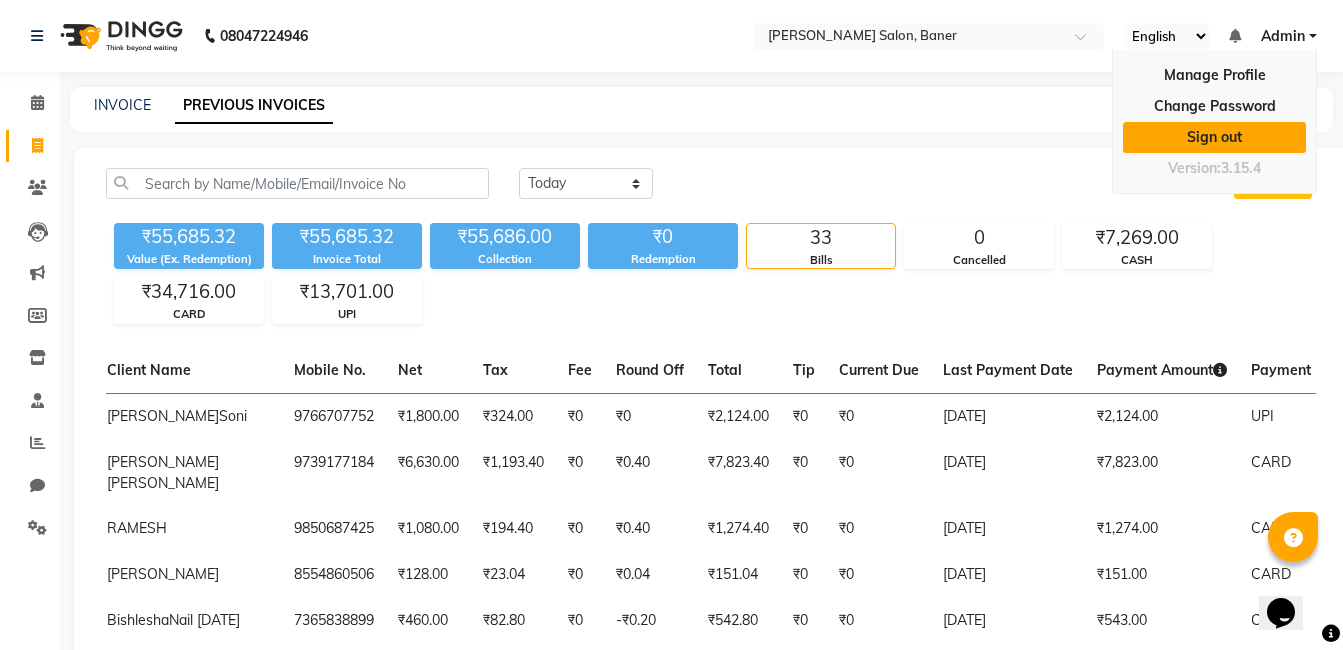 click on "Sign out" at bounding box center (1214, 137) 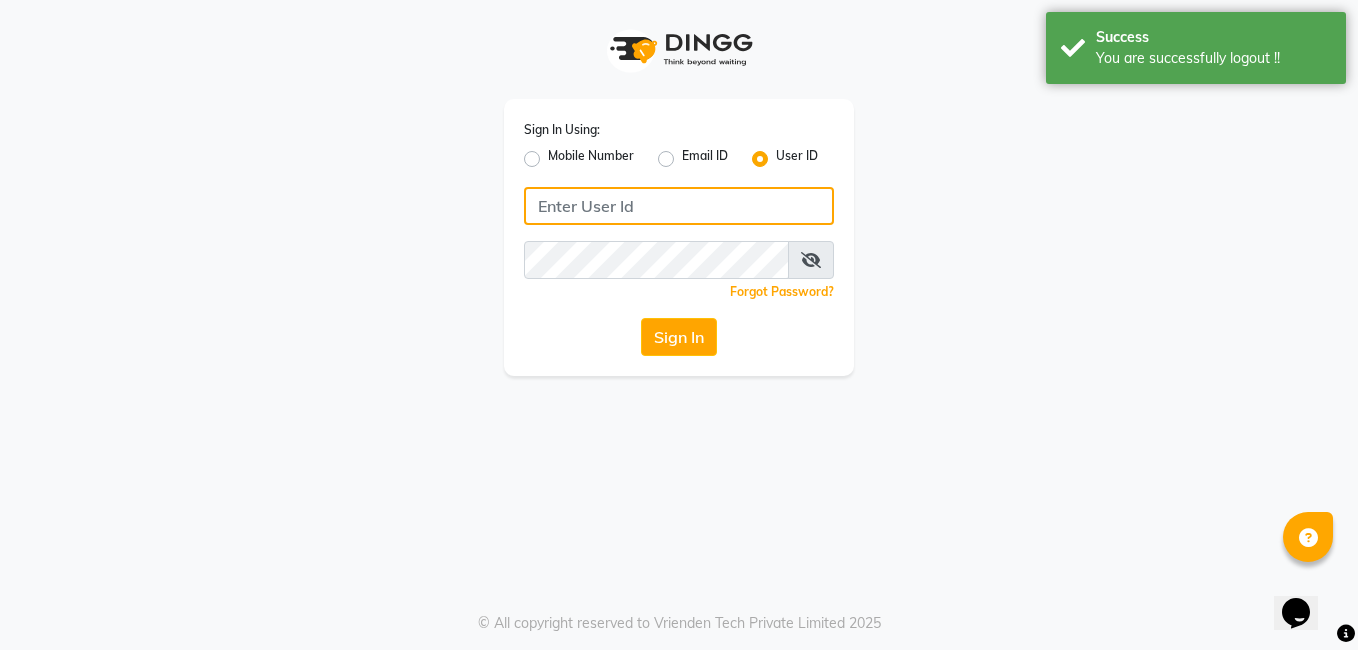 type on "8308252292" 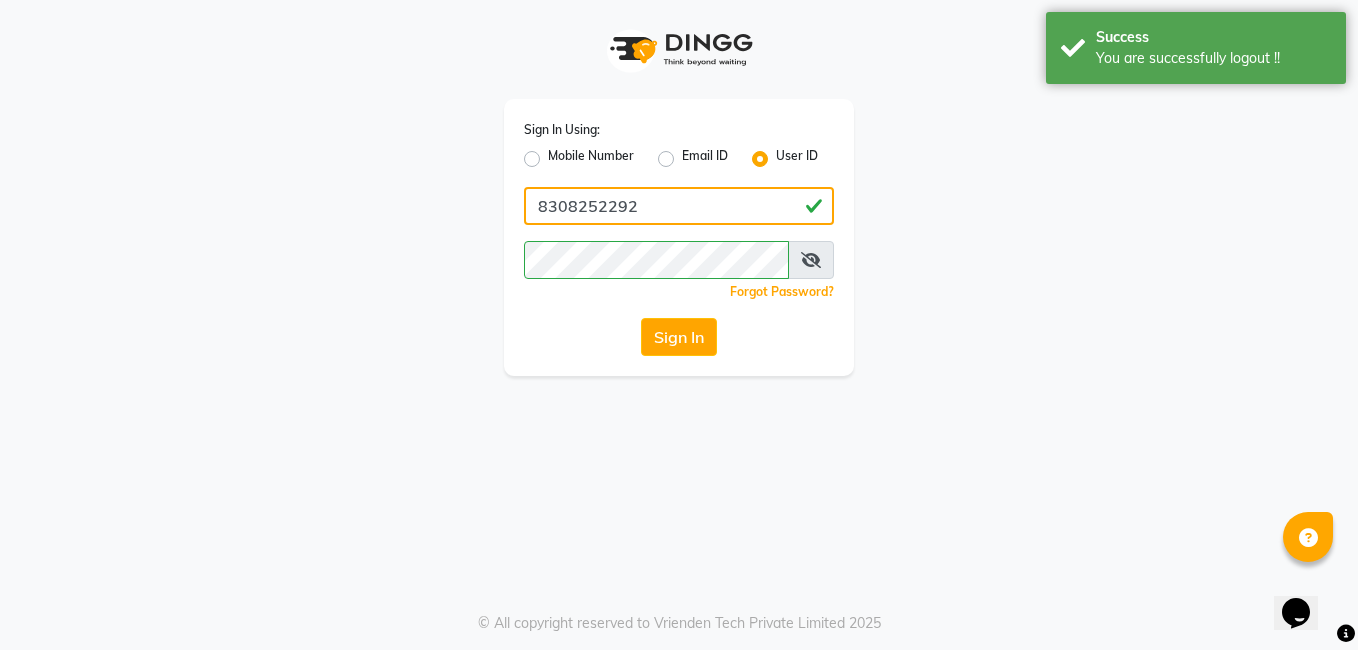 click on "8308252292" 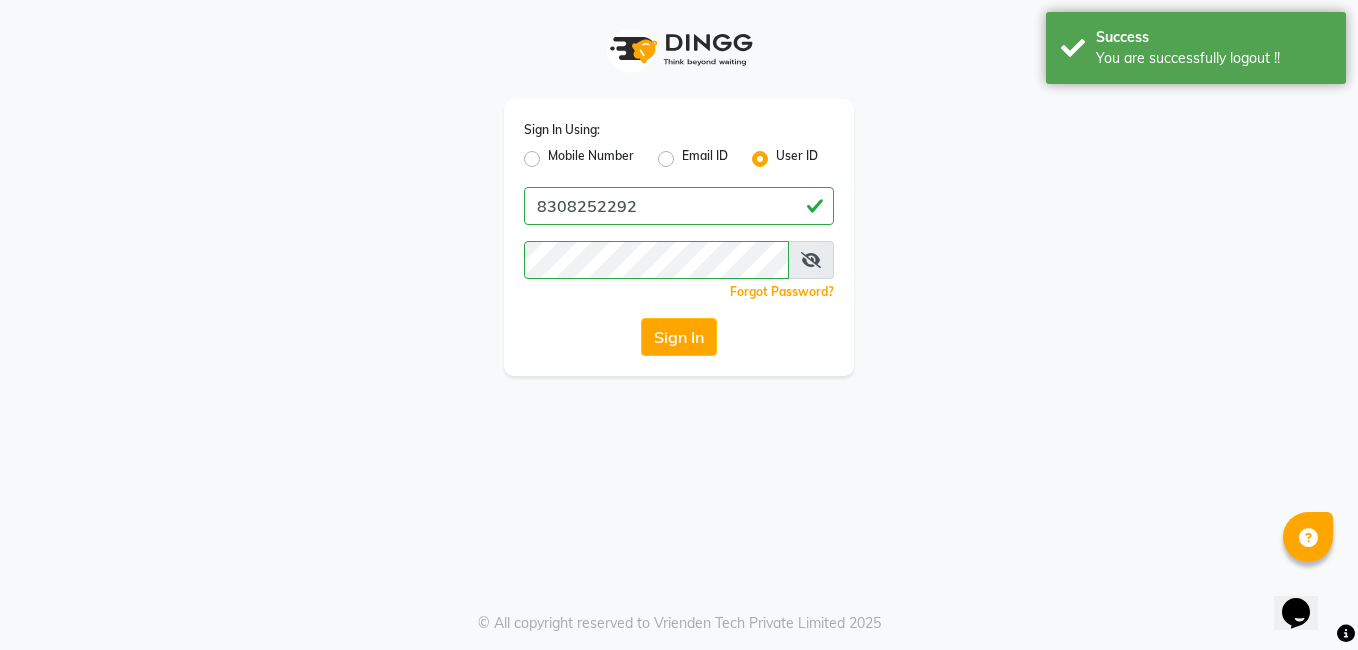 click on "Mobile Number" 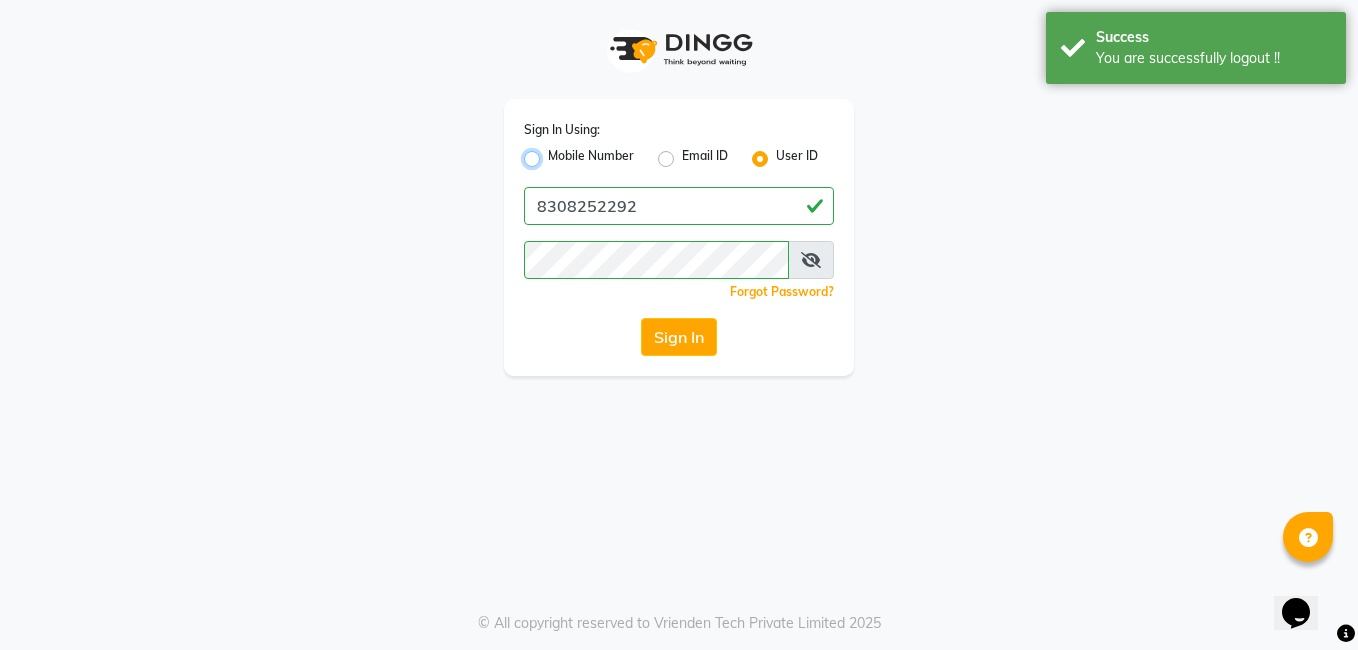 click on "Mobile Number" at bounding box center [554, 153] 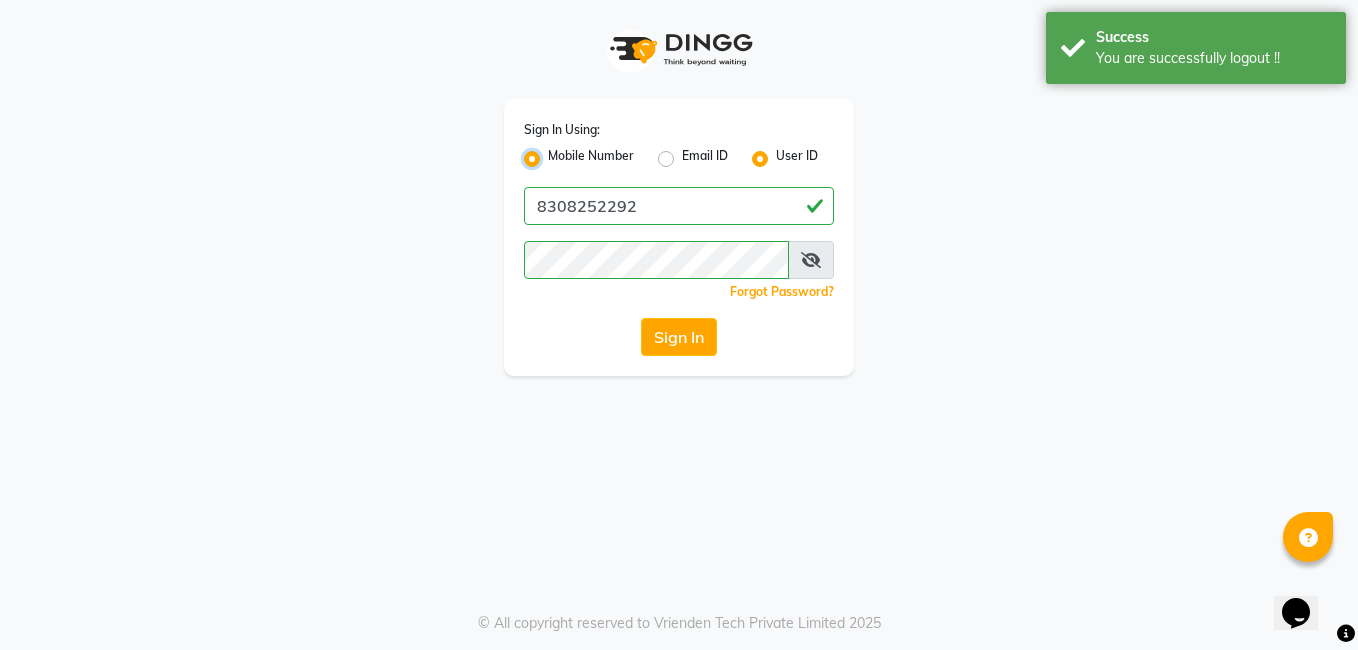 radio on "false" 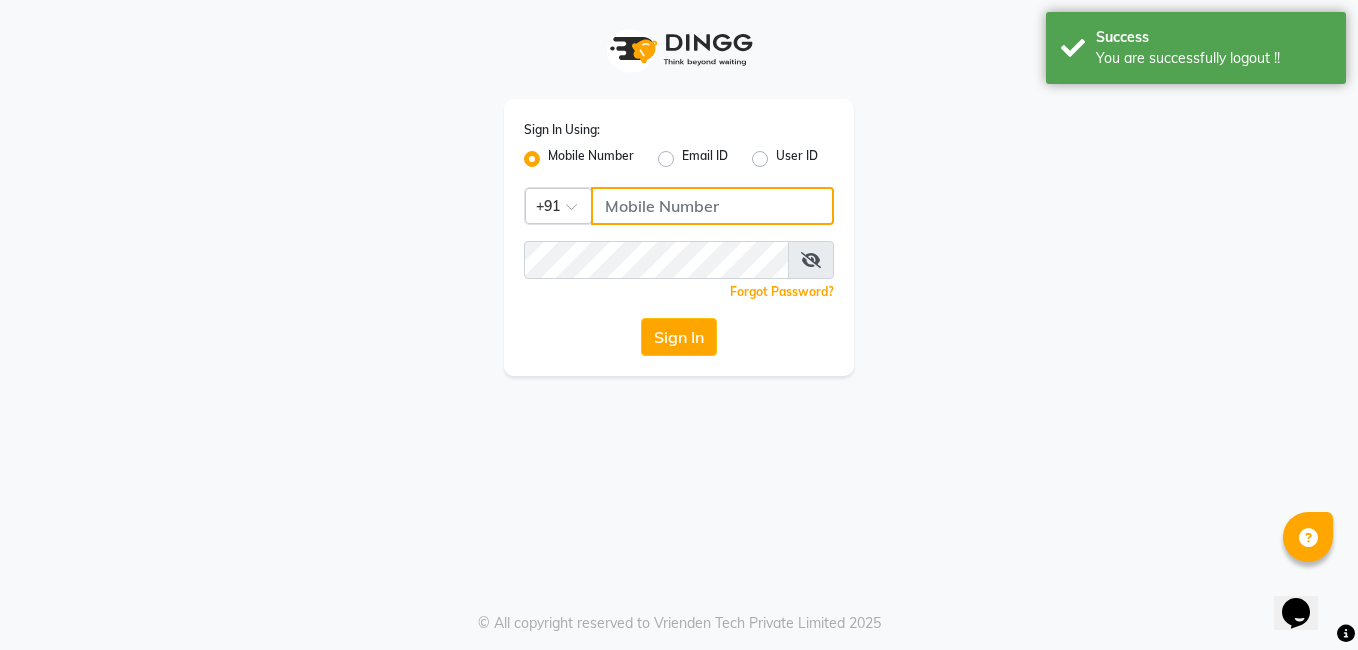 click 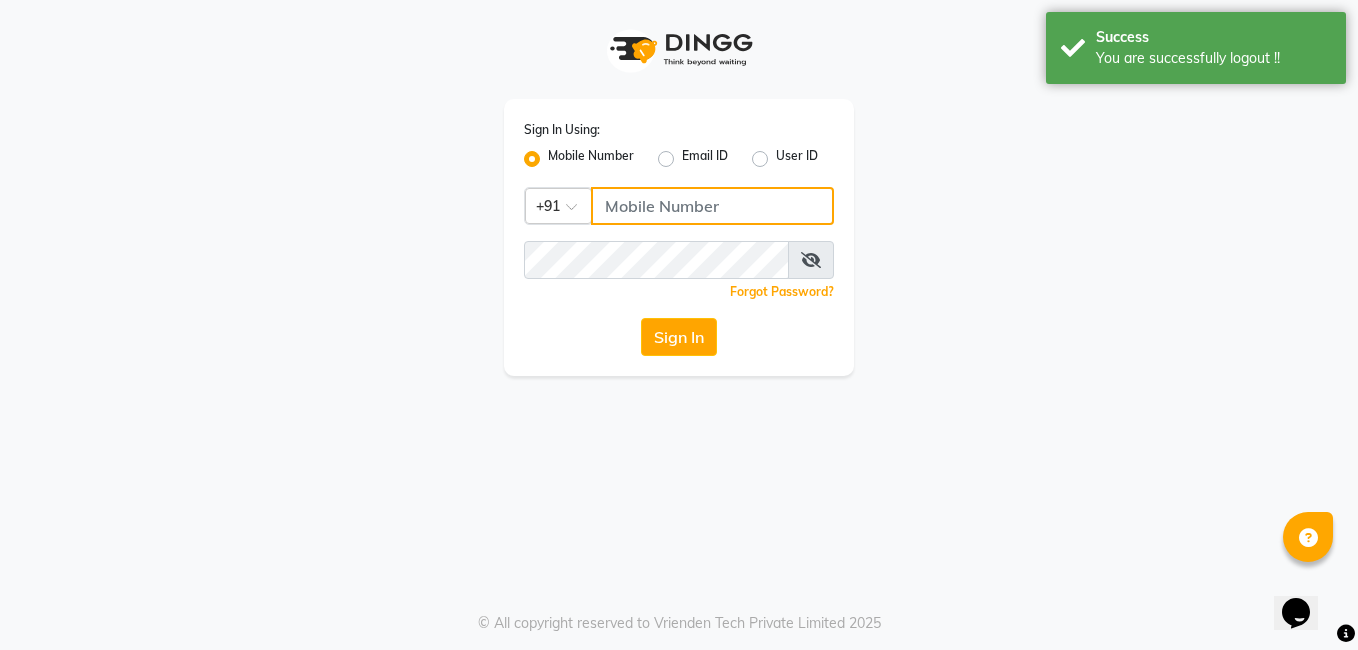 type on "8308252292" 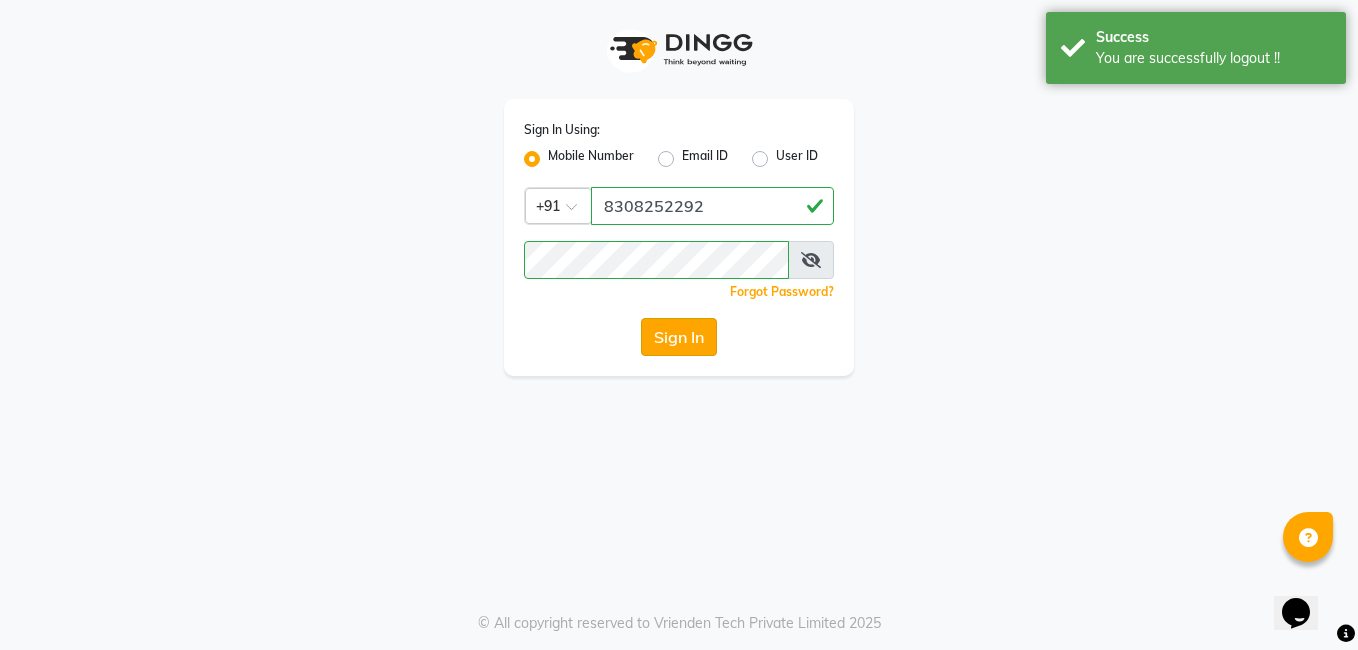 click on "Sign In" 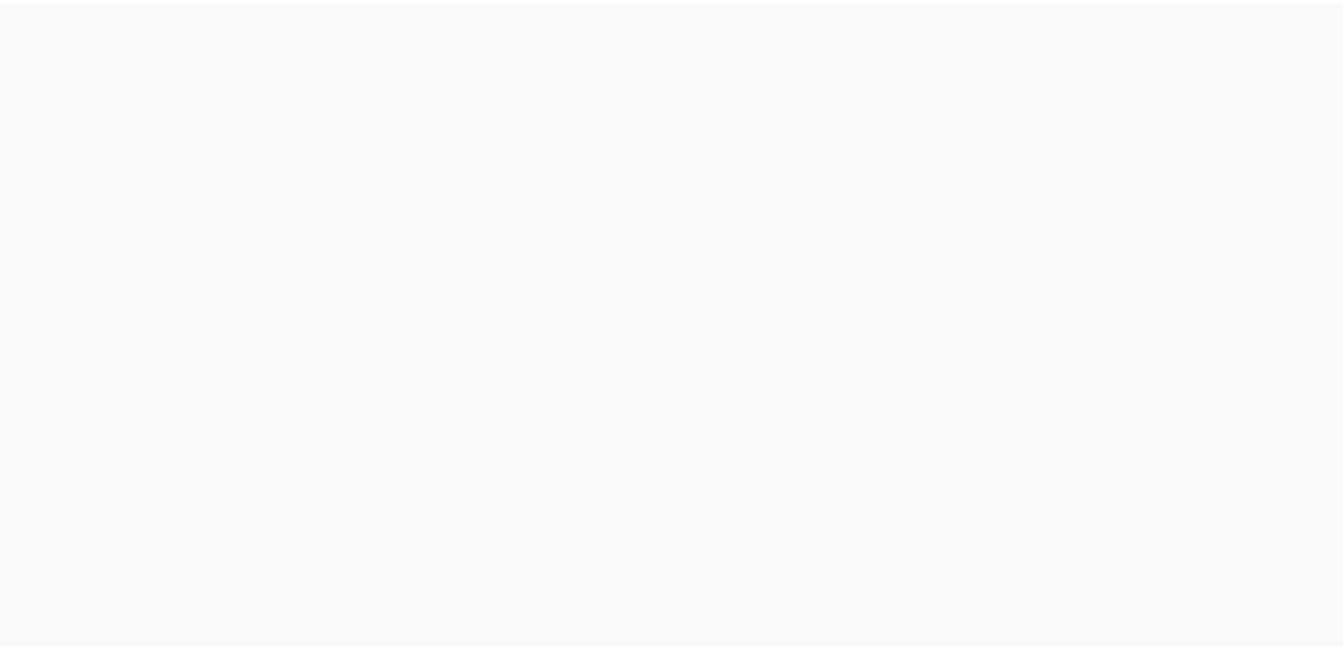 scroll, scrollTop: 0, scrollLeft: 0, axis: both 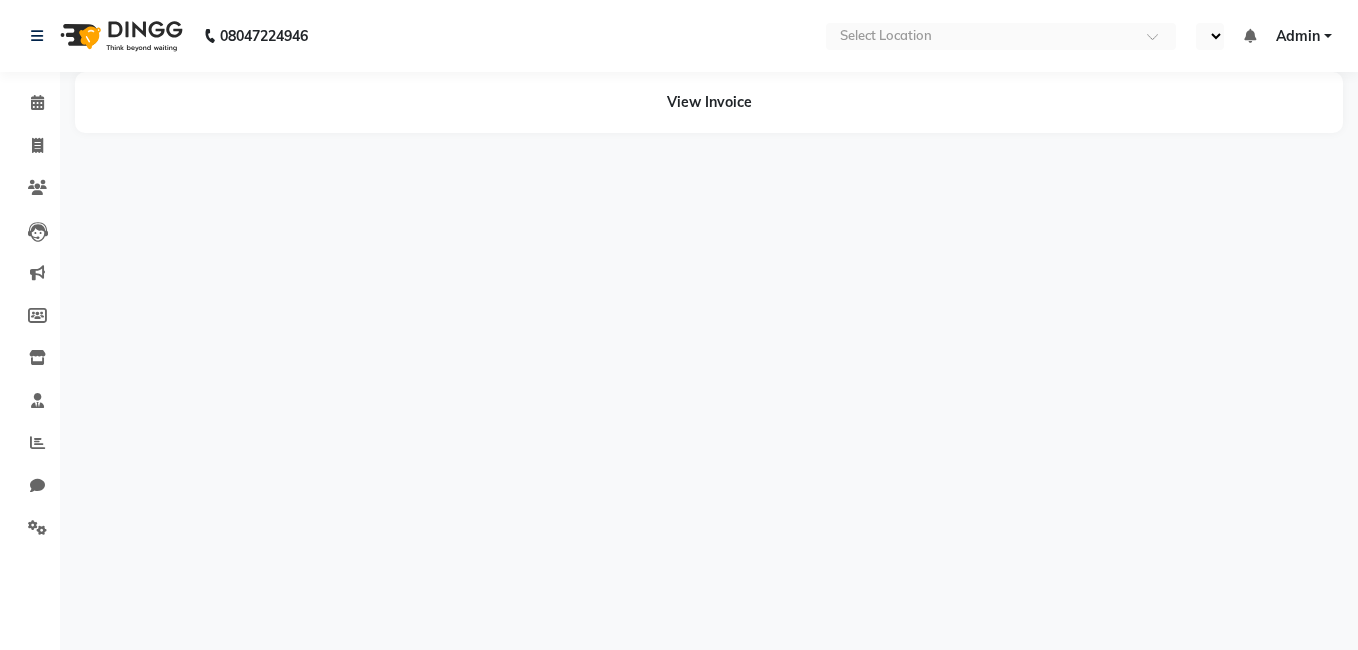 select on "en" 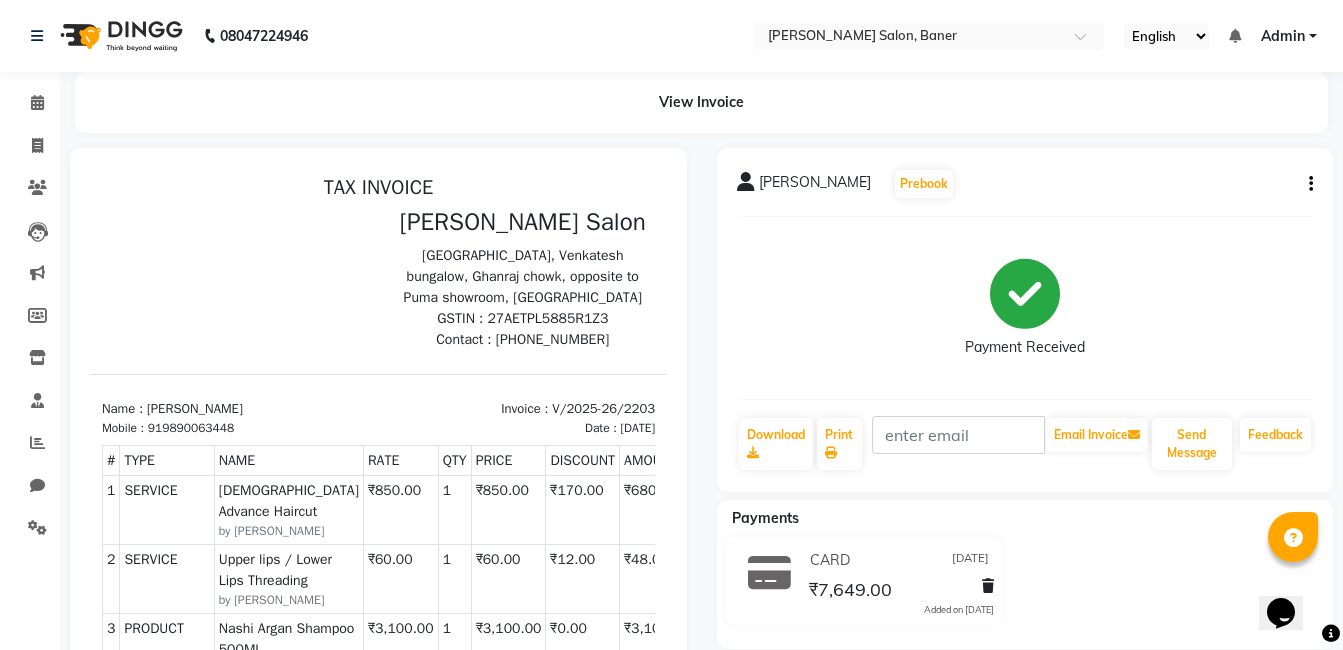 scroll, scrollTop: 0, scrollLeft: 0, axis: both 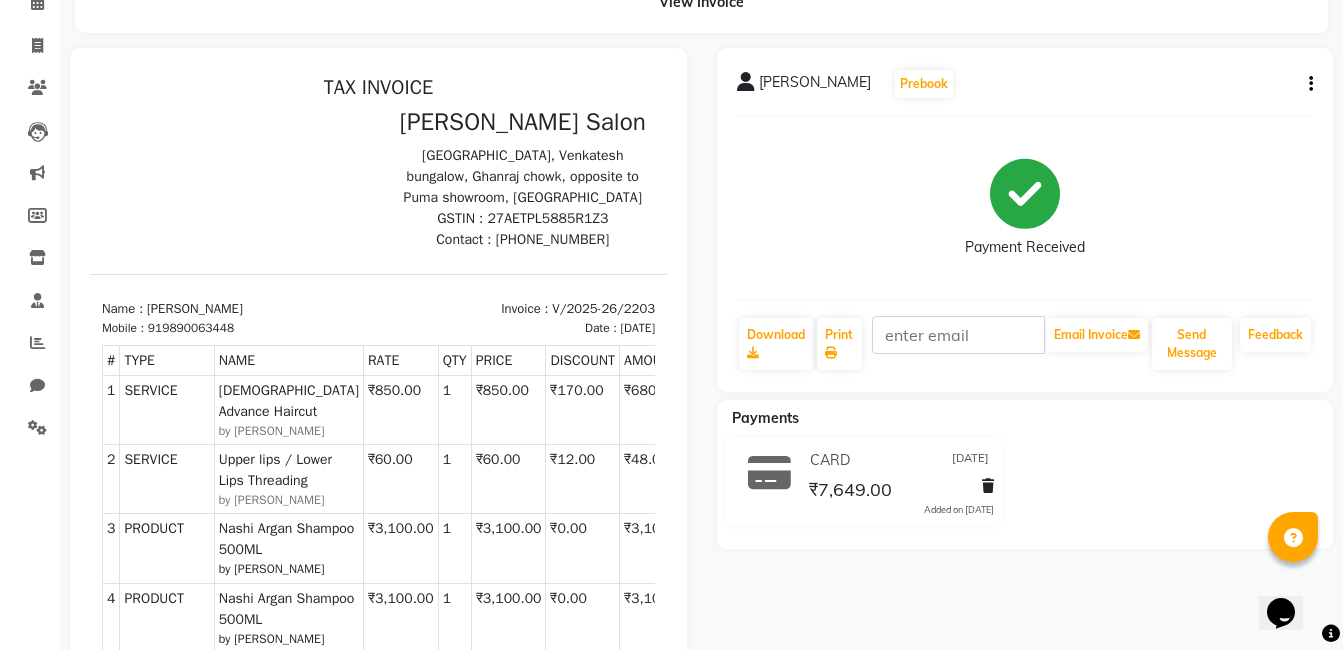 click on "[PERSON_NAME]   Prebook   Payment Received  Download  Print   Email Invoice   Send Message Feedback" 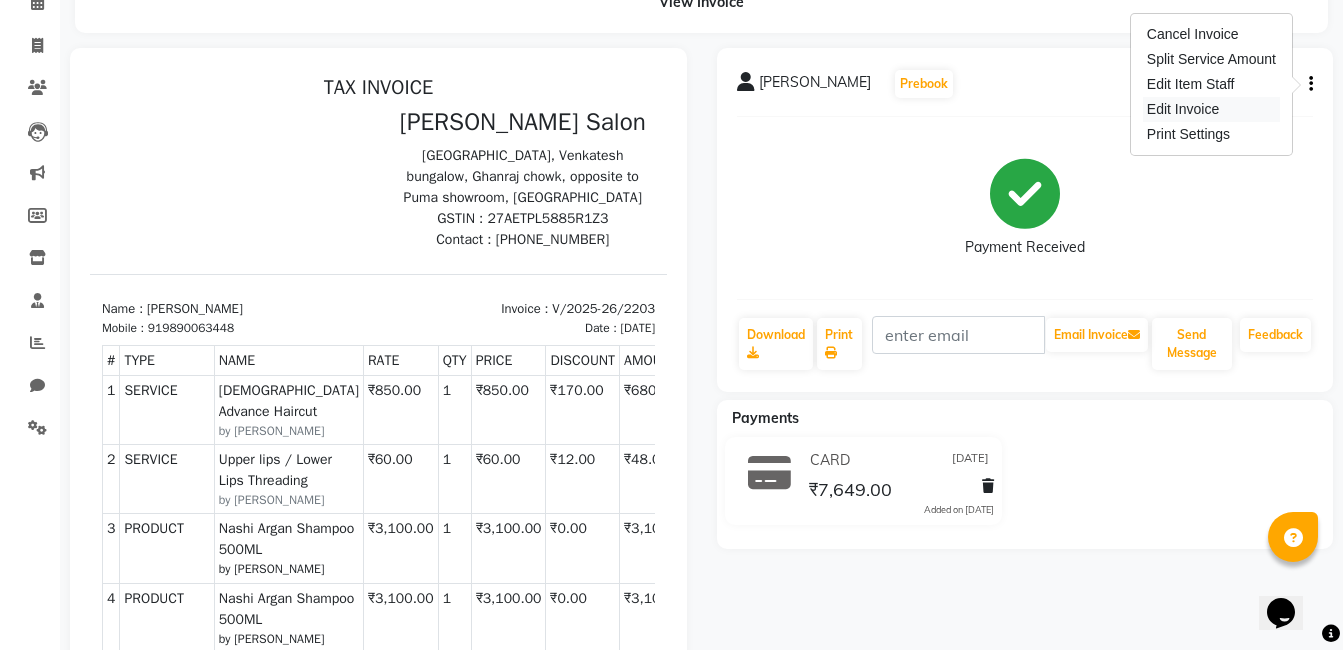click on "Edit Invoice" at bounding box center [1211, 109] 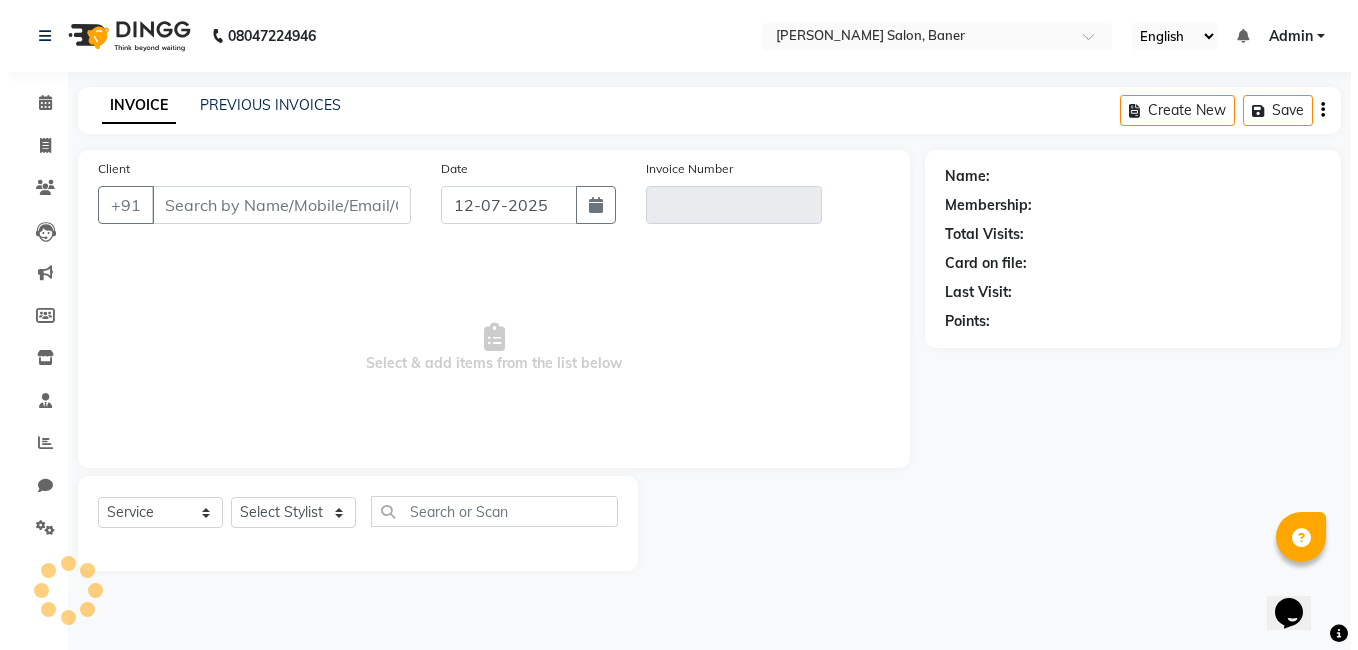 scroll, scrollTop: 0, scrollLeft: 0, axis: both 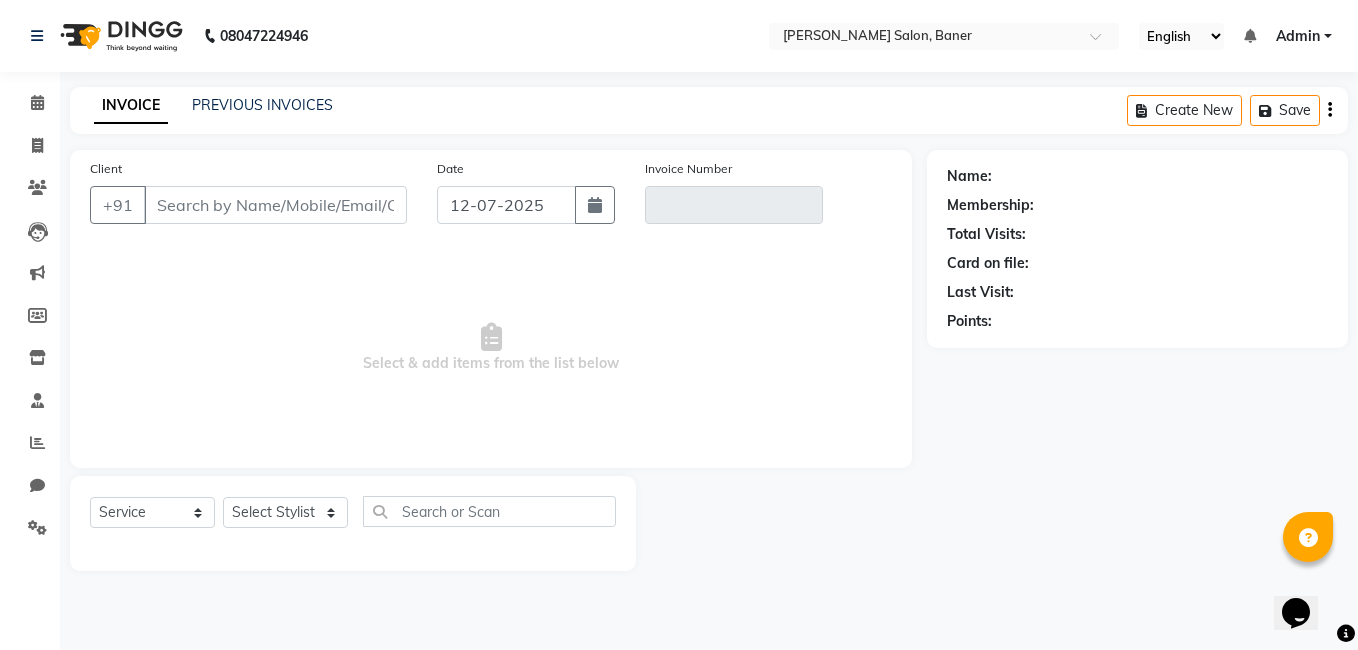 type on "9890063448" 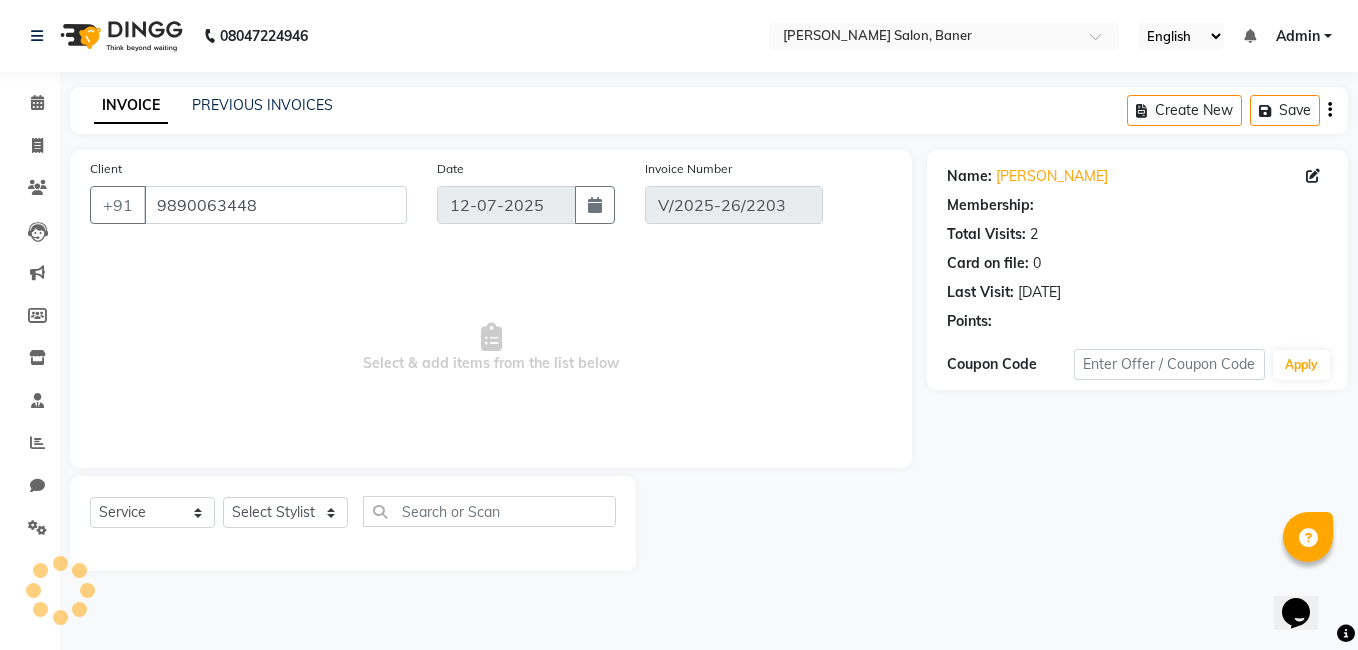 select on "1: Object" 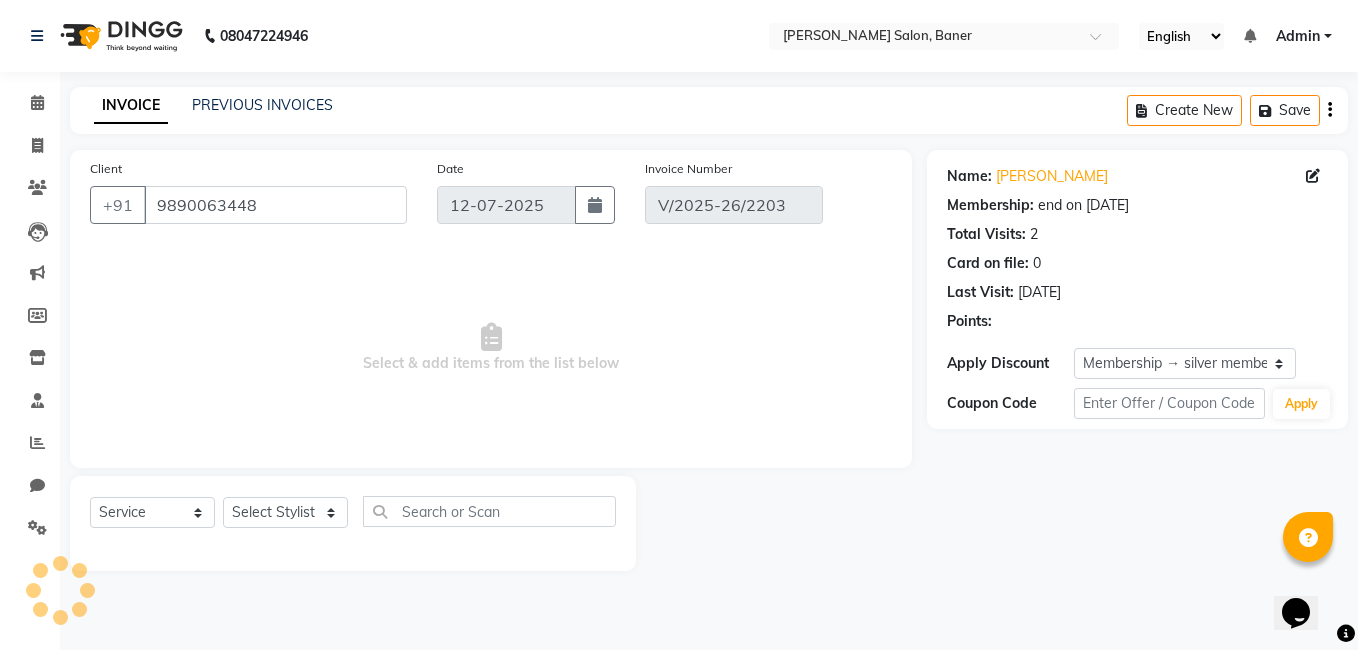type on "[DATE]" 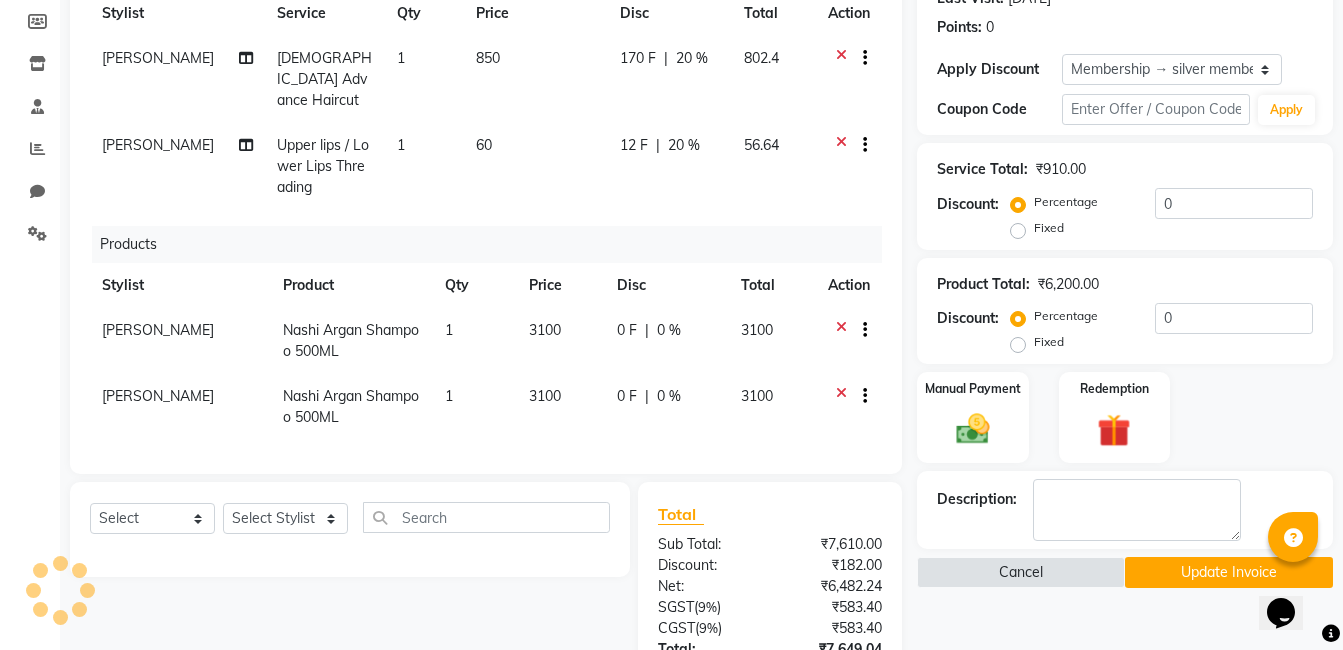 scroll, scrollTop: 400, scrollLeft: 0, axis: vertical 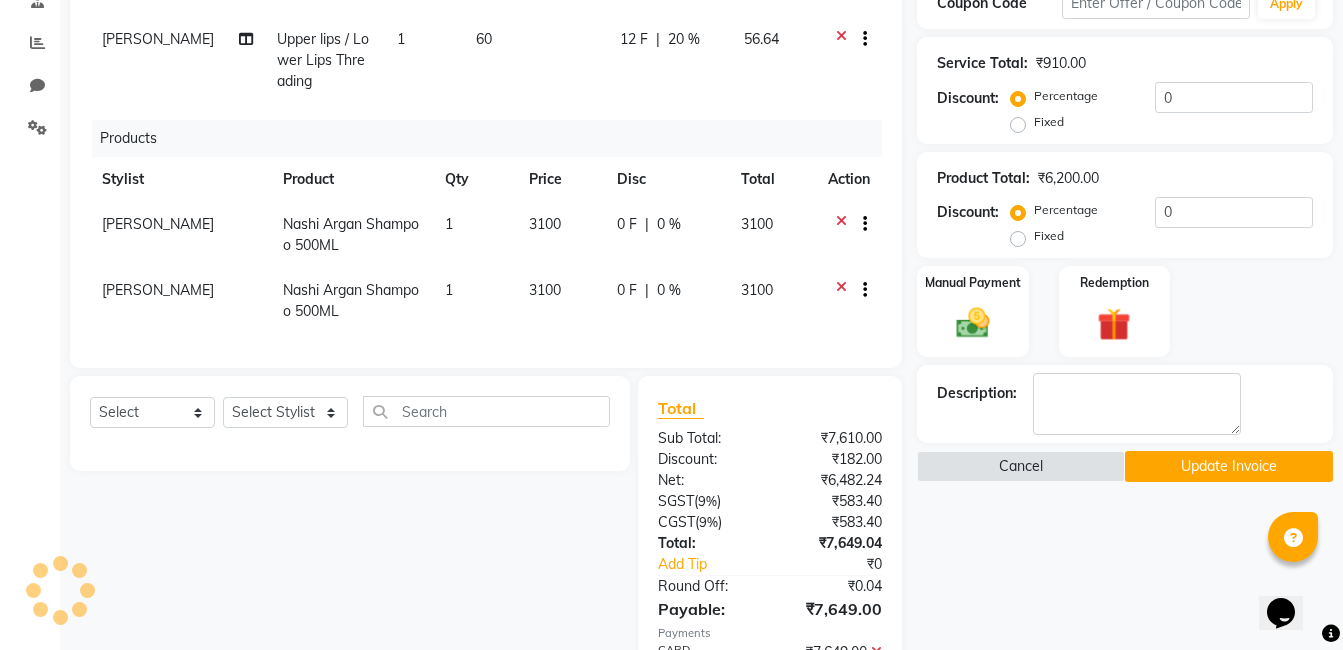 type on "20" 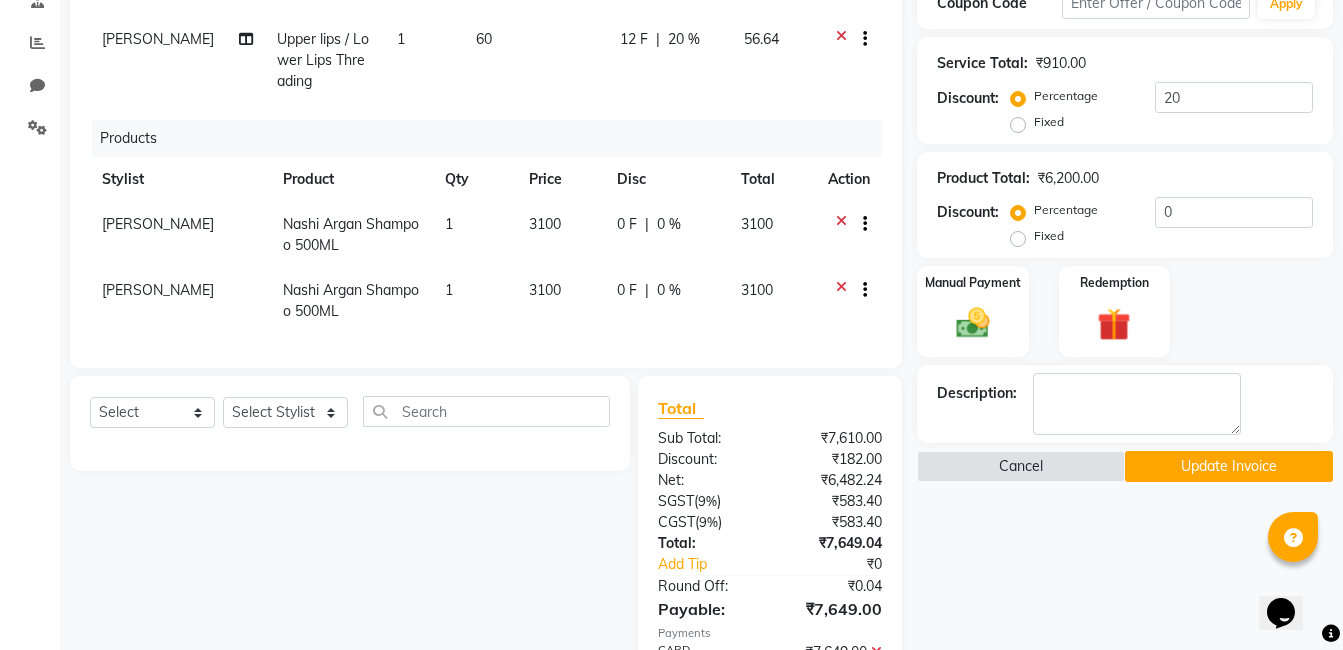 click on "Nashi Argan Shampoo  500ML" 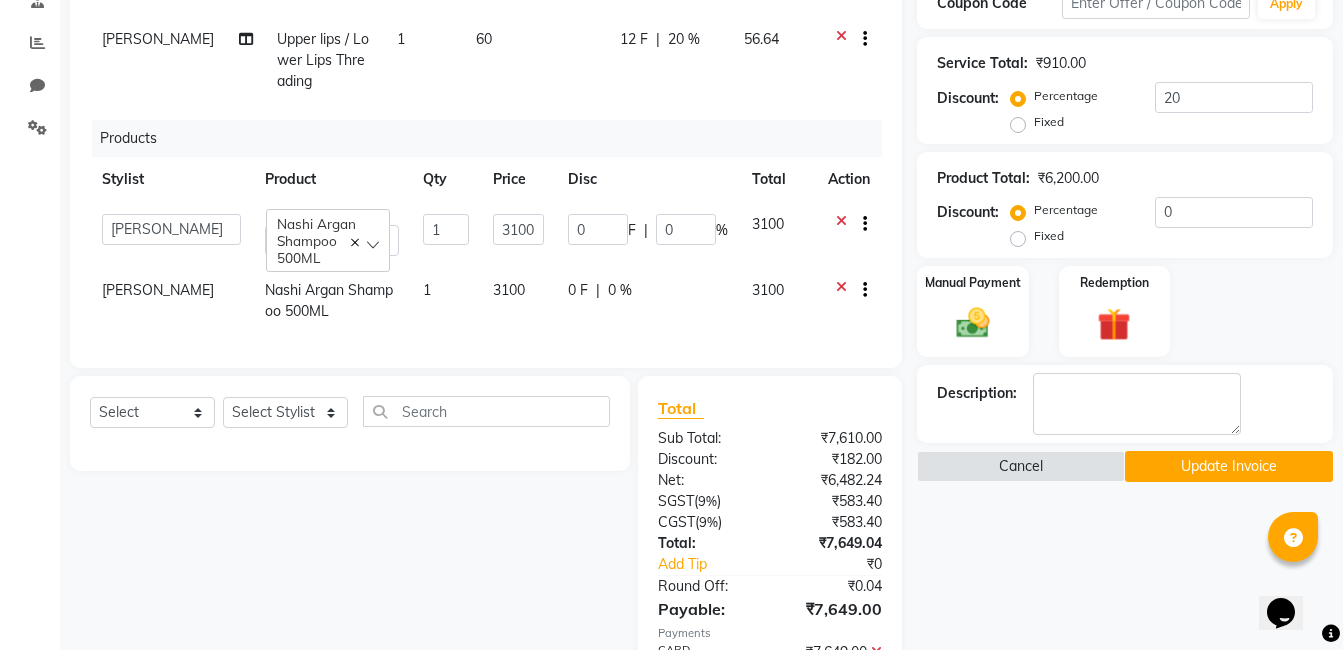 click 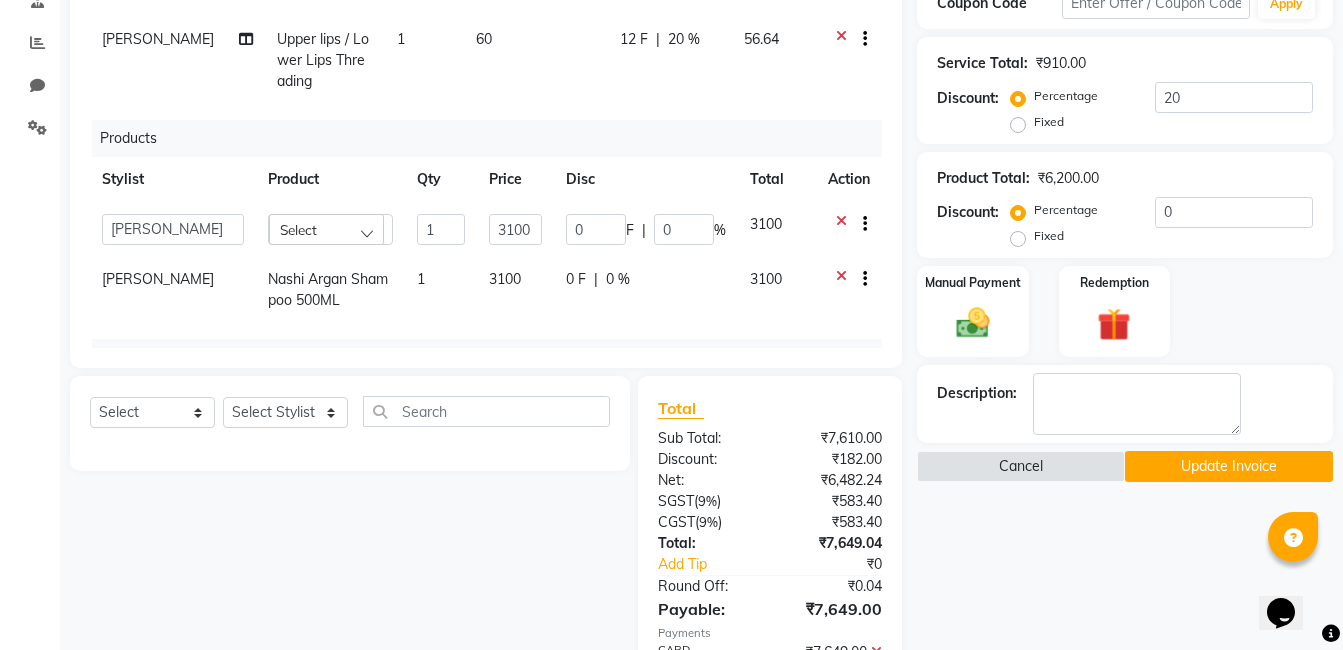 click on "Select" 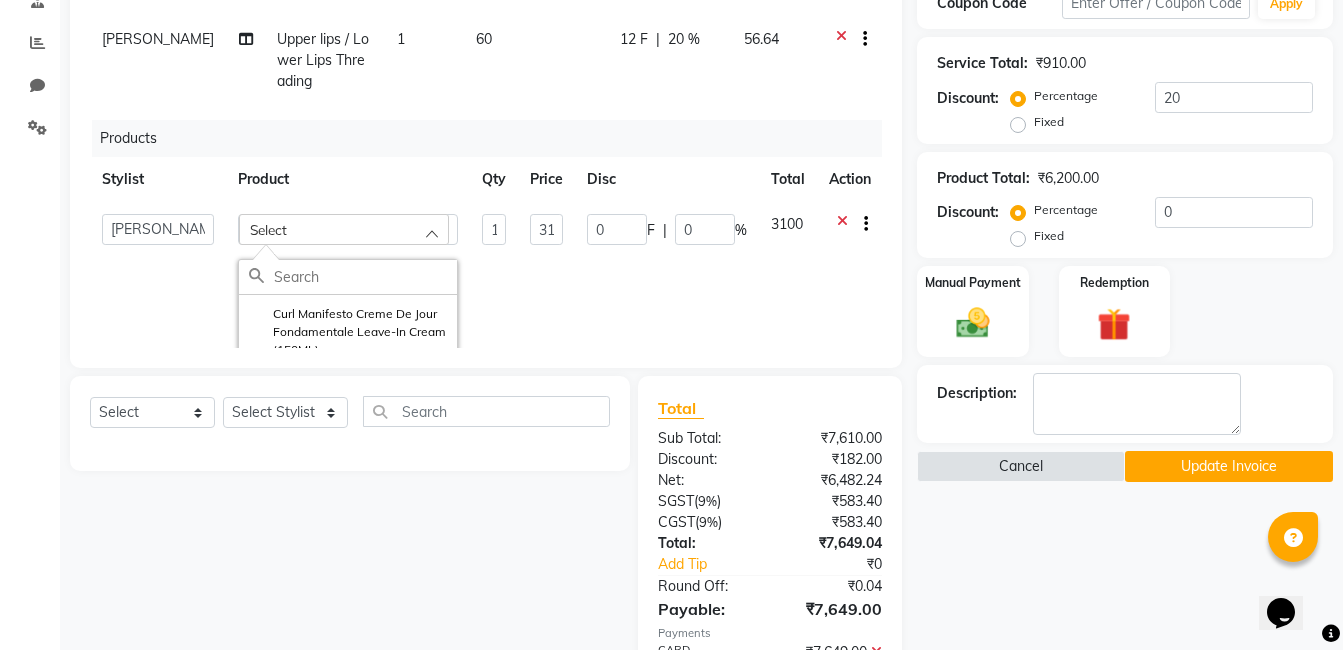 click 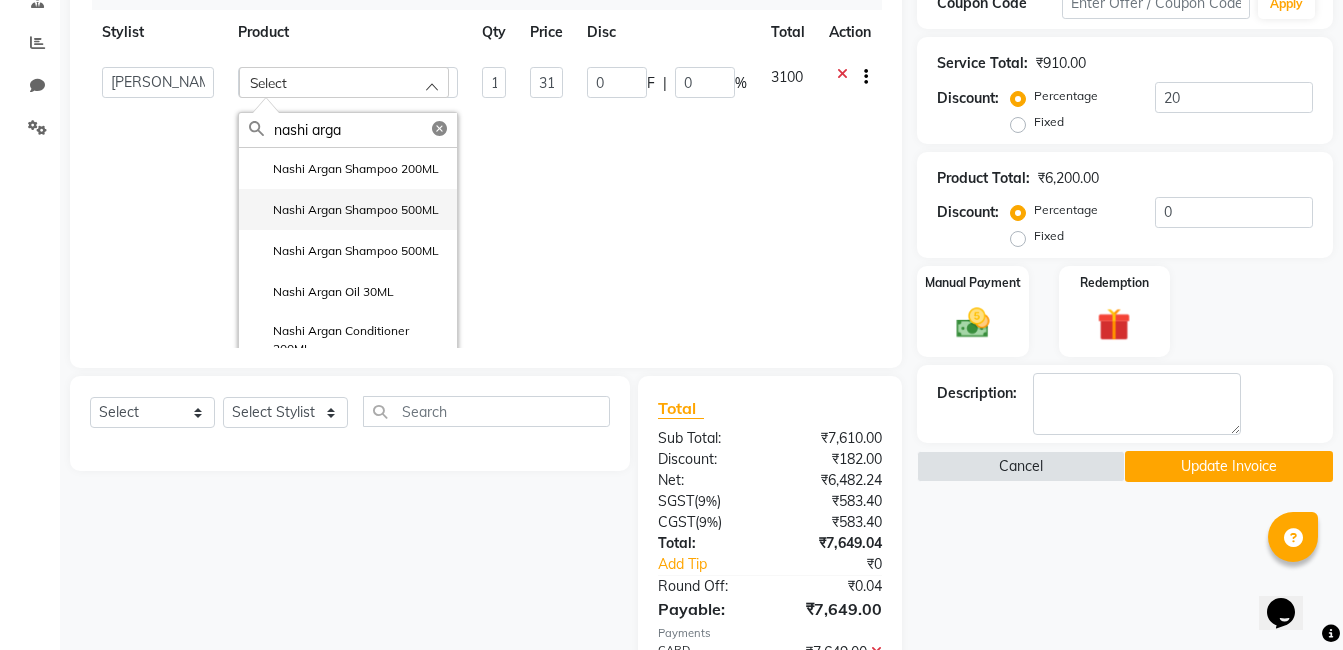 scroll, scrollTop: 200, scrollLeft: 0, axis: vertical 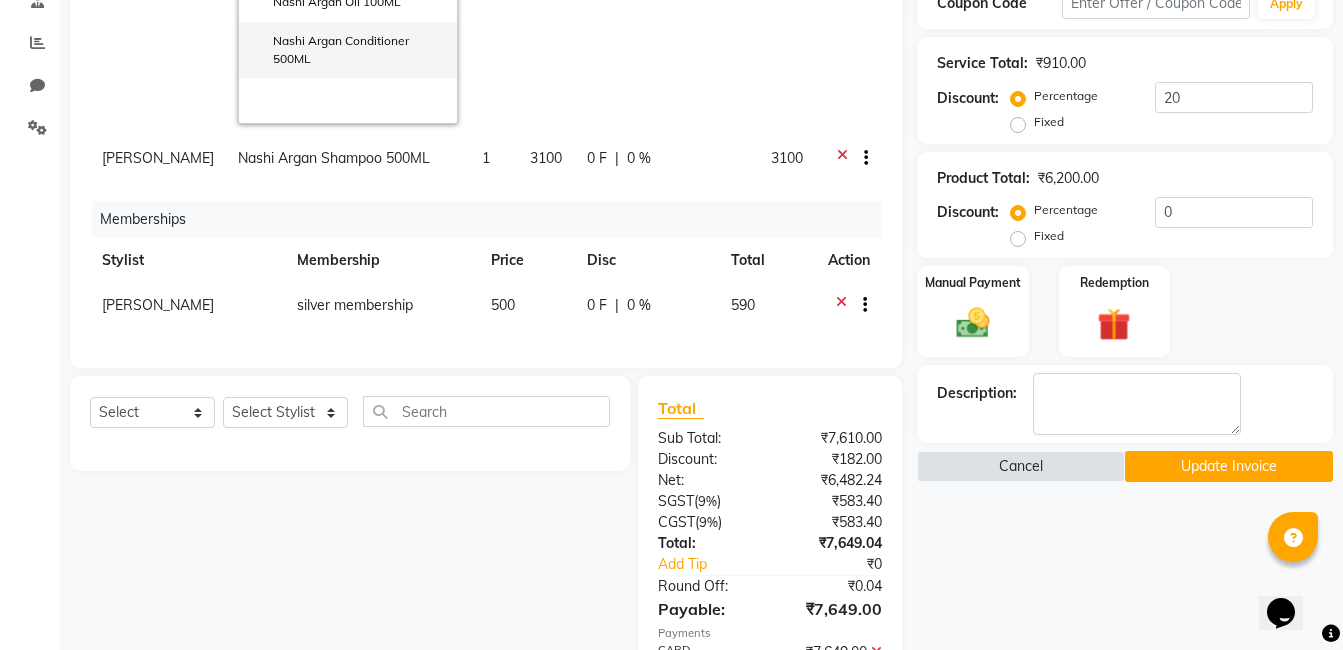 type on "nashi arga" 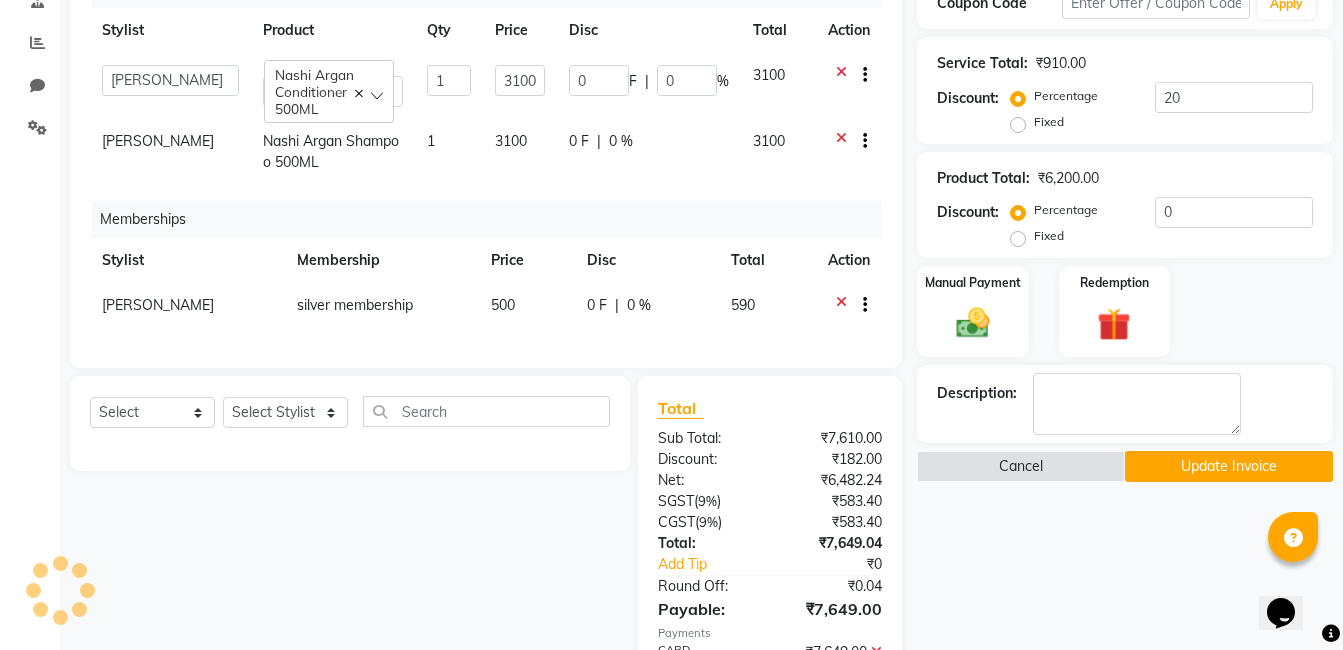 scroll, scrollTop: 143, scrollLeft: 0, axis: vertical 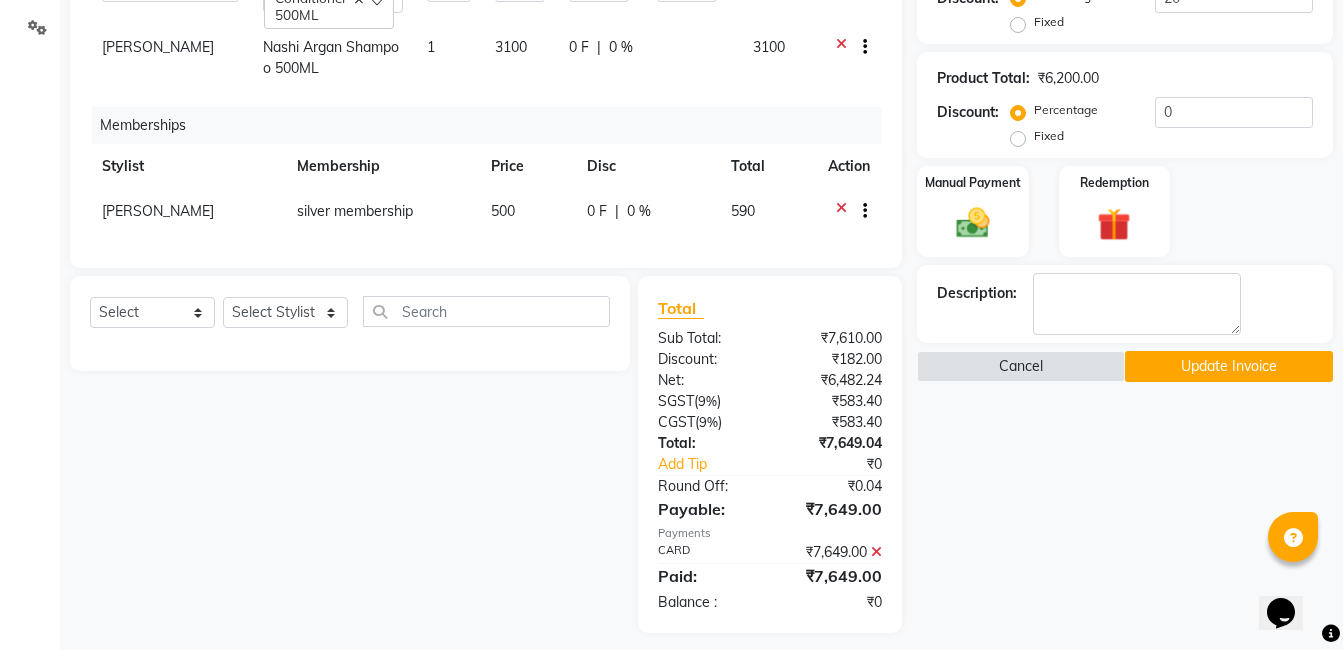 click on "Update Invoice" 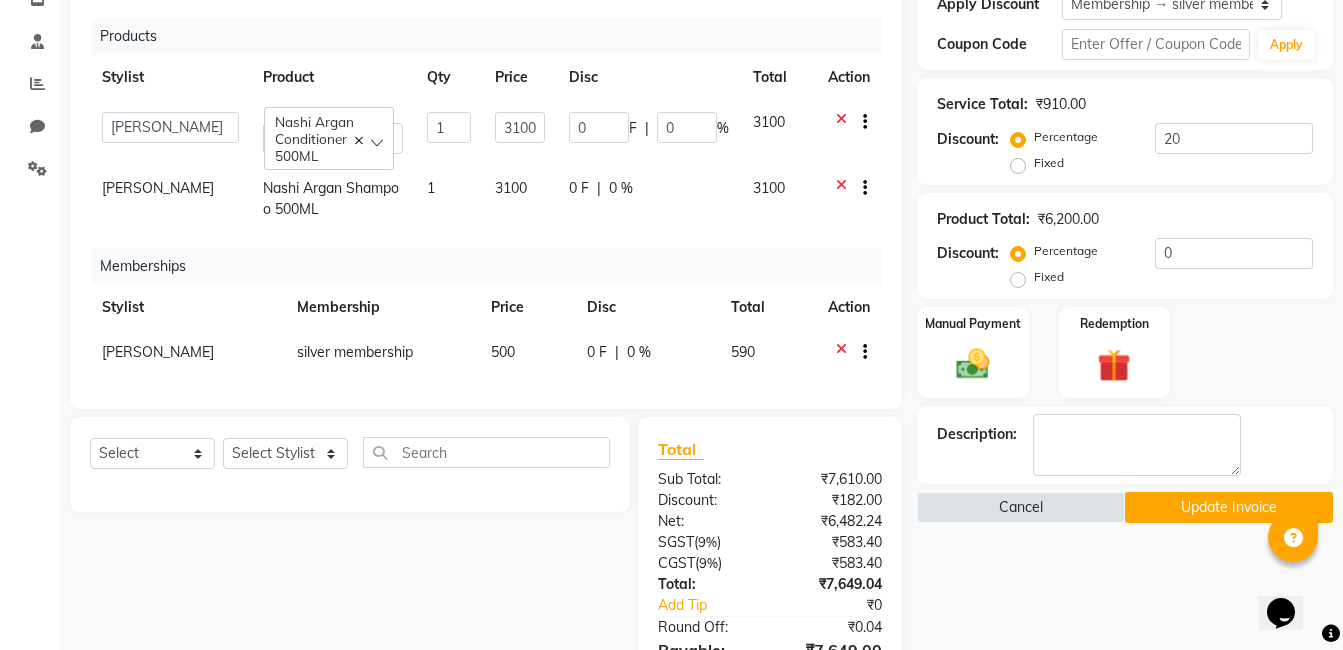scroll, scrollTop: 300, scrollLeft: 0, axis: vertical 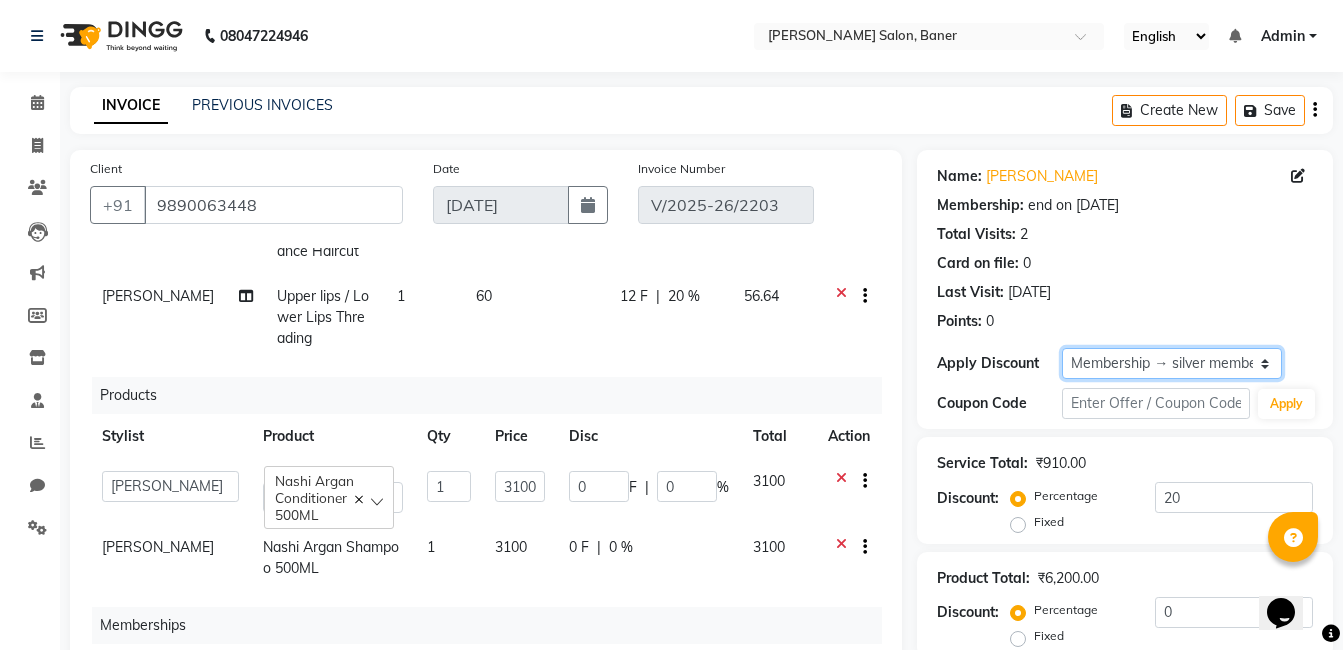 click on "Select Membership → silver membership" 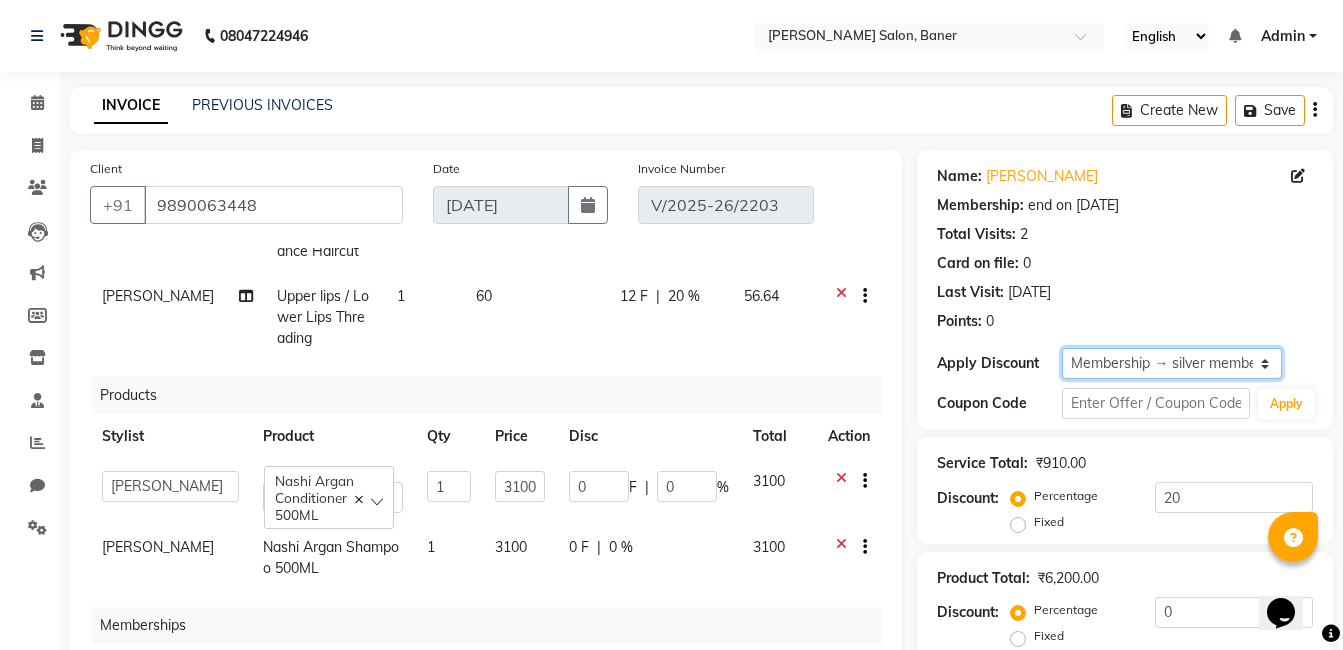 select on "0:" 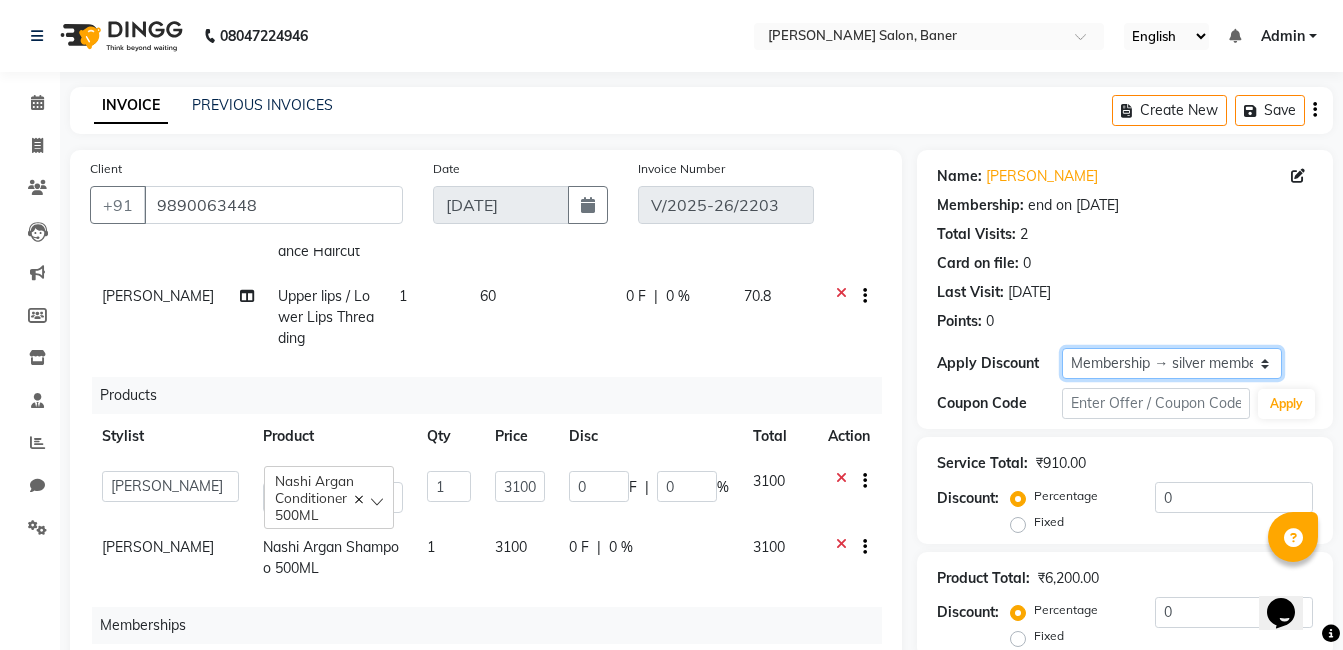 click on "Select Membership → silver membership" 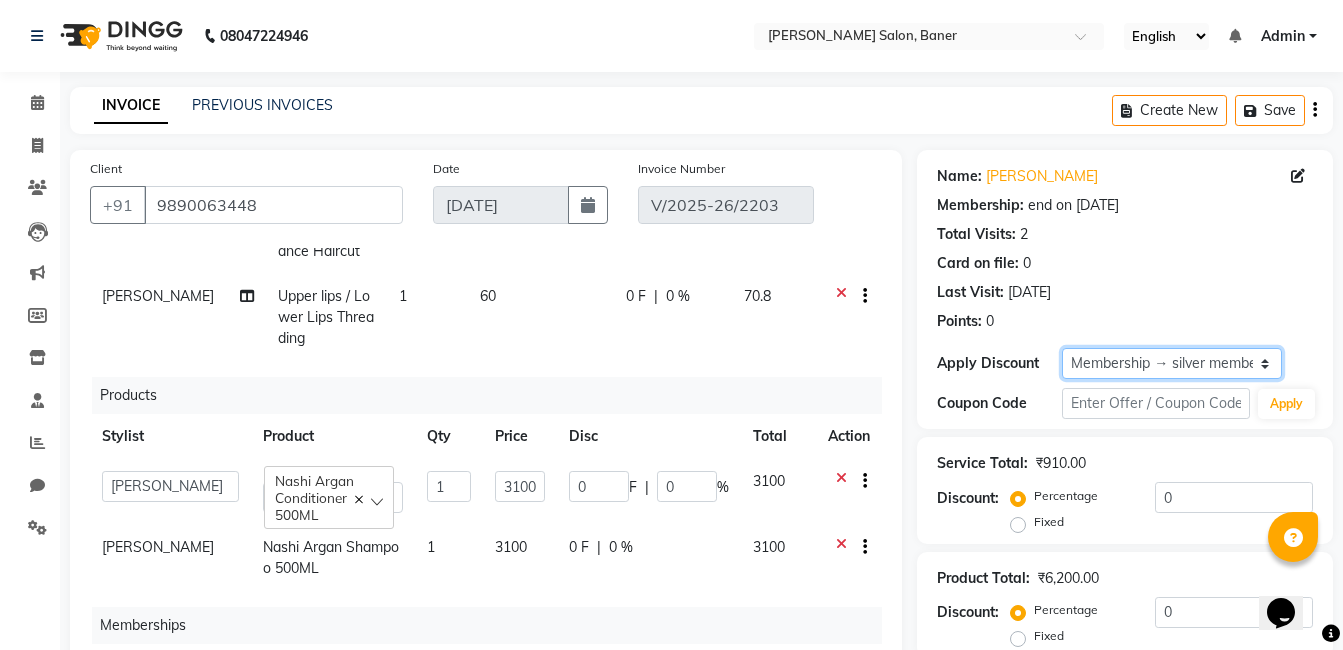 select on "1: Object" 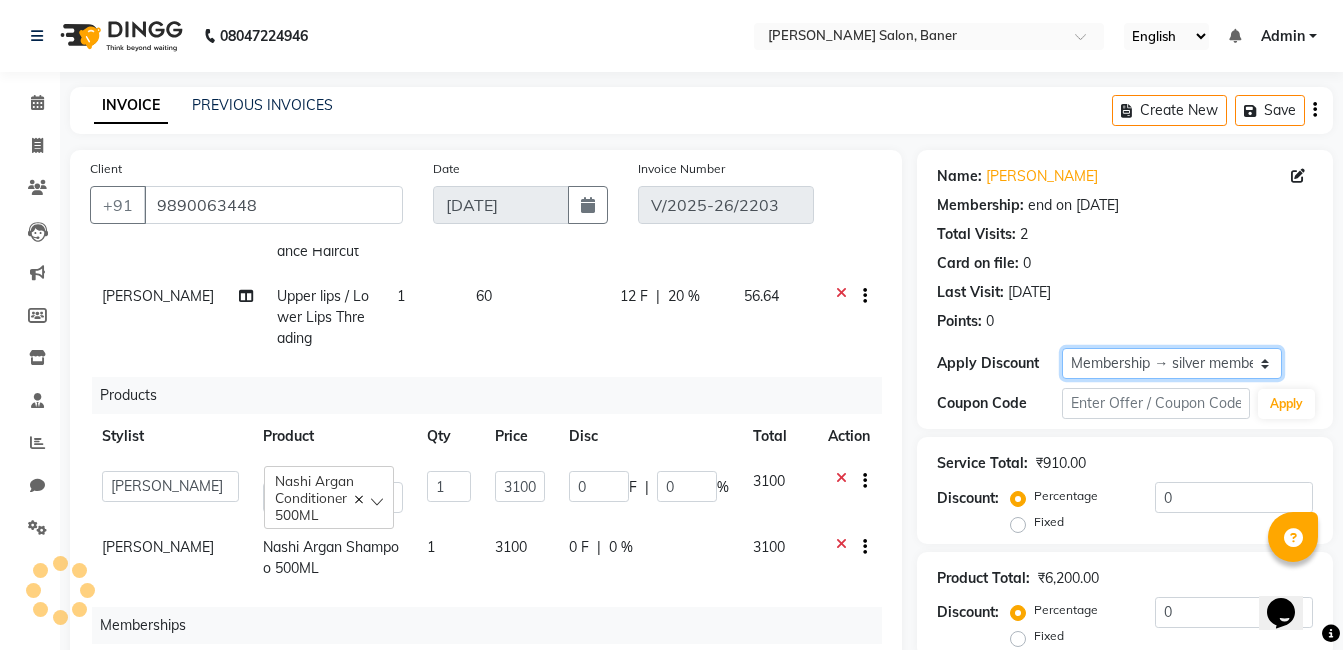 type on "20" 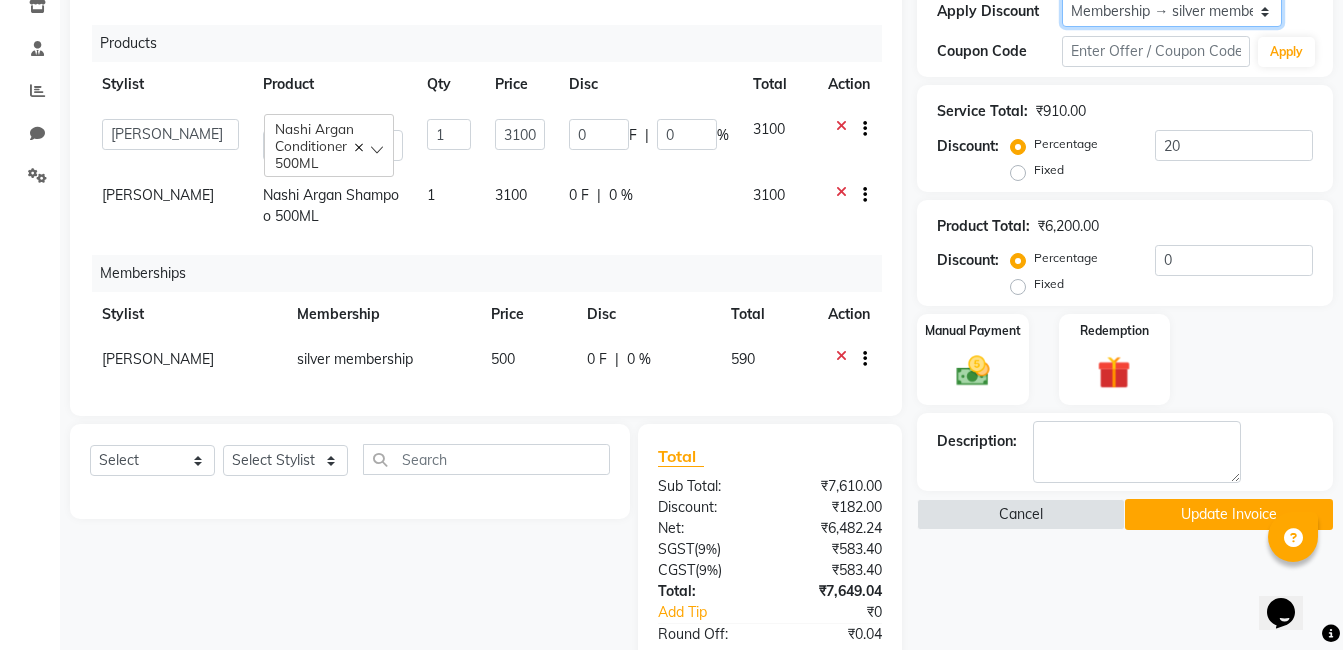 scroll, scrollTop: 400, scrollLeft: 0, axis: vertical 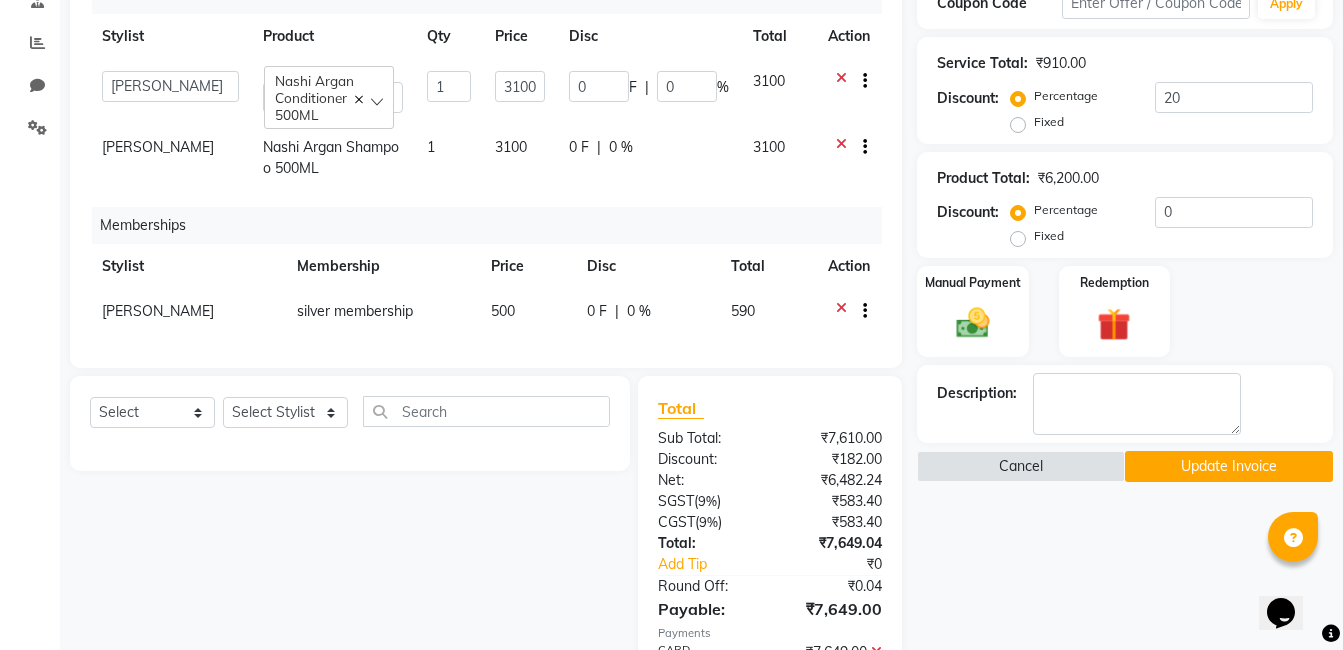 drag, startPoint x: 993, startPoint y: 556, endPoint x: 1146, endPoint y: 483, distance: 169.52286 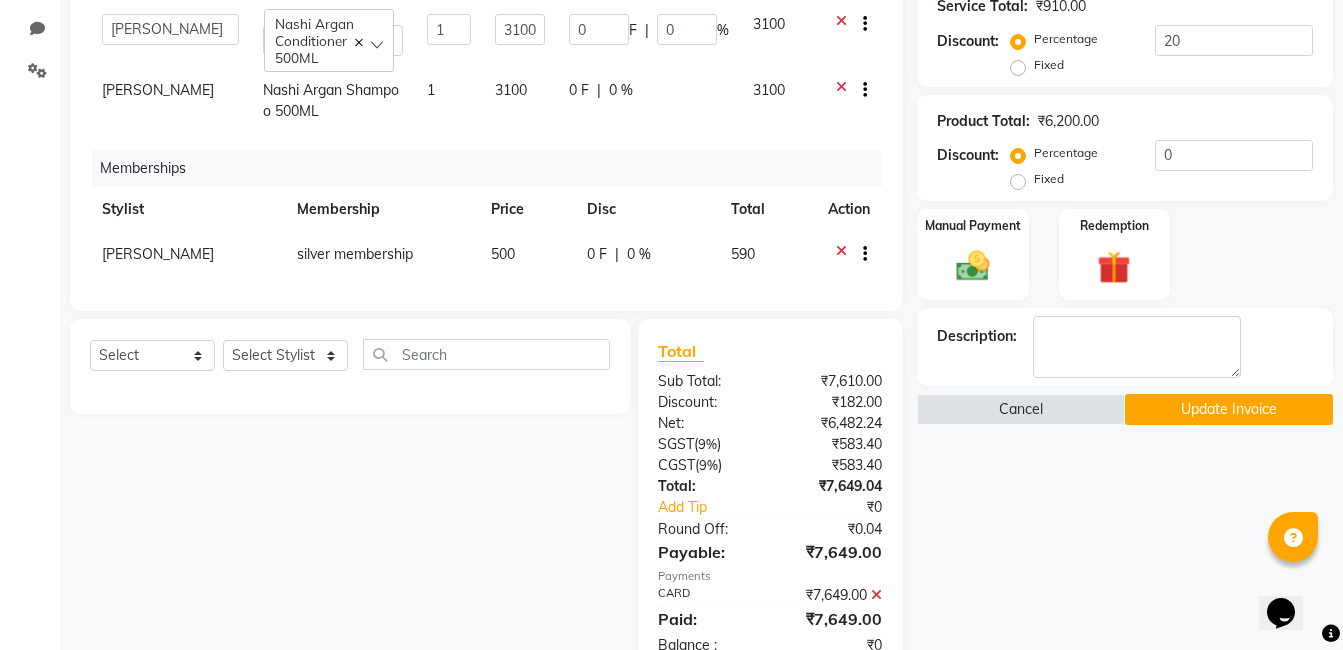 scroll, scrollTop: 513, scrollLeft: 0, axis: vertical 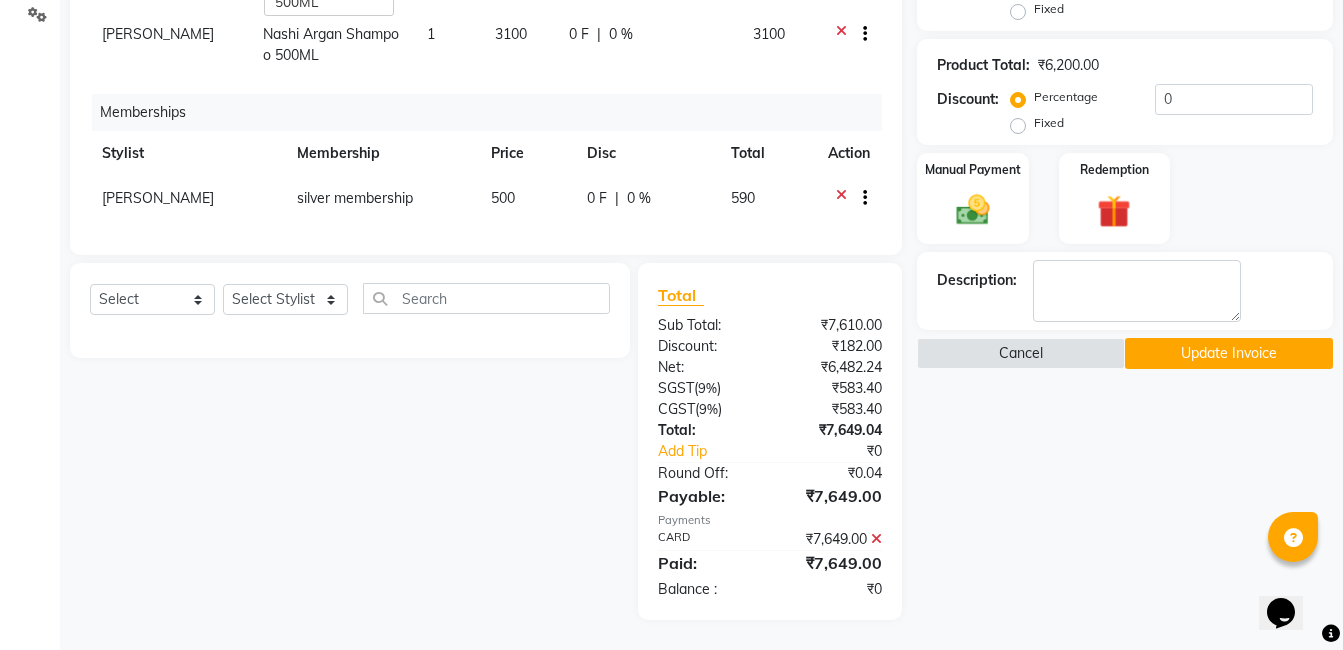 click on "Update Invoice" 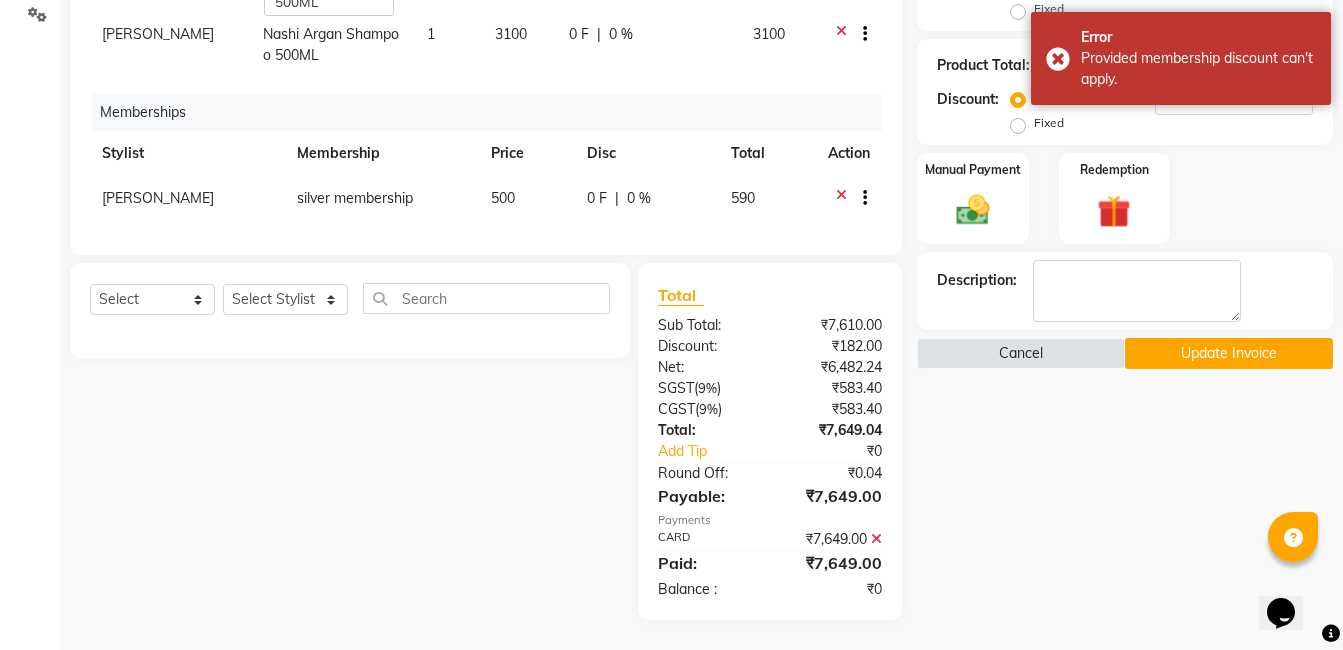 scroll, scrollTop: 413, scrollLeft: 0, axis: vertical 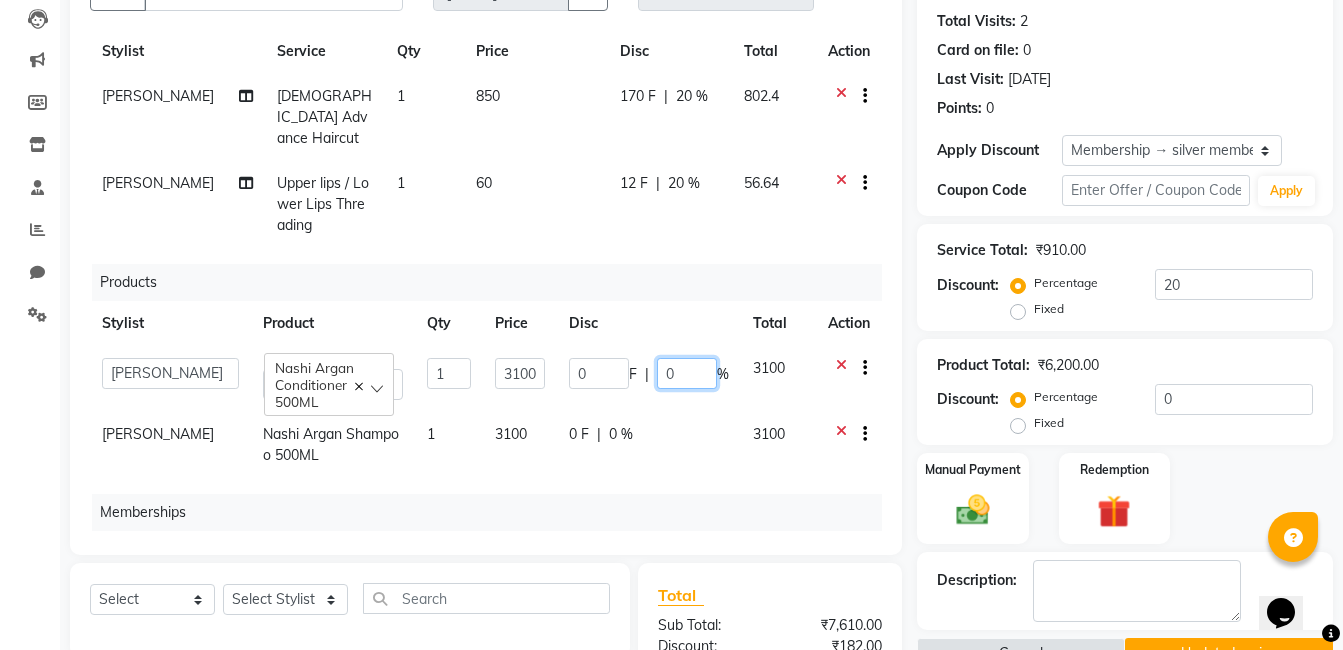 click on "0 F | 0 %" 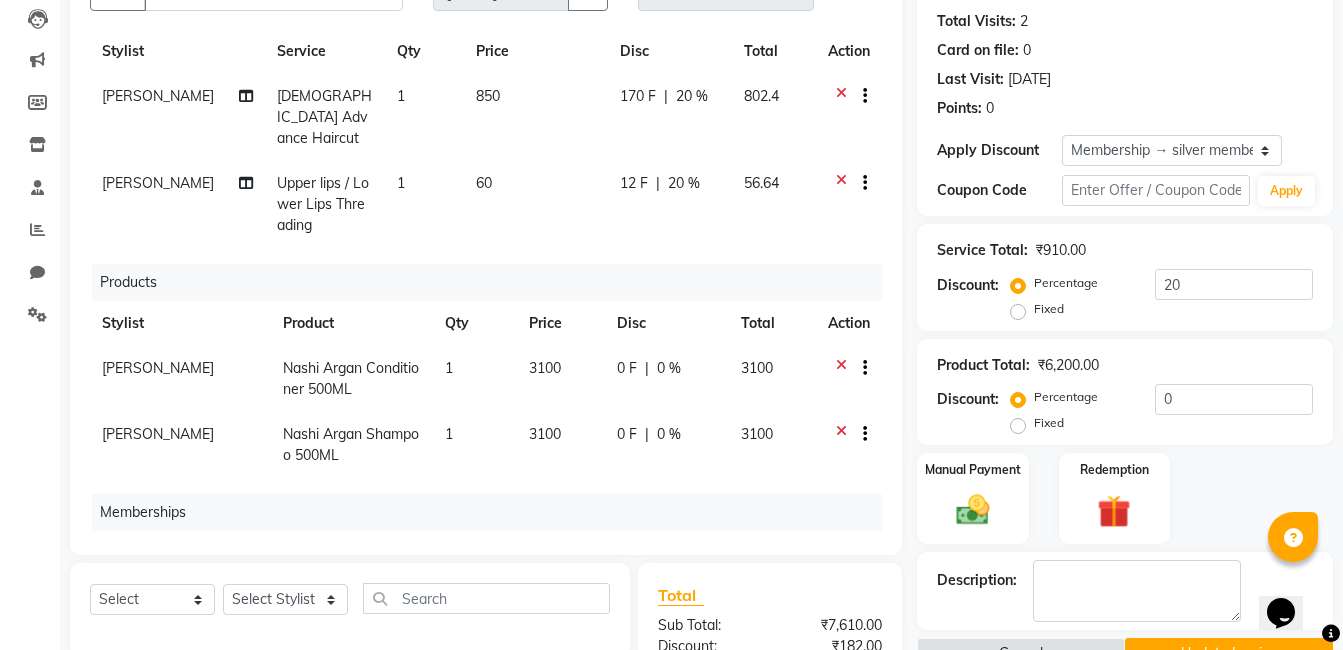 click on "0 F | 0 %" 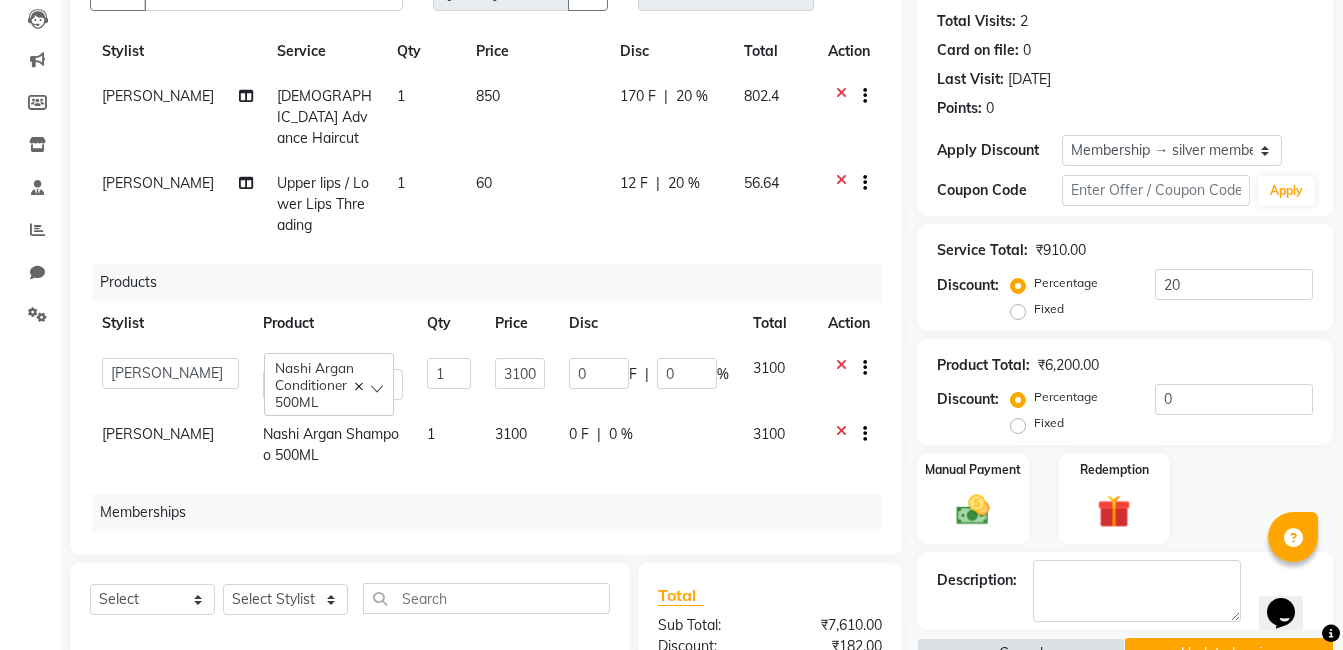 click on "0 F | 0 %" 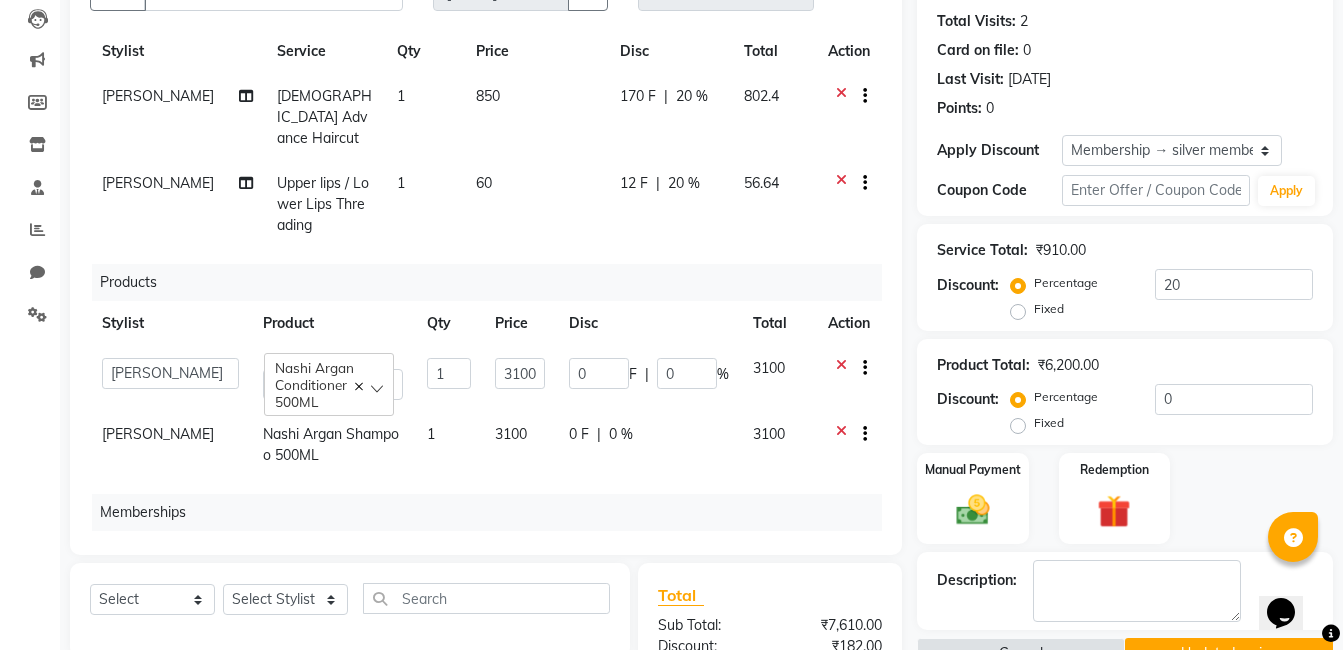 click on "Client +91 9890063448 Date 11-07-2025 Invoice Number V/2025-26/2203 Services Stylist Service Qty Price Disc Total Action Swapnil jadhav Female Advance Haircut  1 850 170 F | 20 % 802.4 Deepali Munde Upper lips / Lower Lips Threading 1 60 12 F | 20 % 56.64 Products Stylist Product Qty Price Disc Total Action  Admin   Asif qureshi   Deepali Munde   Dipali Jivane   Jabaaz   Karishma Khot    Kshitija   Kumar    Palash Das   Prem patode   Rahul chhapchhade   Rupesh sangale   Santosh Kadam   Swapnil jadhav   Nashi Argan Conditioner  500ML  1 3100 0 F | 0 % 3100 Swapnil jadhav Nashi Argan Shampoo  500ML 1 3100 0 F | 0 % 3100 Memberships Stylist Membership Price Disc Total Action Swapnil jadhav silver membership 500 0 F | 0 % 590 Select  Service  Product  Package Voucher Prepaid Gift Card  Select Stylist Admin Asif qureshi Deepali Munde Dipali Jivane Jabaaz Karishma Khot  Kshitija Kumar  Palash Das Prem patode Rahul chhapchhade Rupesh sangale Santosh Kadam Swapnil jadhav Total Sub Total: ₹7,610.00 Discount: Net:  (" 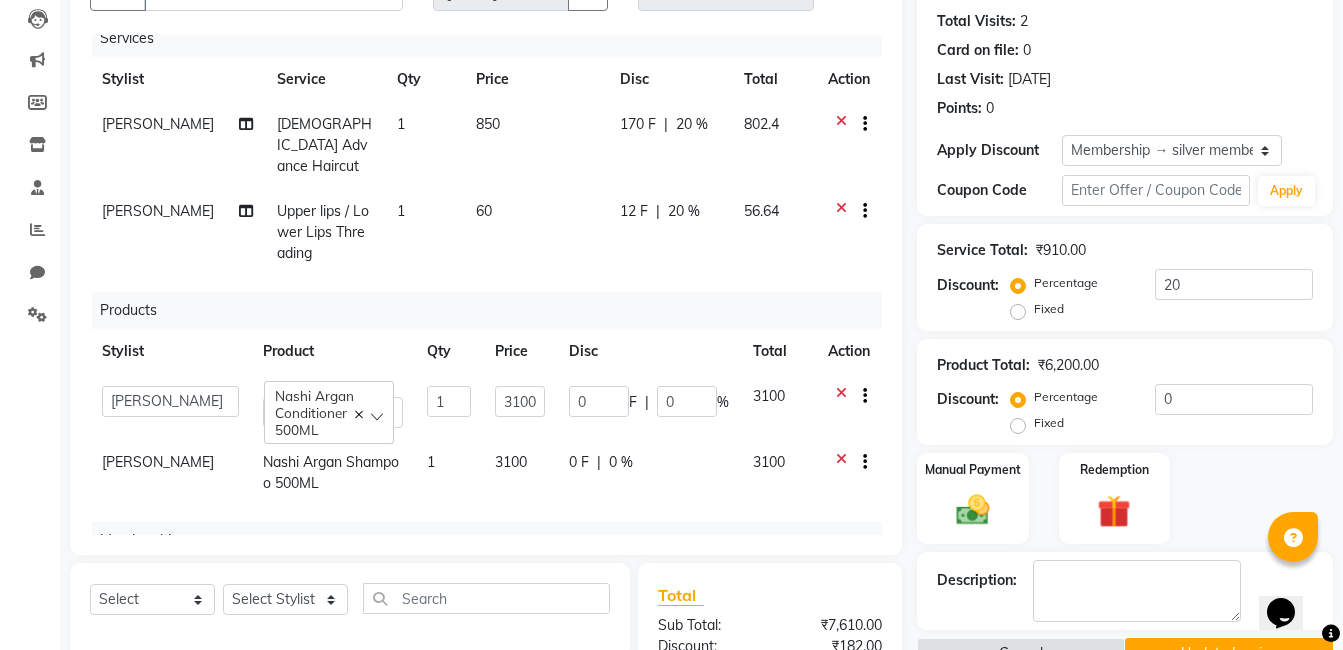 scroll, scrollTop: 0, scrollLeft: 0, axis: both 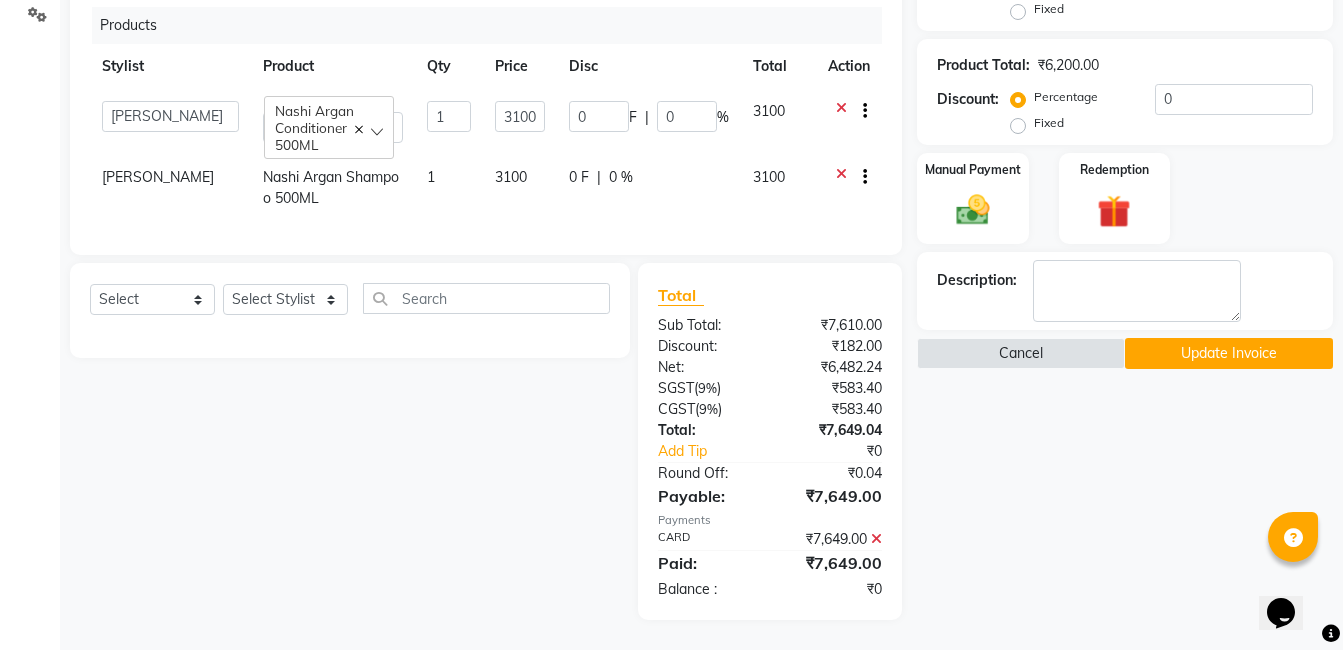 drag, startPoint x: 1055, startPoint y: 566, endPoint x: 1065, endPoint y: 459, distance: 107.46627 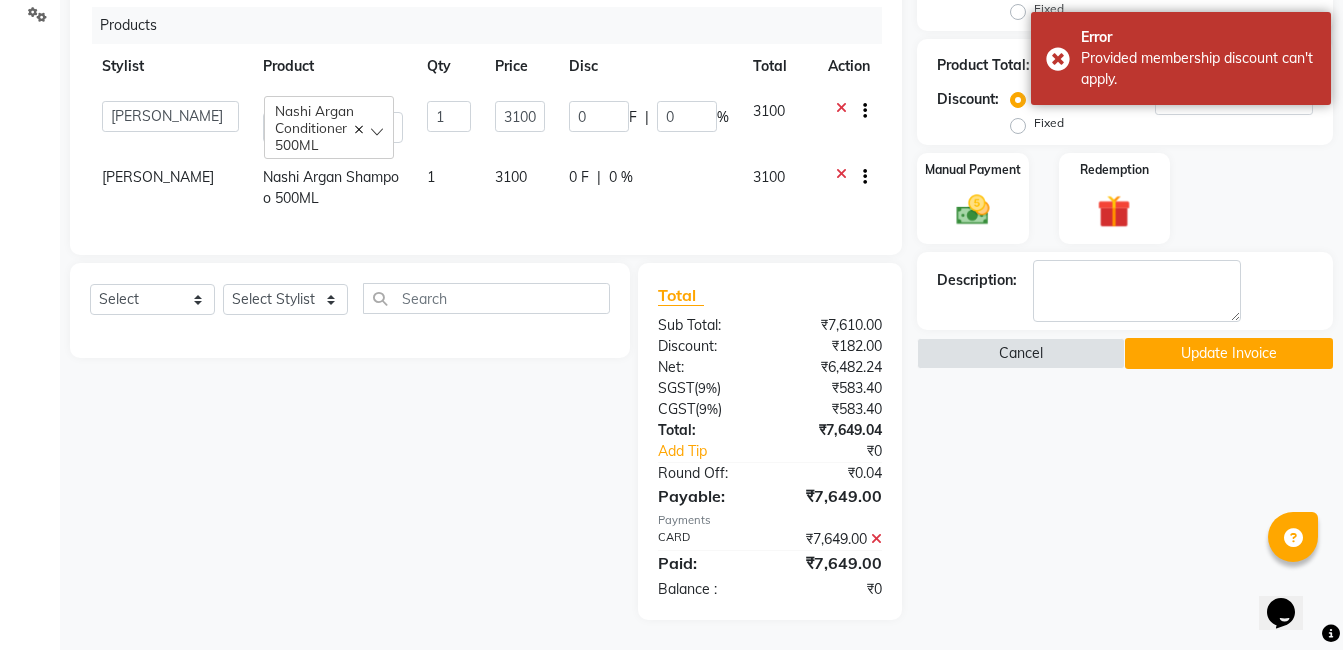 click on "Name: Sonal  Membership: end on 11-07-2026 Total Visits:  2 Card on file:  0 Last Visit:   11-07-2025 Points:   0  Apply Discount Select Membership → silver membership Coupon Code Apply Service Total:  ₹910.00  Discount:  Percentage   Fixed  20 Product Total:  ₹6,200.00  Discount:  Percentage   Fixed  0 Manual Payment Redemption Description:                   Cancel   Update Invoice" 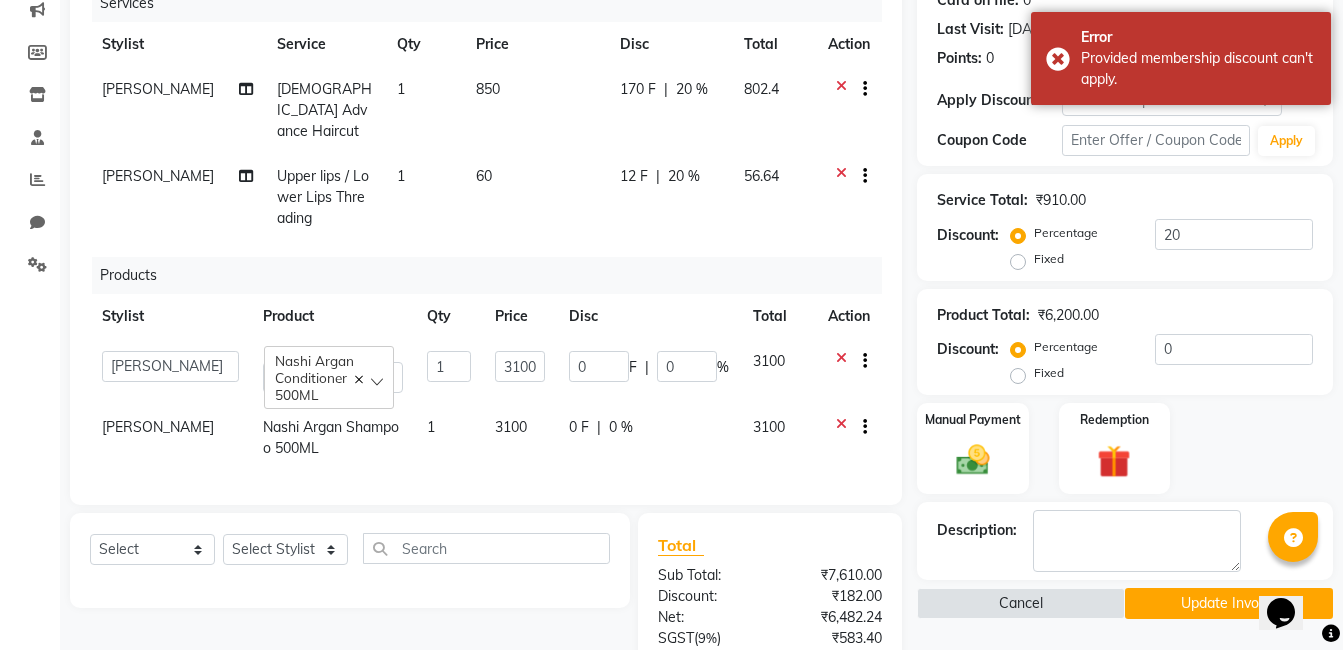 scroll, scrollTop: 213, scrollLeft: 0, axis: vertical 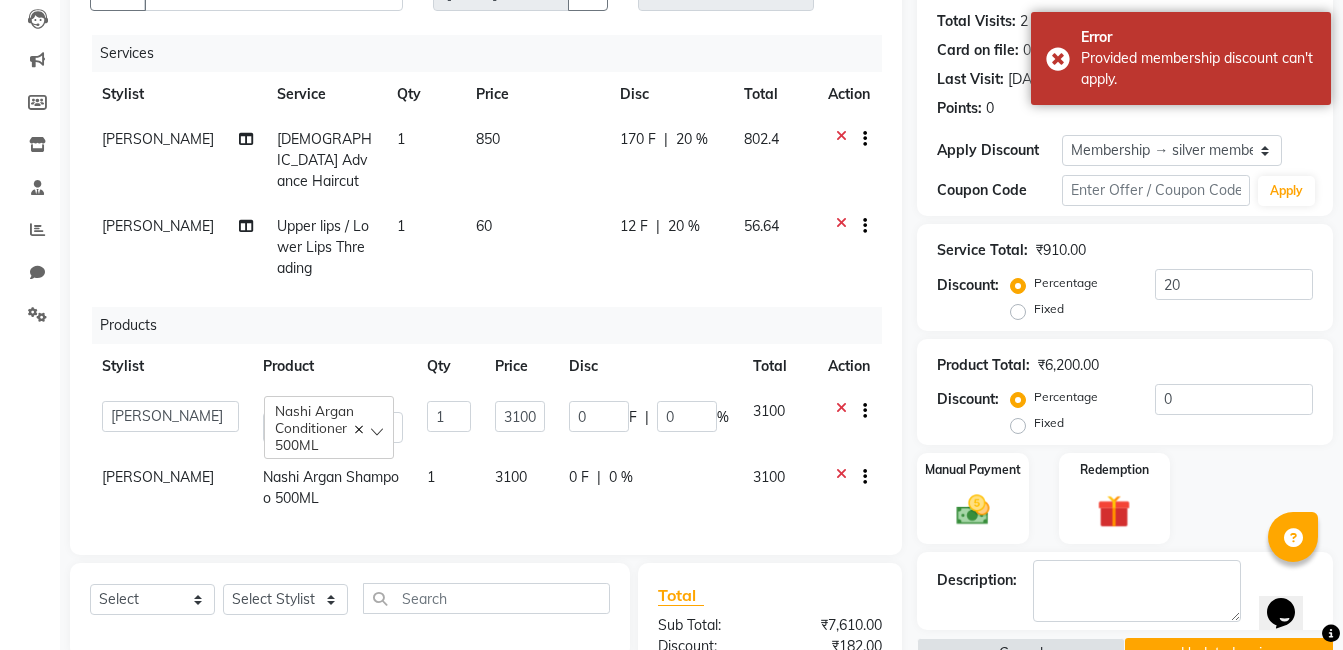 click 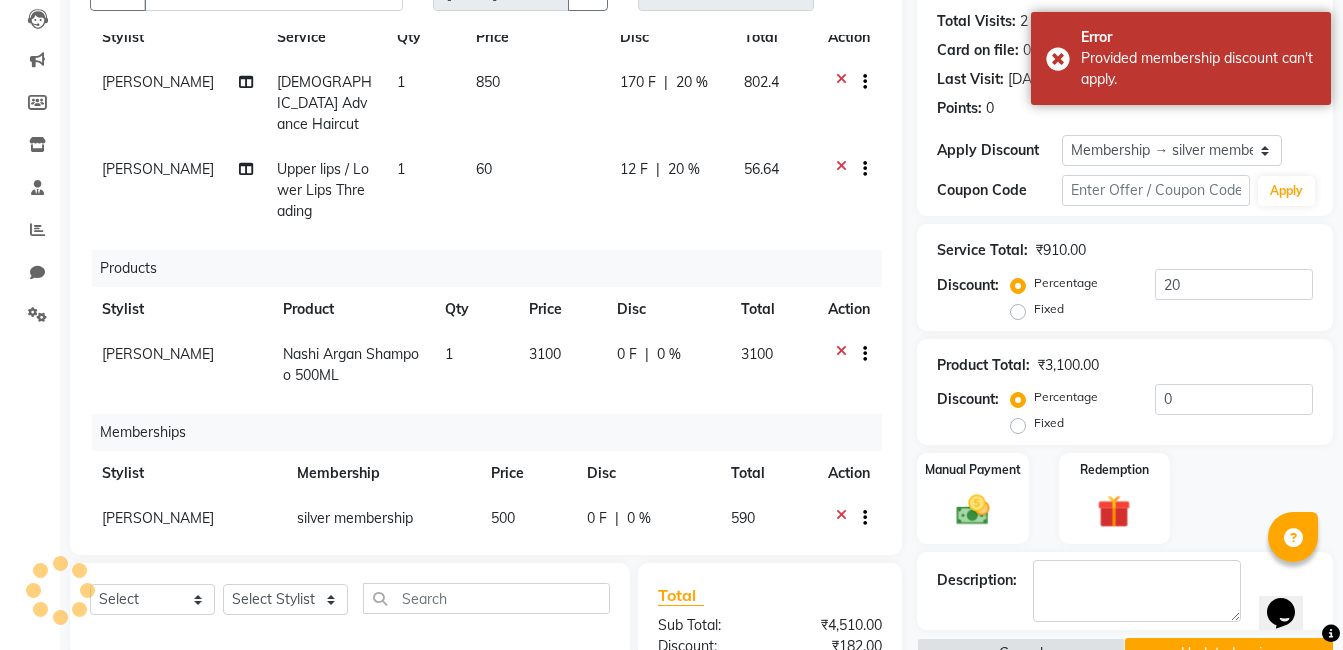 scroll, scrollTop: 77, scrollLeft: 0, axis: vertical 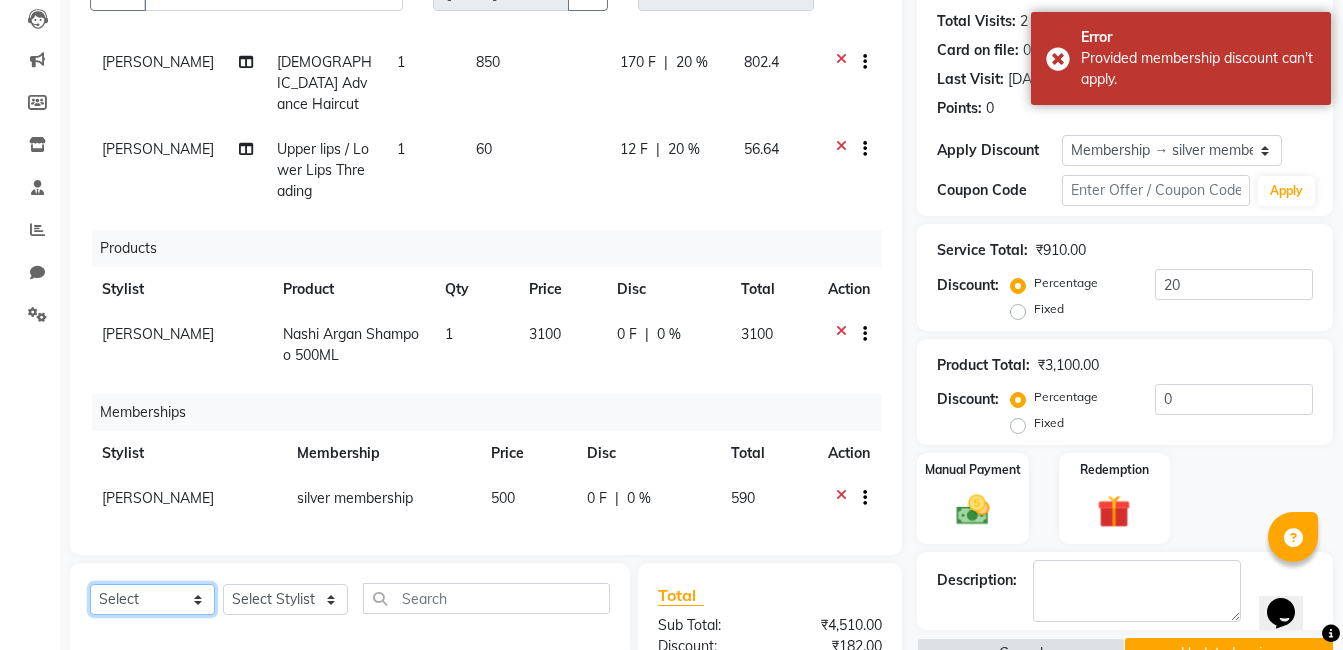 click on "Select  Service  Product  Package Voucher Prepaid Gift Card" 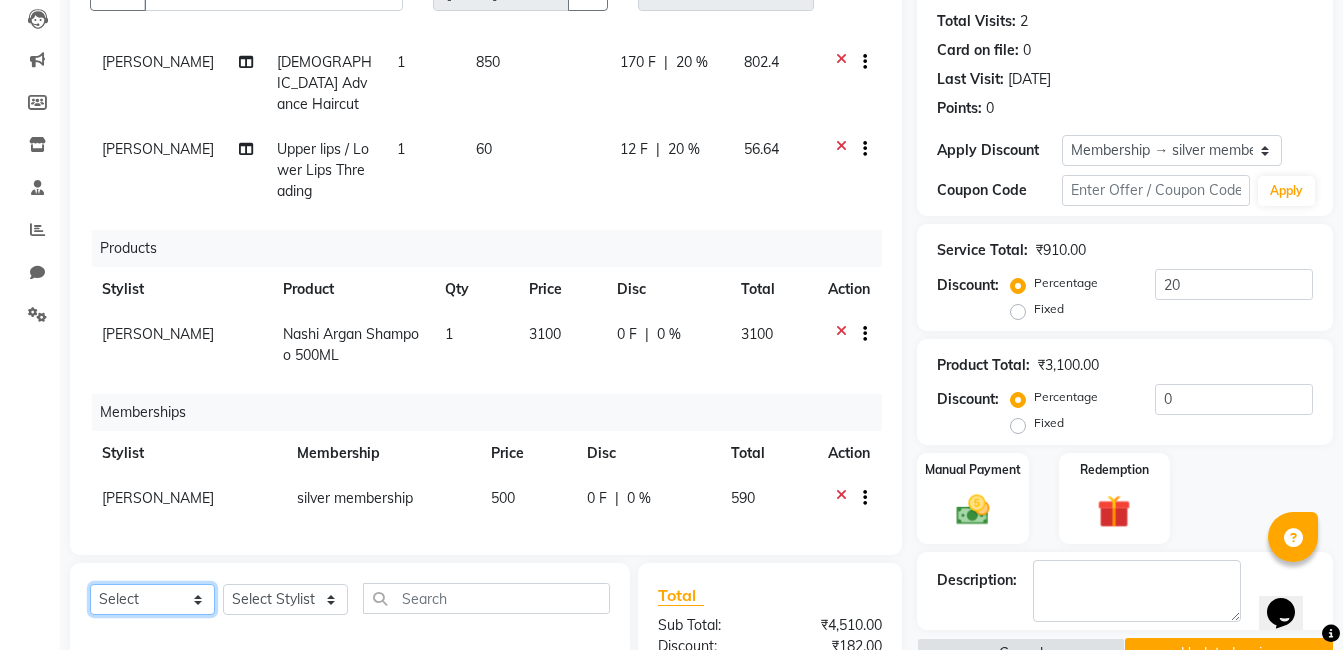 select on "product" 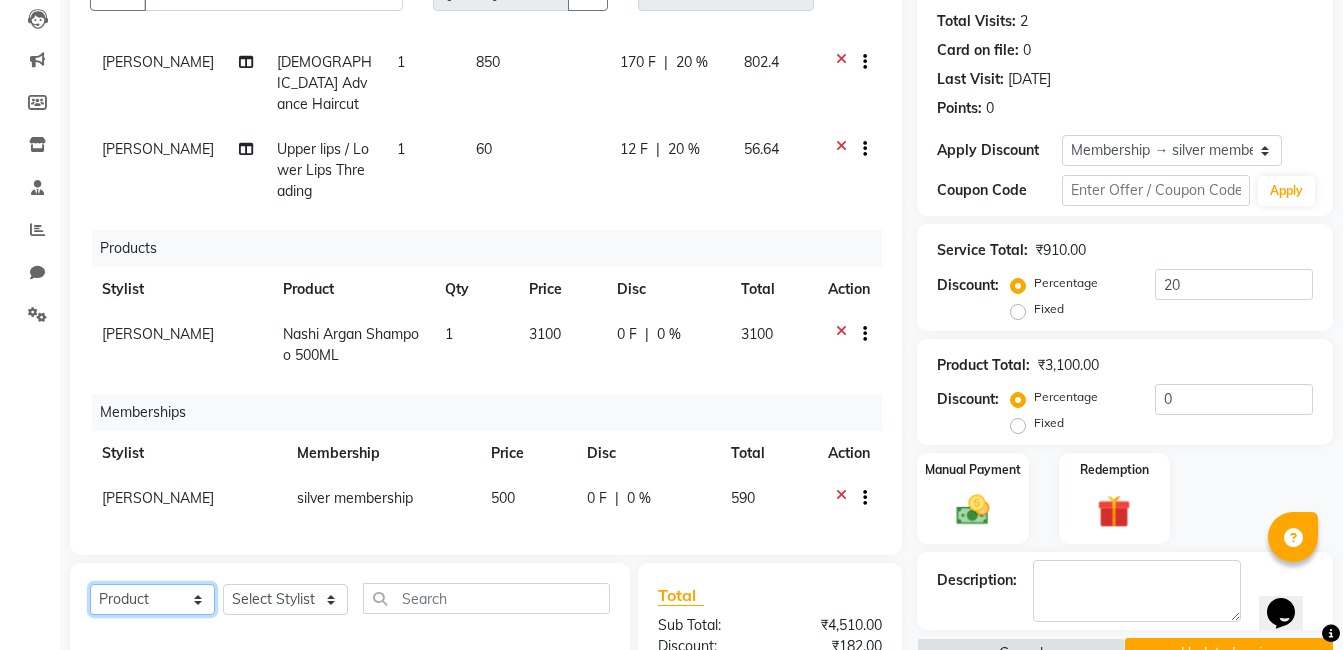 click on "Select  Service  Product  Package Voucher Prepaid Gift Card" 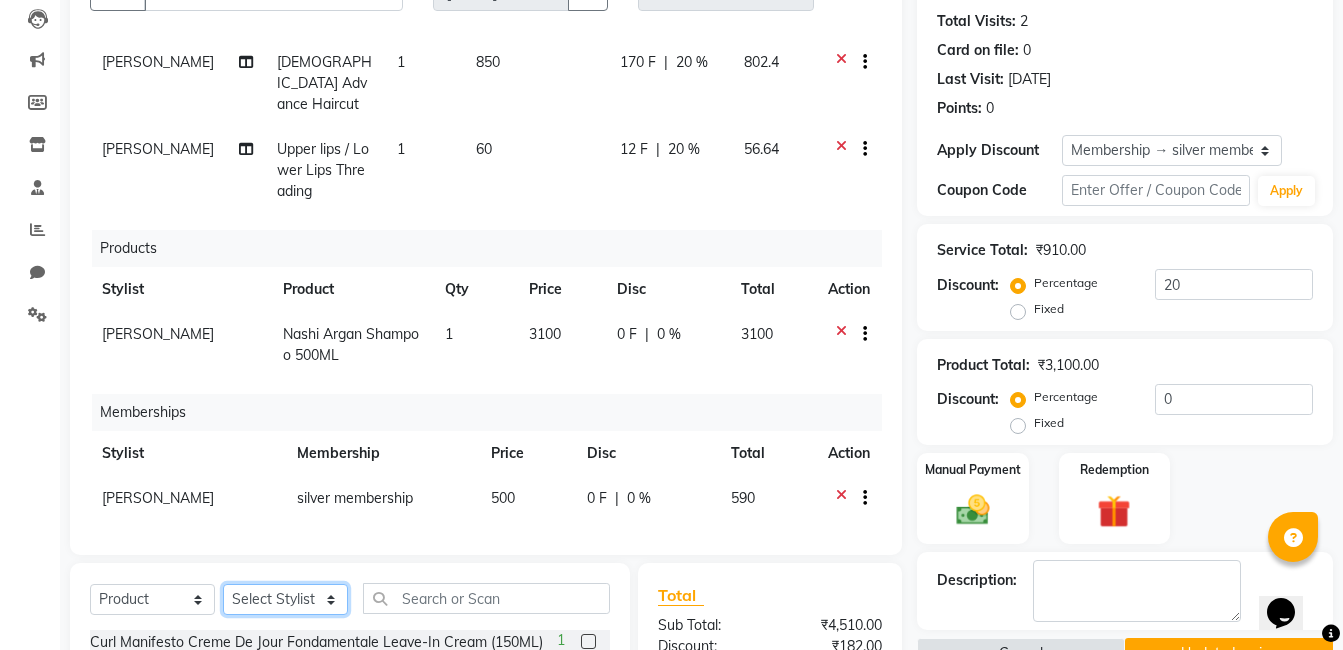 click on "Select Stylist Admin Asif qureshi Deepali Munde Dipali Jivane Jabaaz Karishma Khot  Kshitija Kumar  Palash Das Prem patode Rahul chhapchhade Rupesh sangale Santosh Kadam Swapnil jadhav" 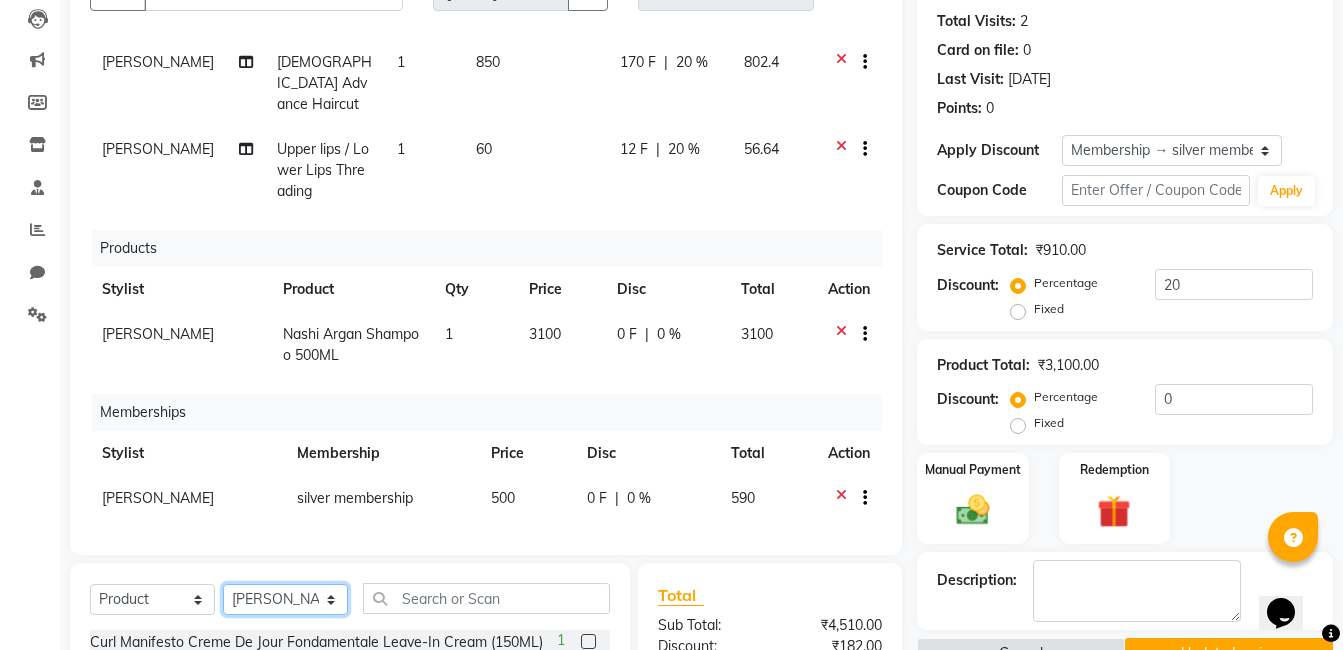 click on "Select Stylist Admin Asif qureshi Deepali Munde Dipali Jivane Jabaaz Karishma Khot  Kshitija Kumar  Palash Das Prem patode Rahul chhapchhade Rupesh sangale Santosh Kadam Swapnil jadhav" 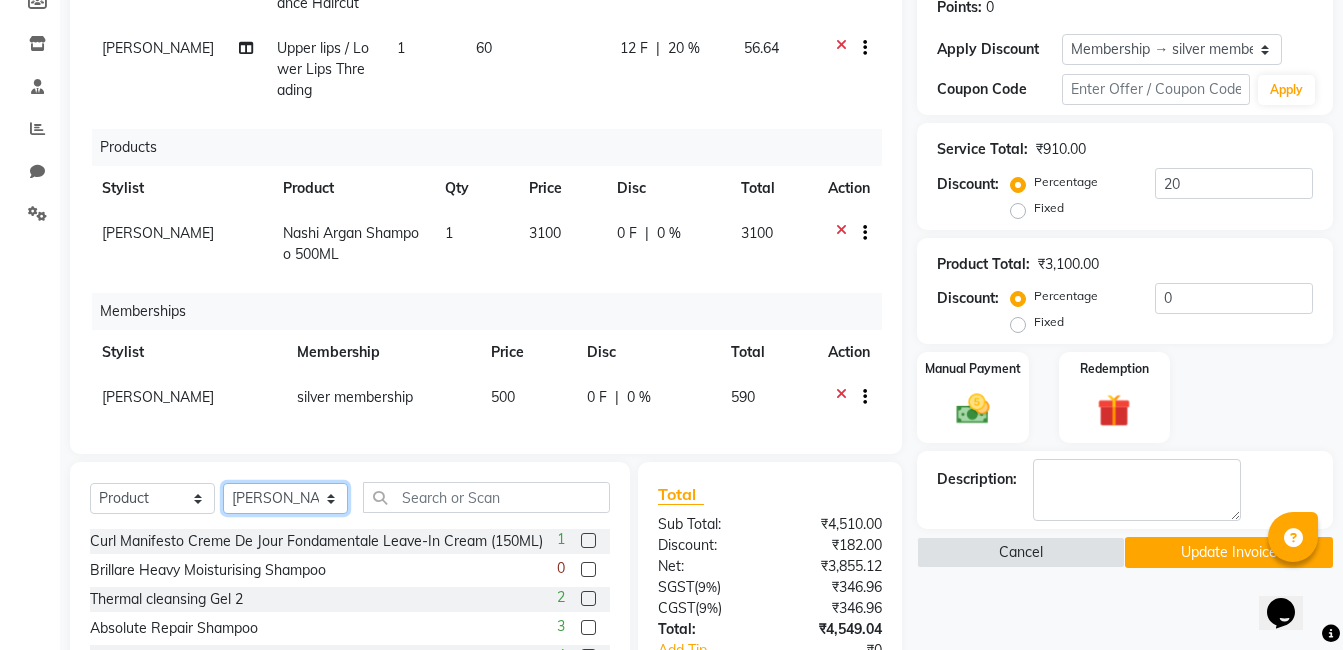 scroll, scrollTop: 513, scrollLeft: 0, axis: vertical 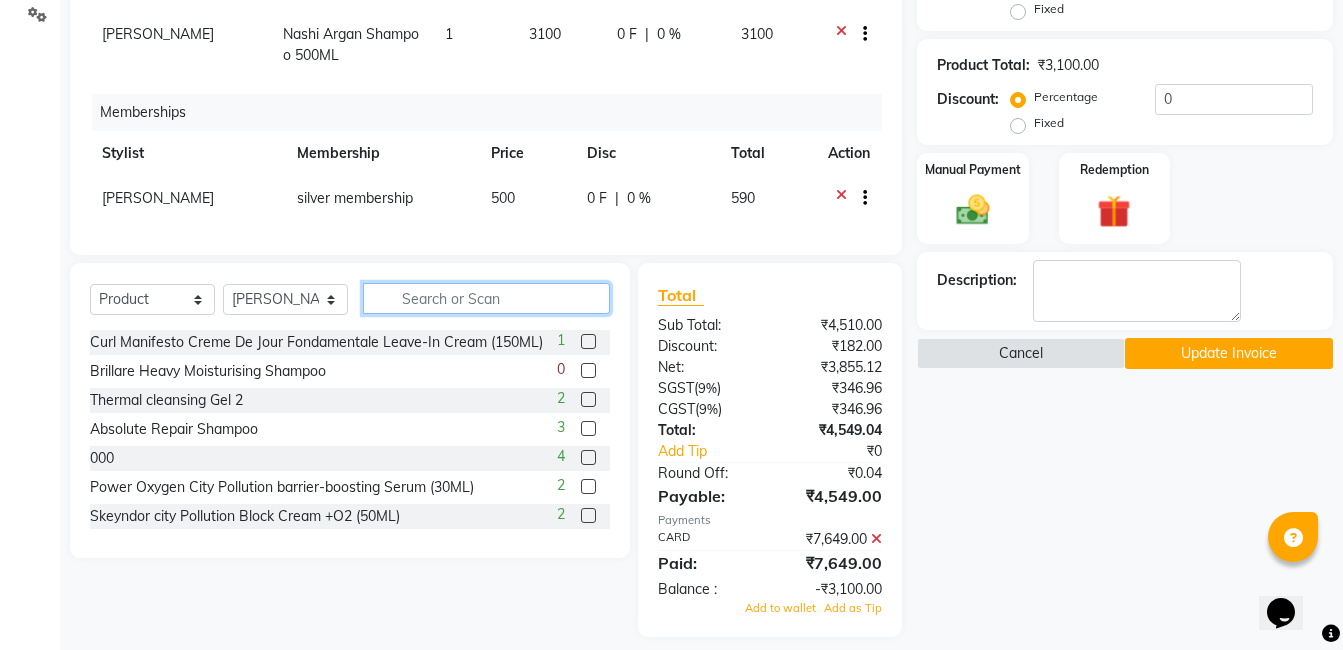 click 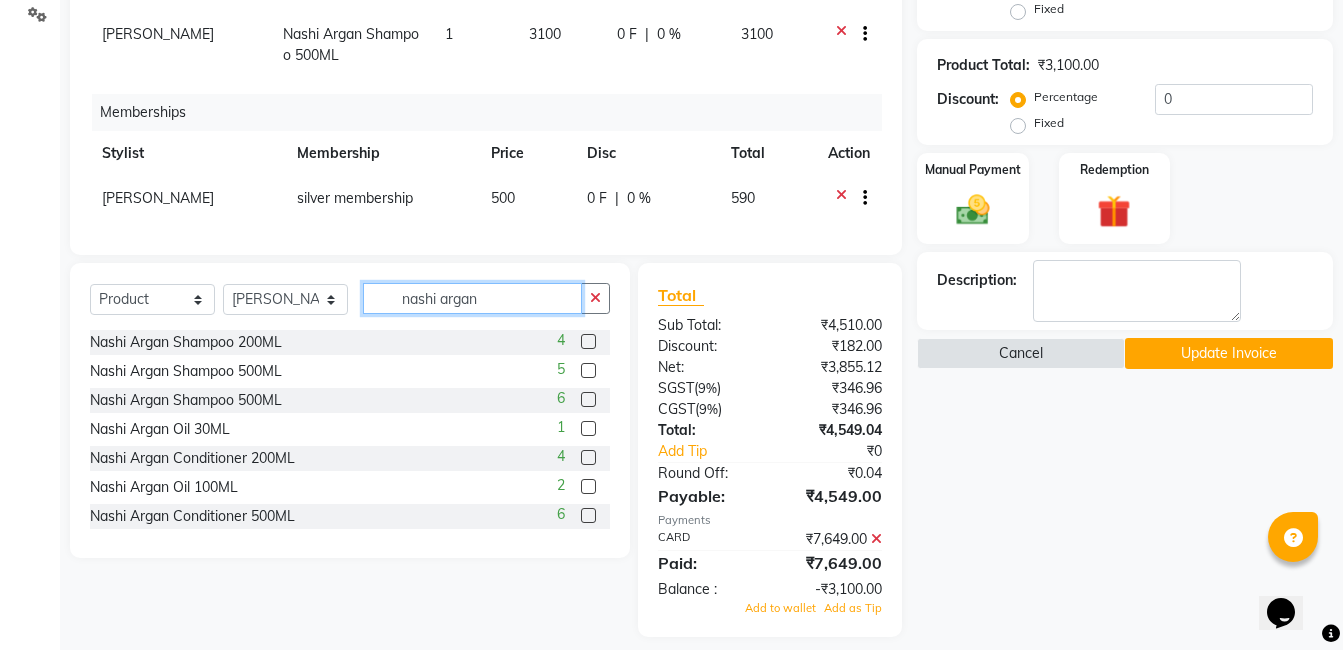 type on "nashi argan" 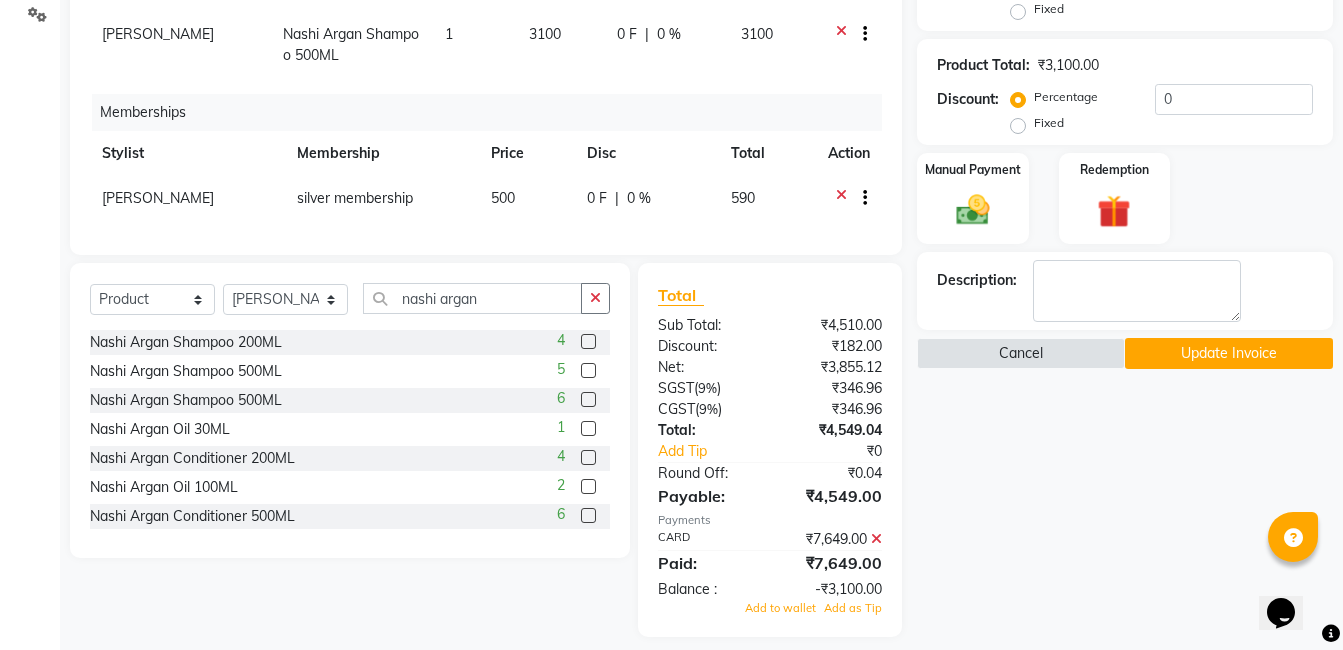 click 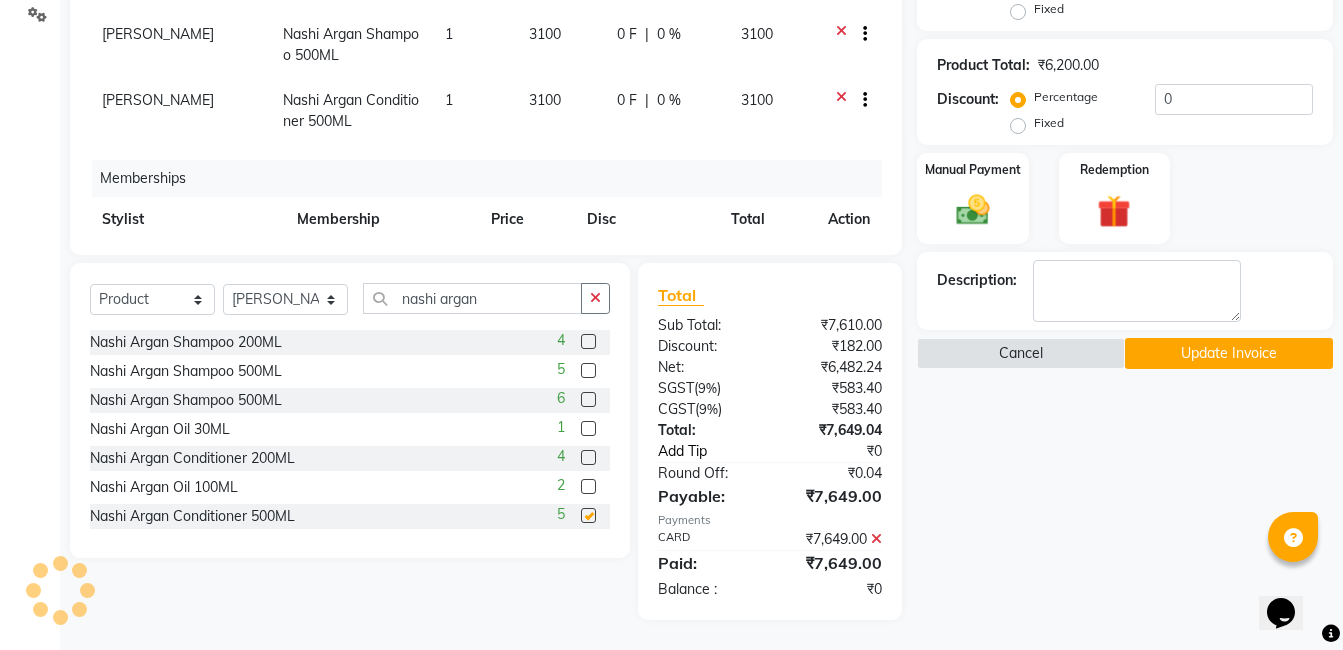 checkbox on "false" 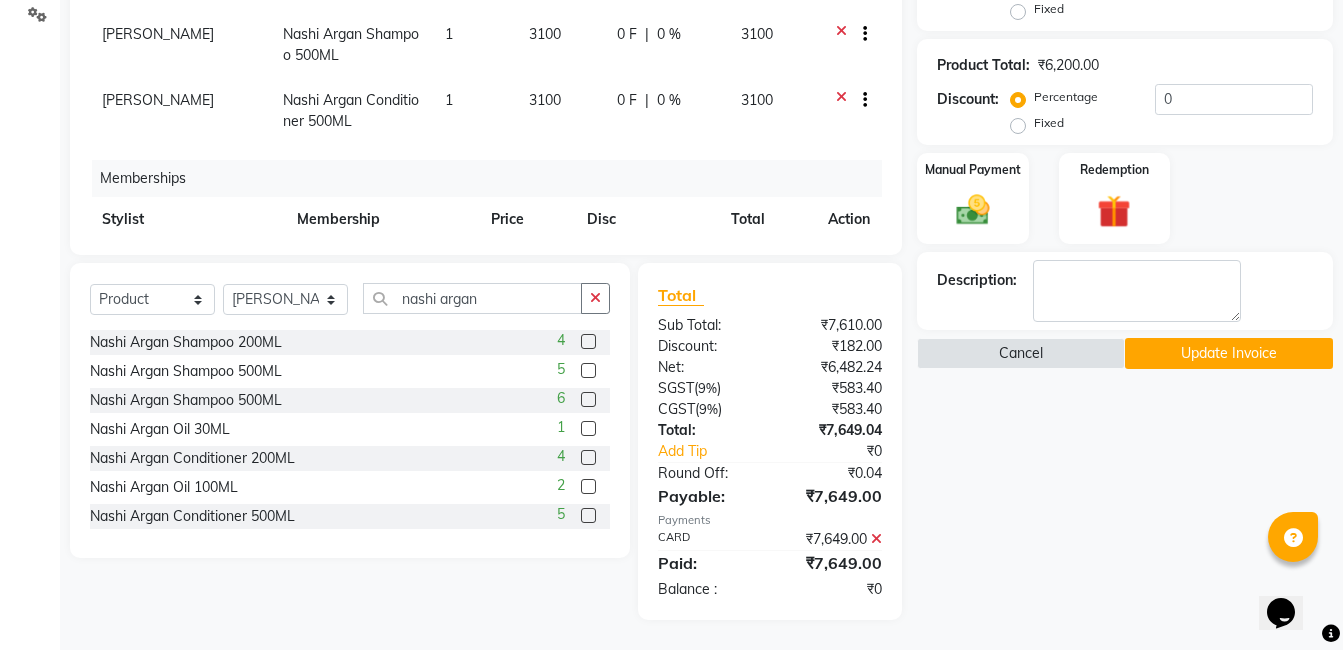 click on "Update Invoice" 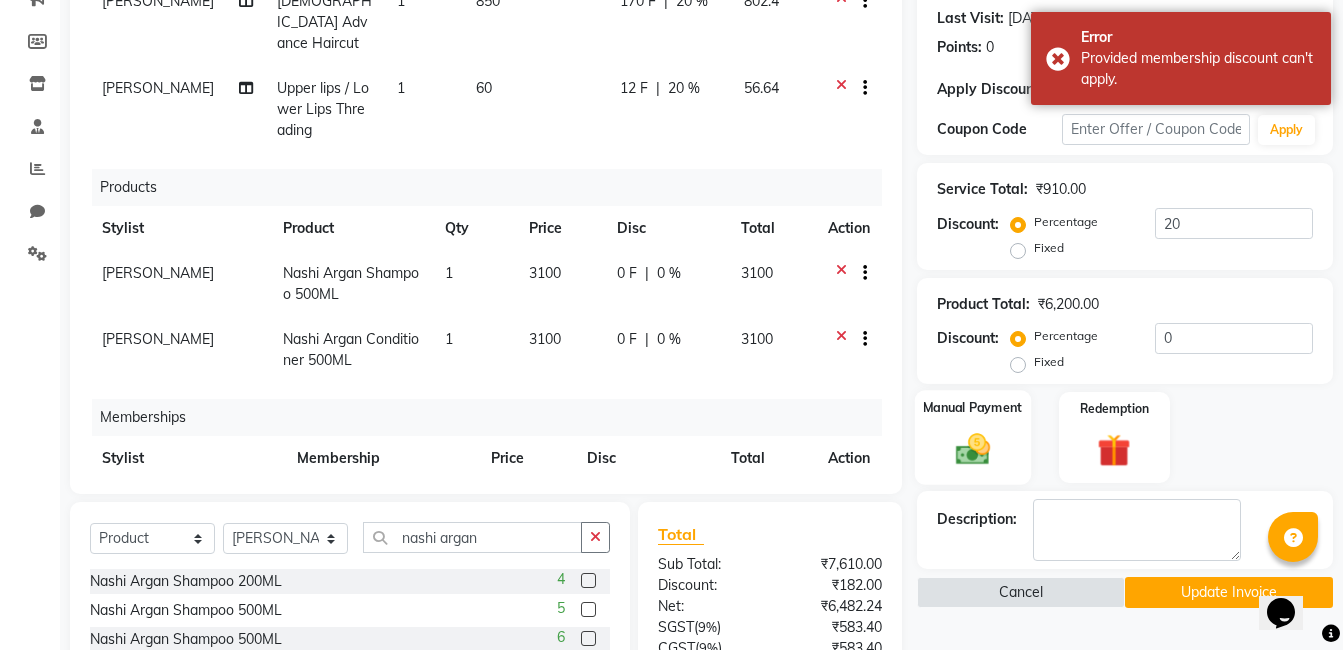 scroll, scrollTop: 213, scrollLeft: 0, axis: vertical 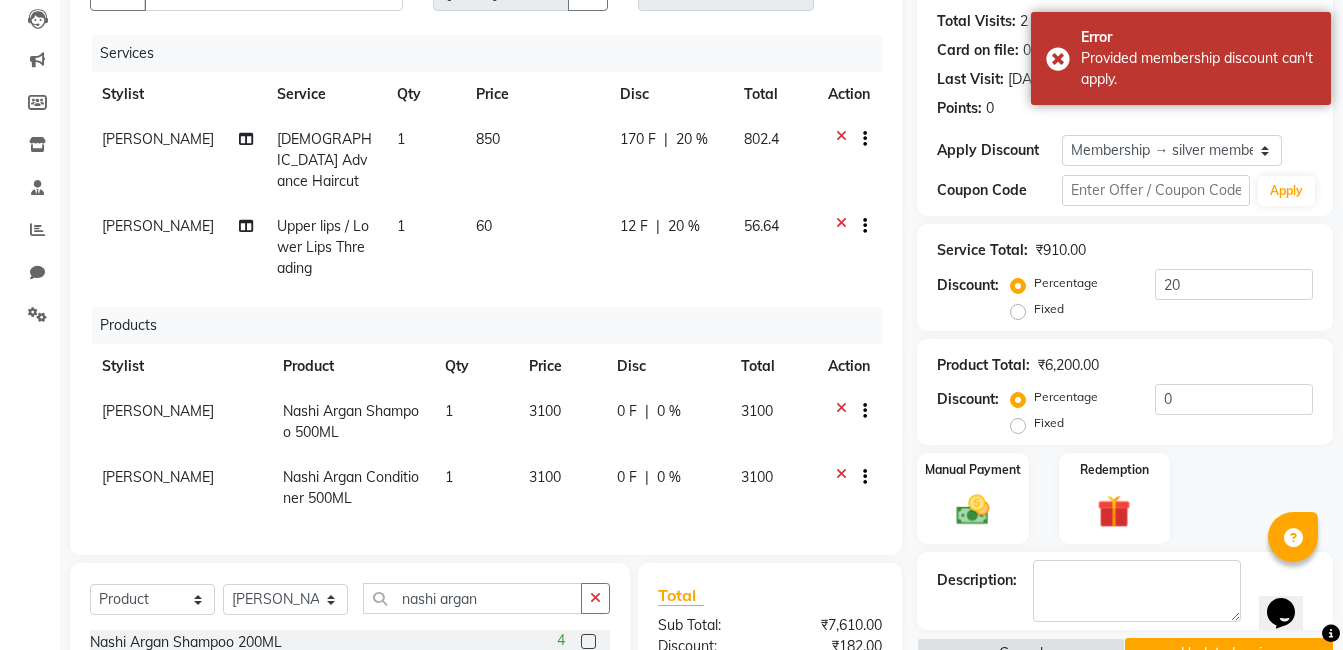 click 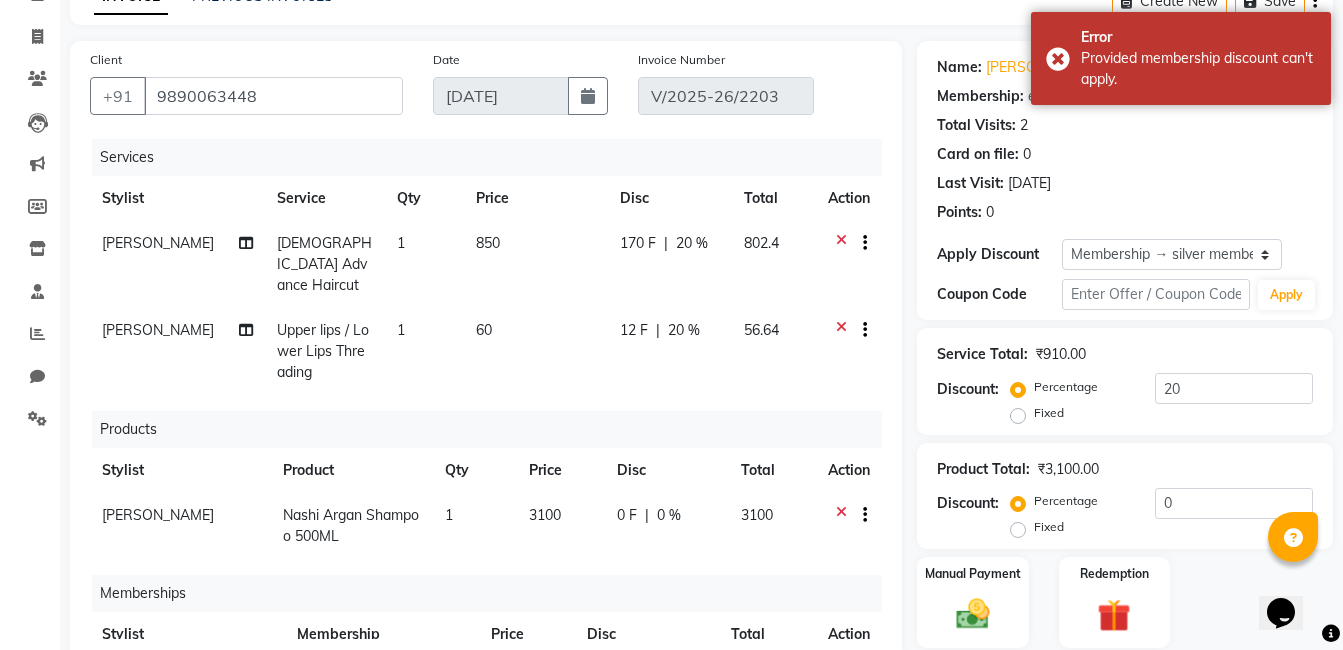 scroll, scrollTop: 0, scrollLeft: 0, axis: both 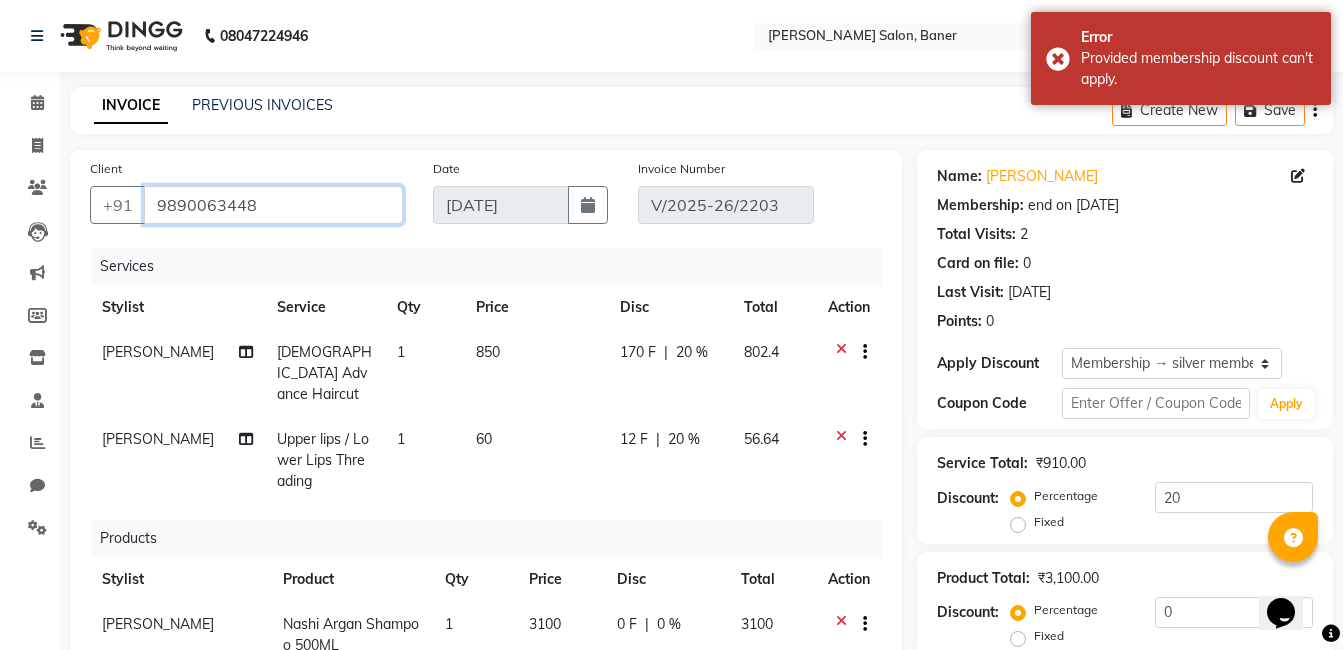 click on "9890063448" at bounding box center (273, 205) 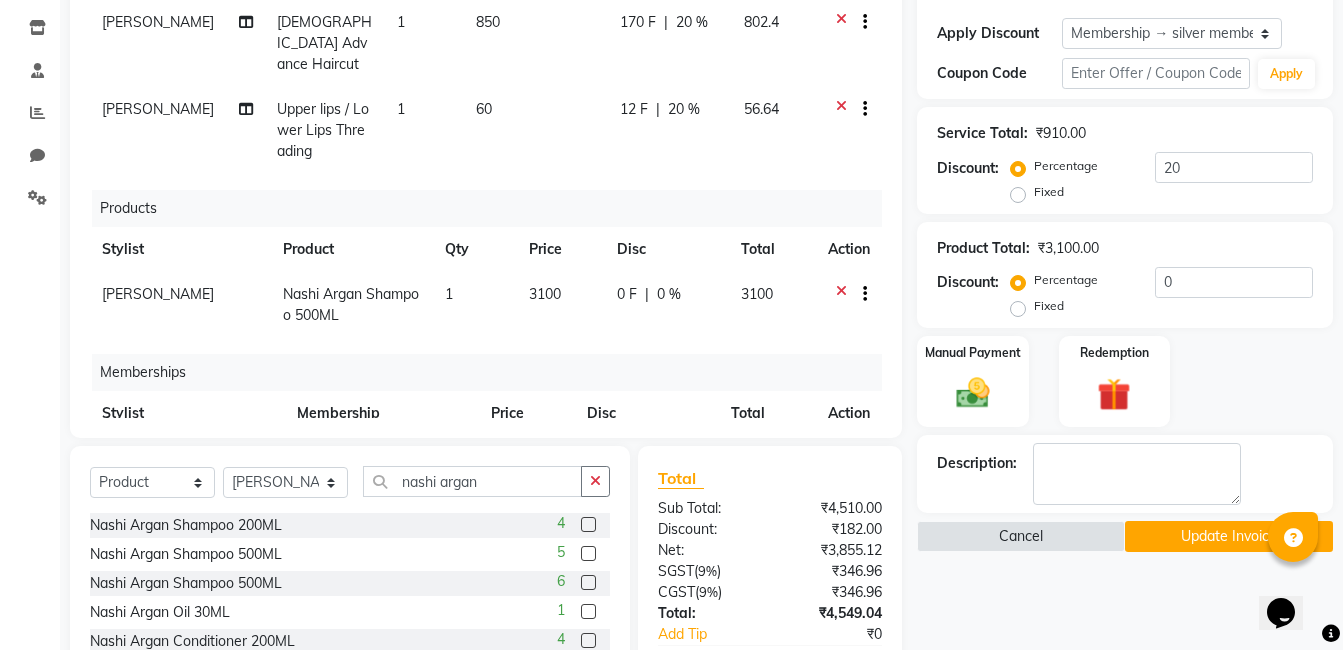 scroll, scrollTop: 500, scrollLeft: 0, axis: vertical 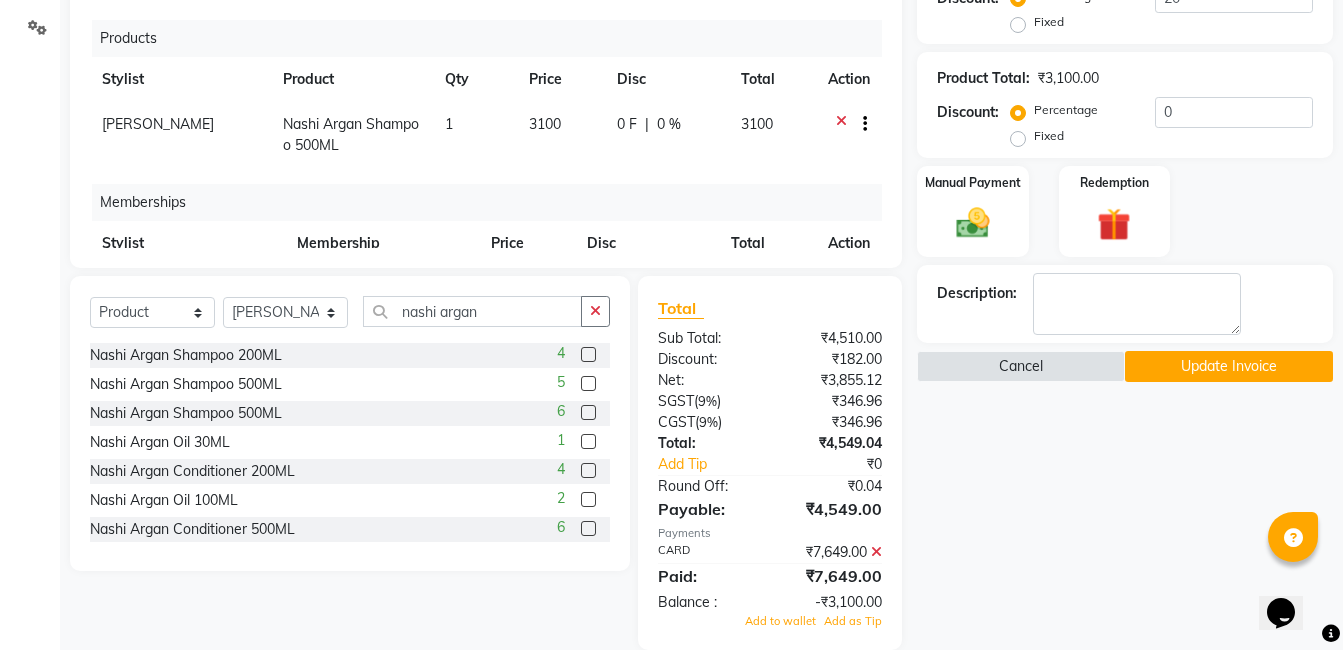 click 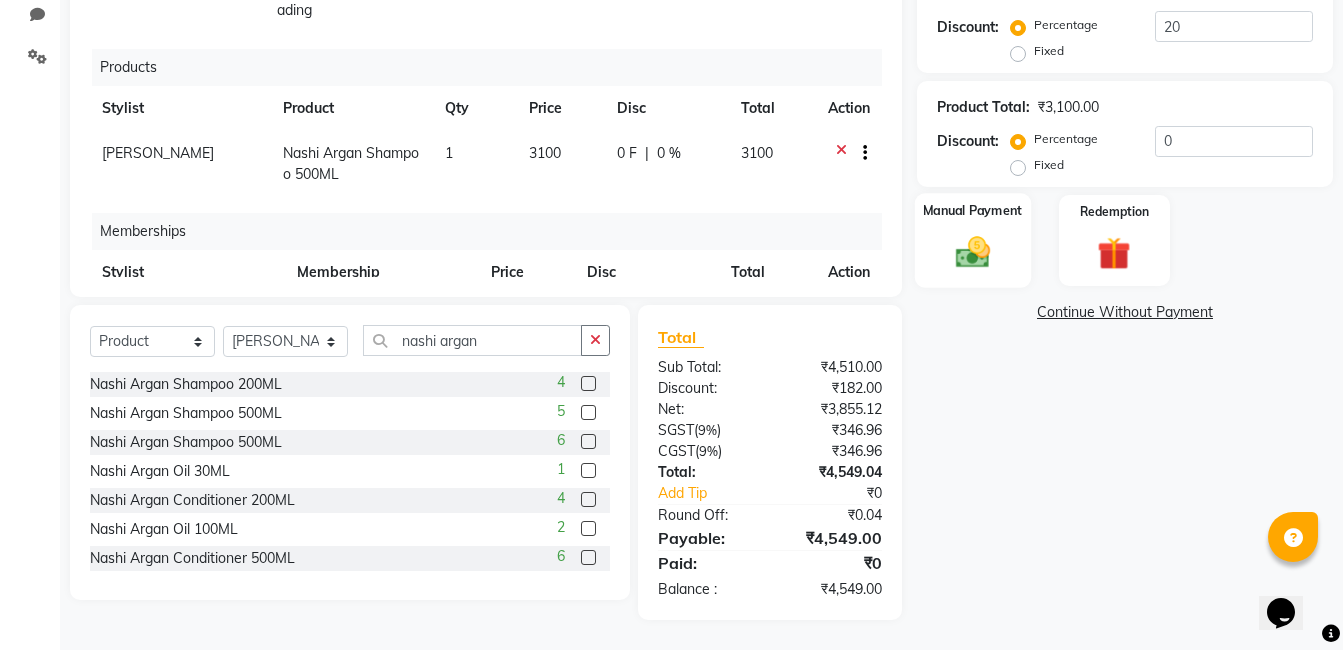 click on "Manual Payment" 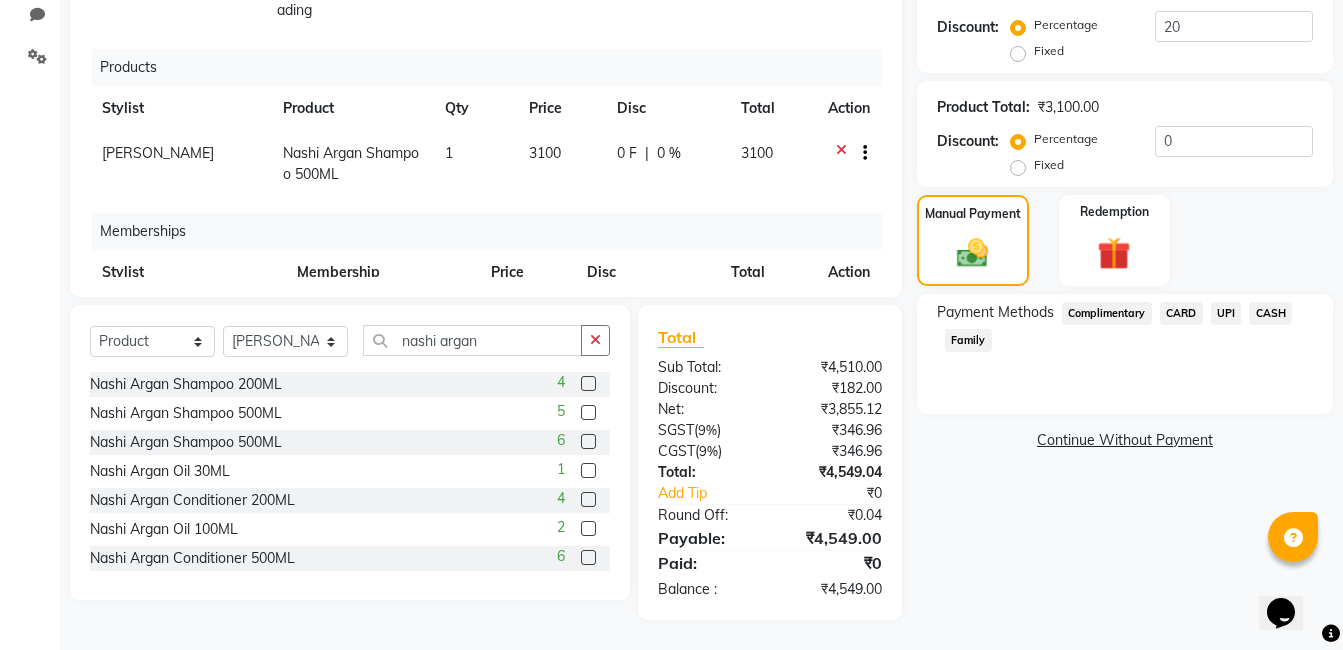 click on "CARD" 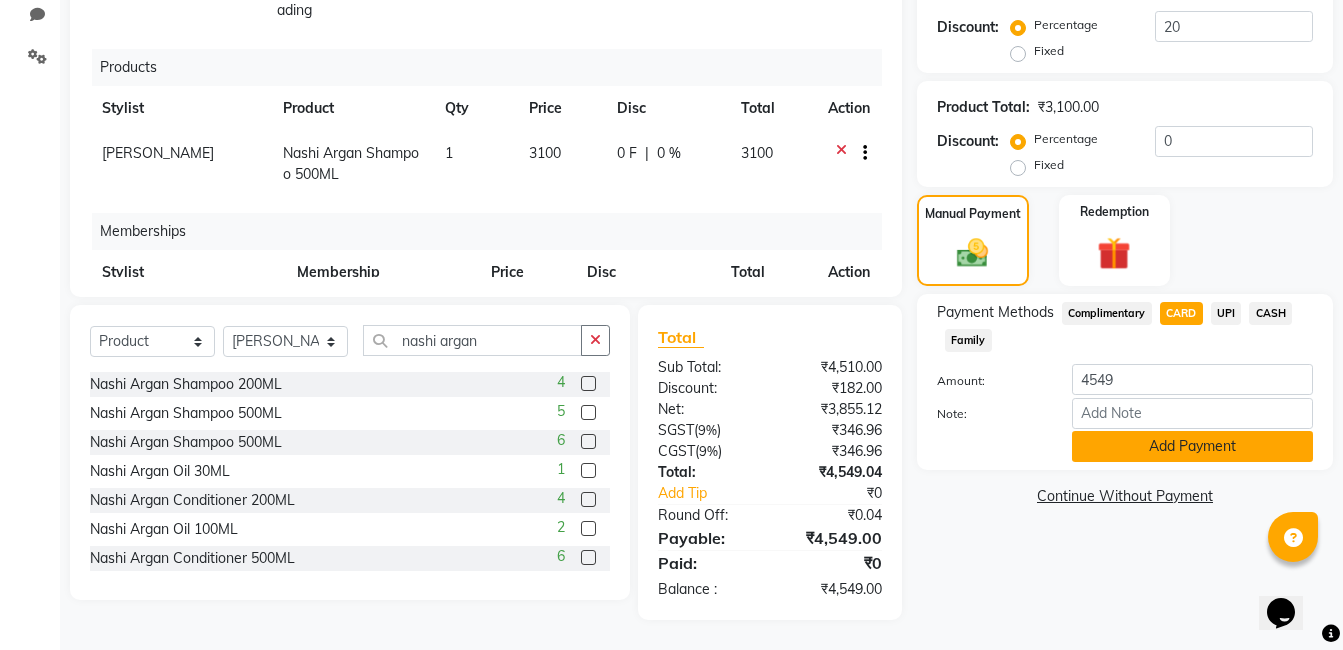 click on "Add Payment" 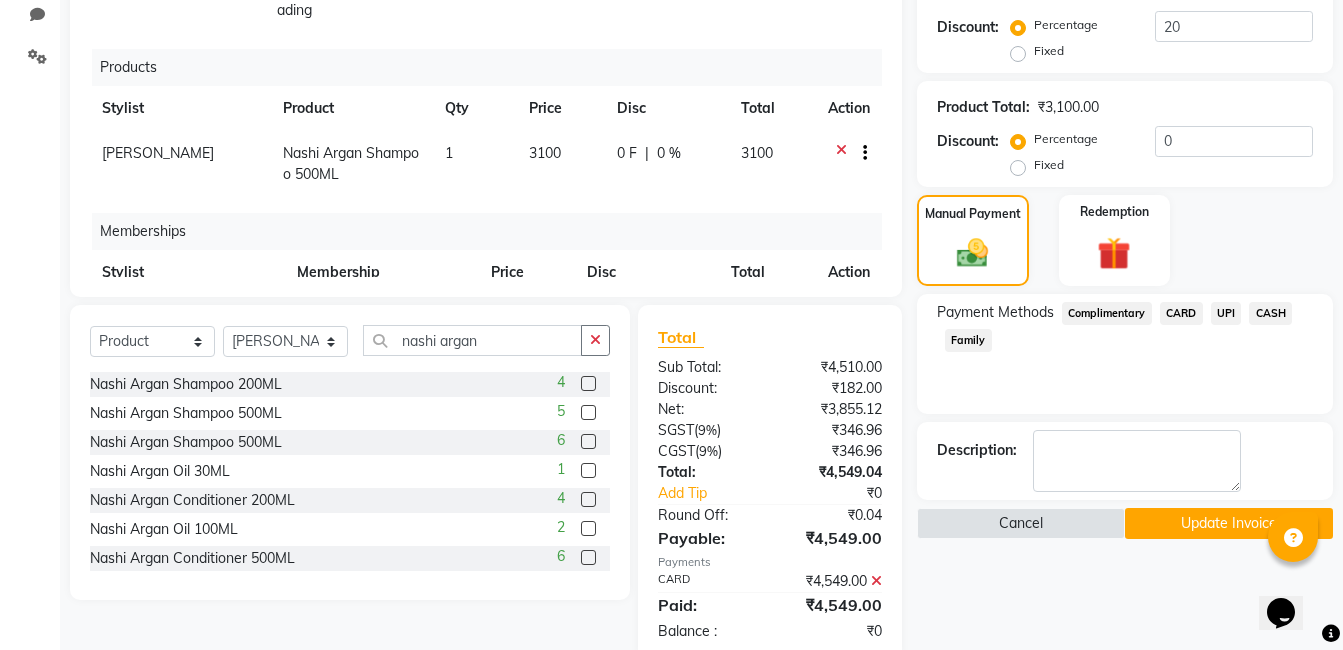 scroll, scrollTop: 513, scrollLeft: 0, axis: vertical 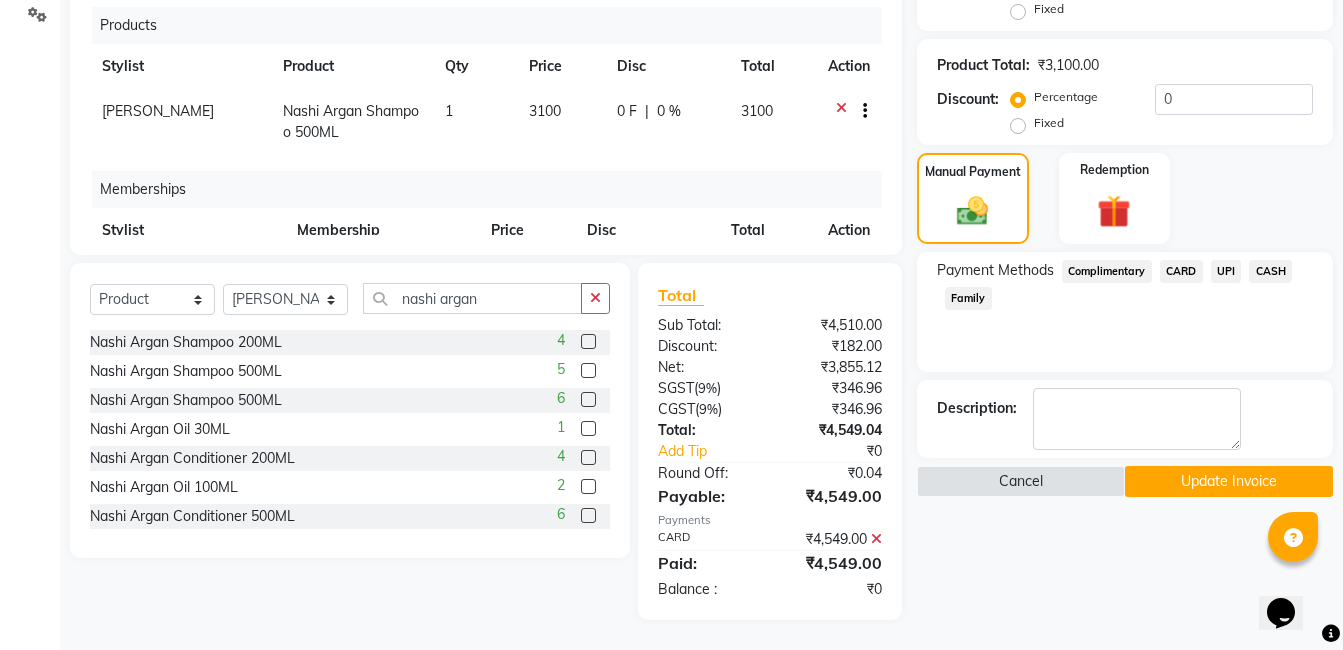 click on "Update Invoice" 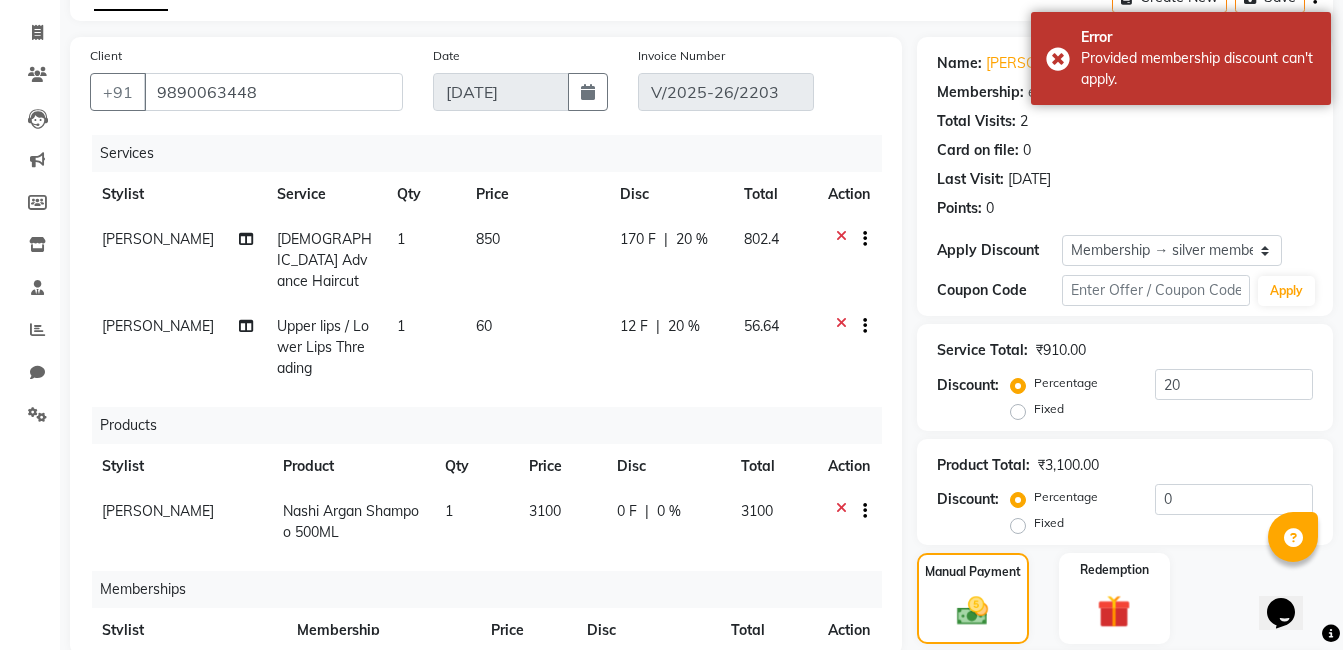 scroll, scrollTop: 0, scrollLeft: 0, axis: both 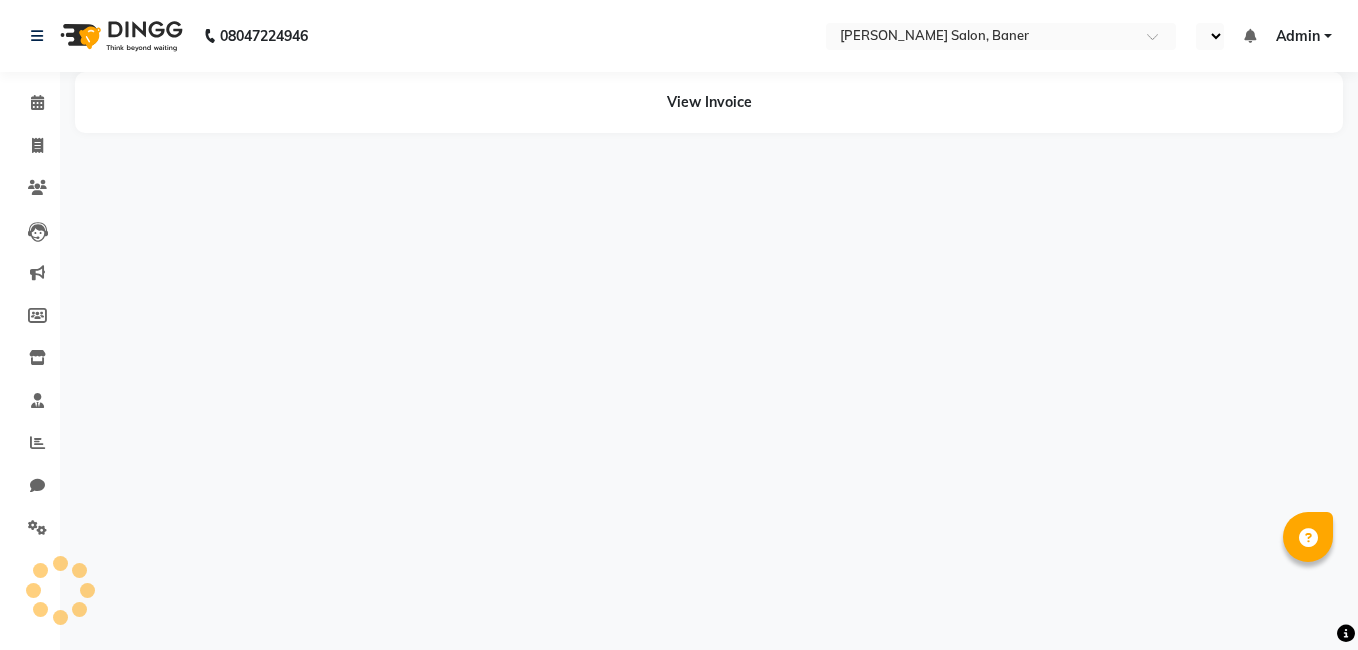 select on "en" 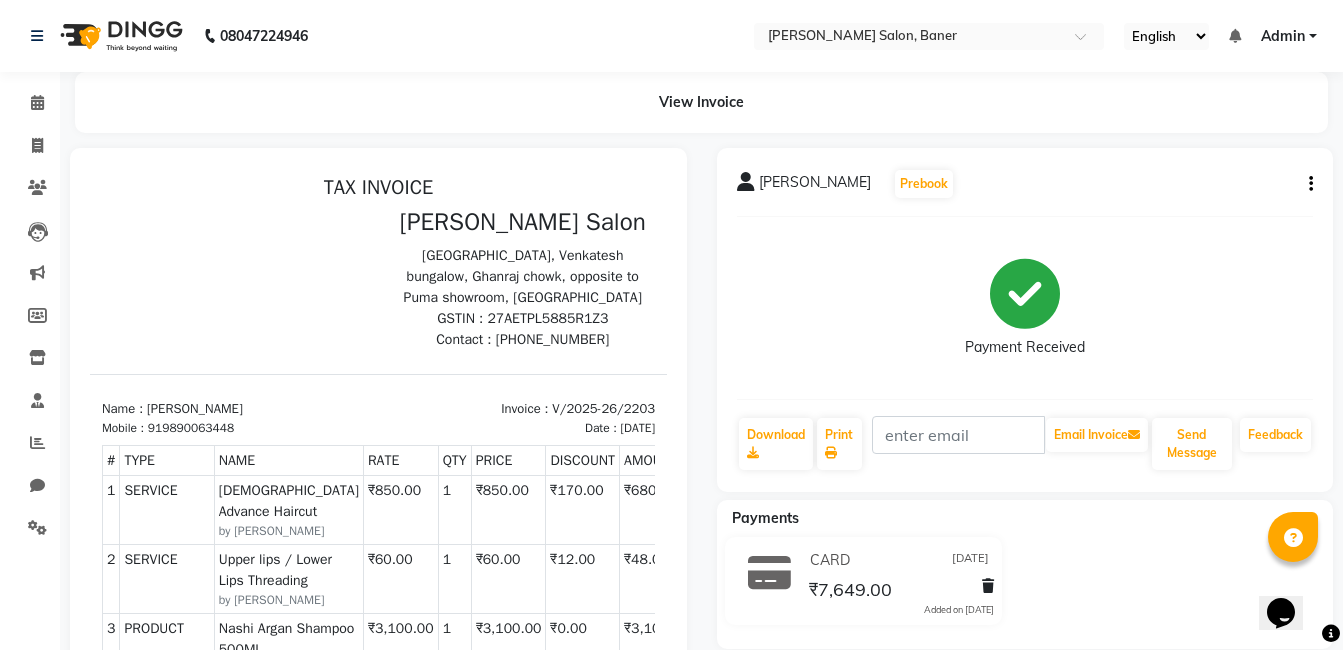 scroll, scrollTop: 0, scrollLeft: 0, axis: both 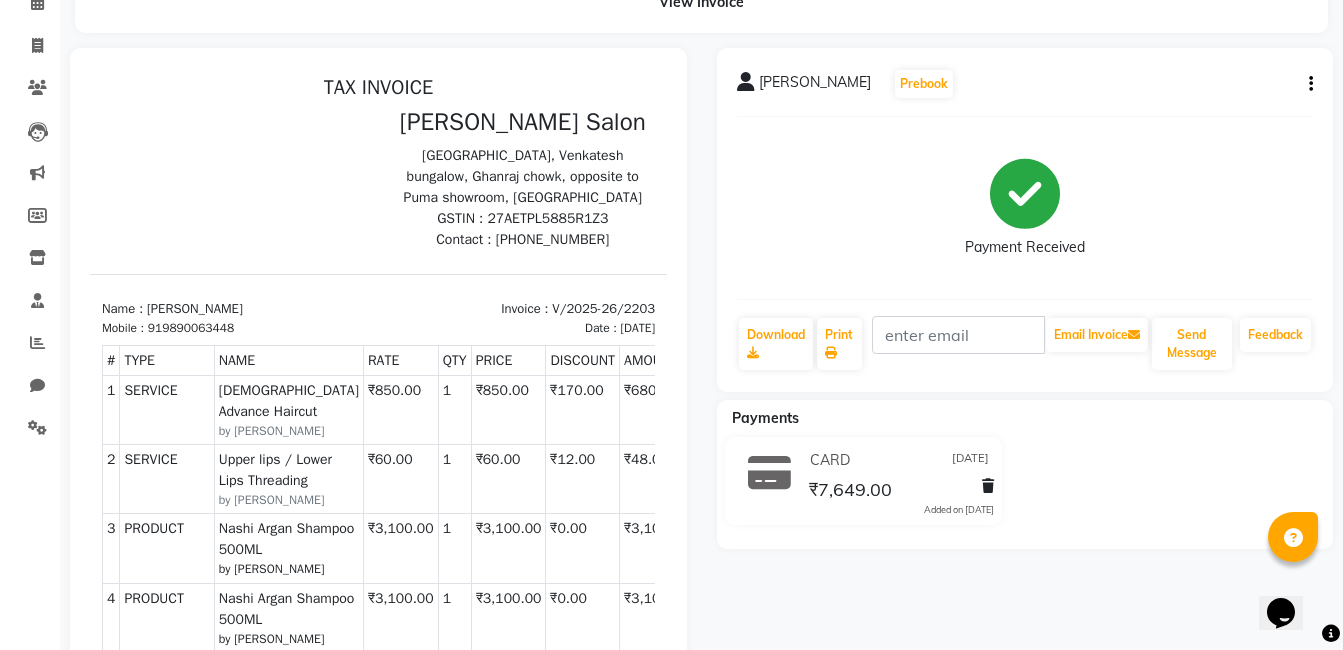 click on "[PERSON_NAME]   Prebook   Payment Received  Download  Print   Email Invoice   Send Message Feedback" 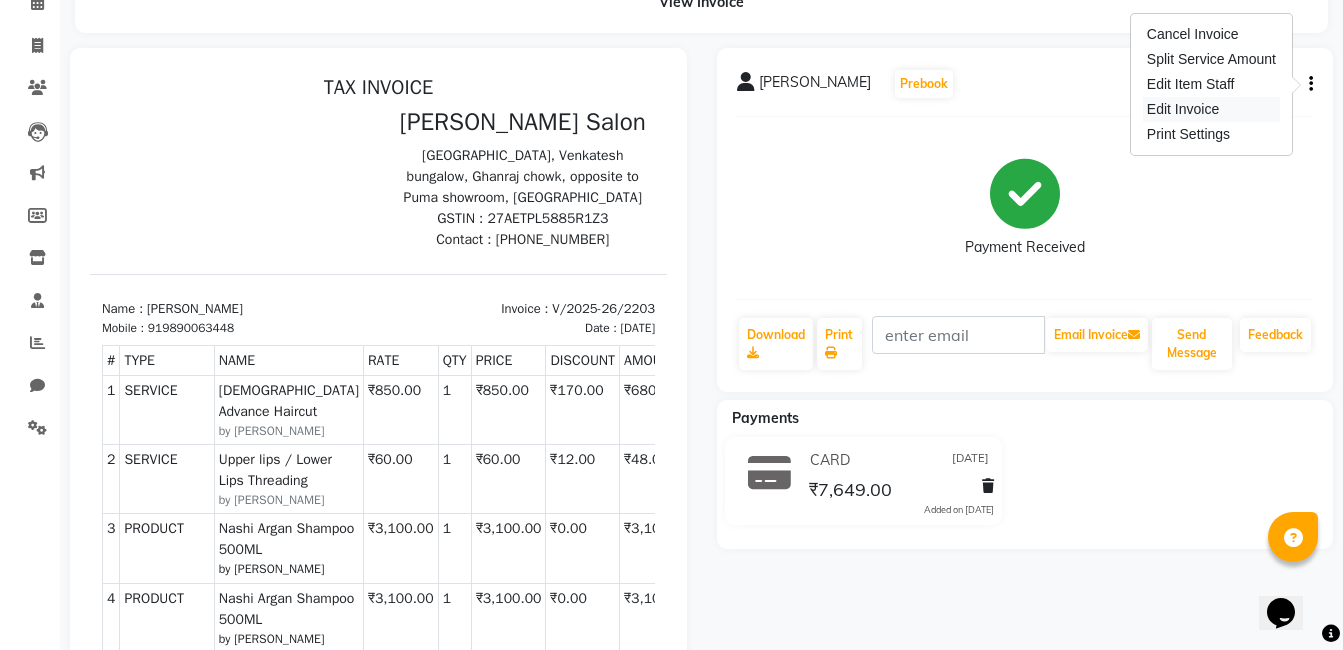 click on "Edit Invoice" at bounding box center [1211, 109] 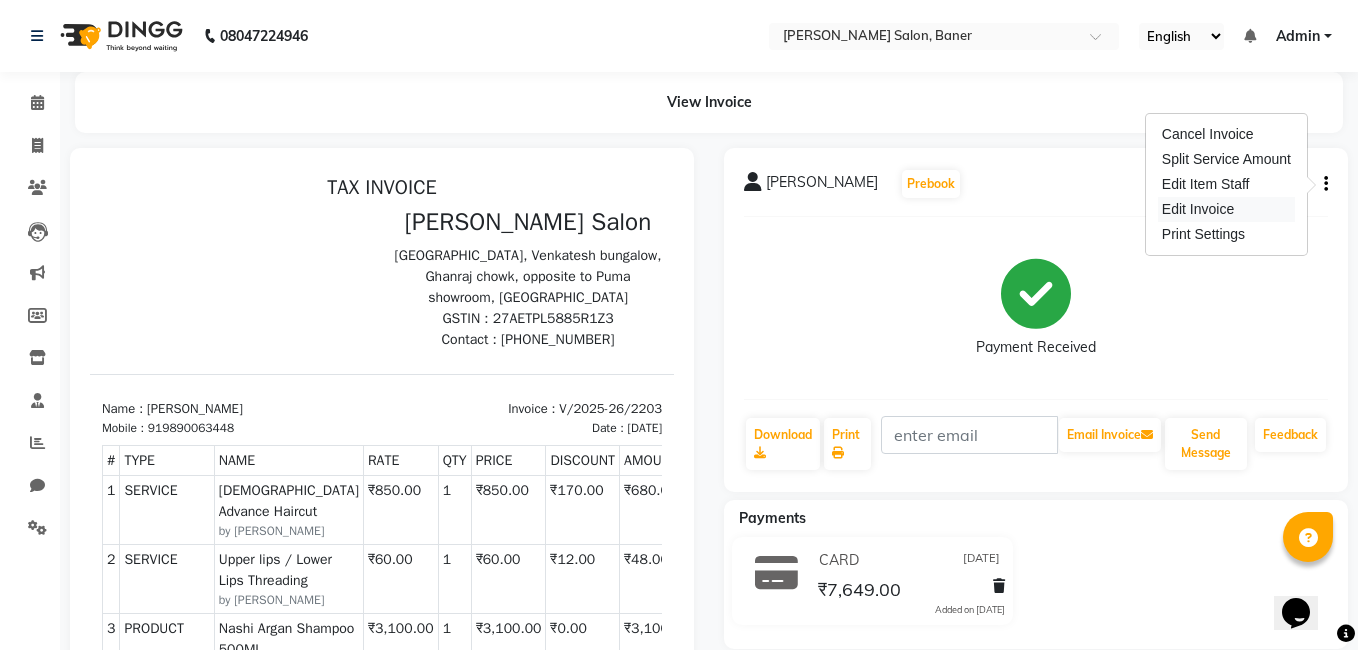 select on "service" 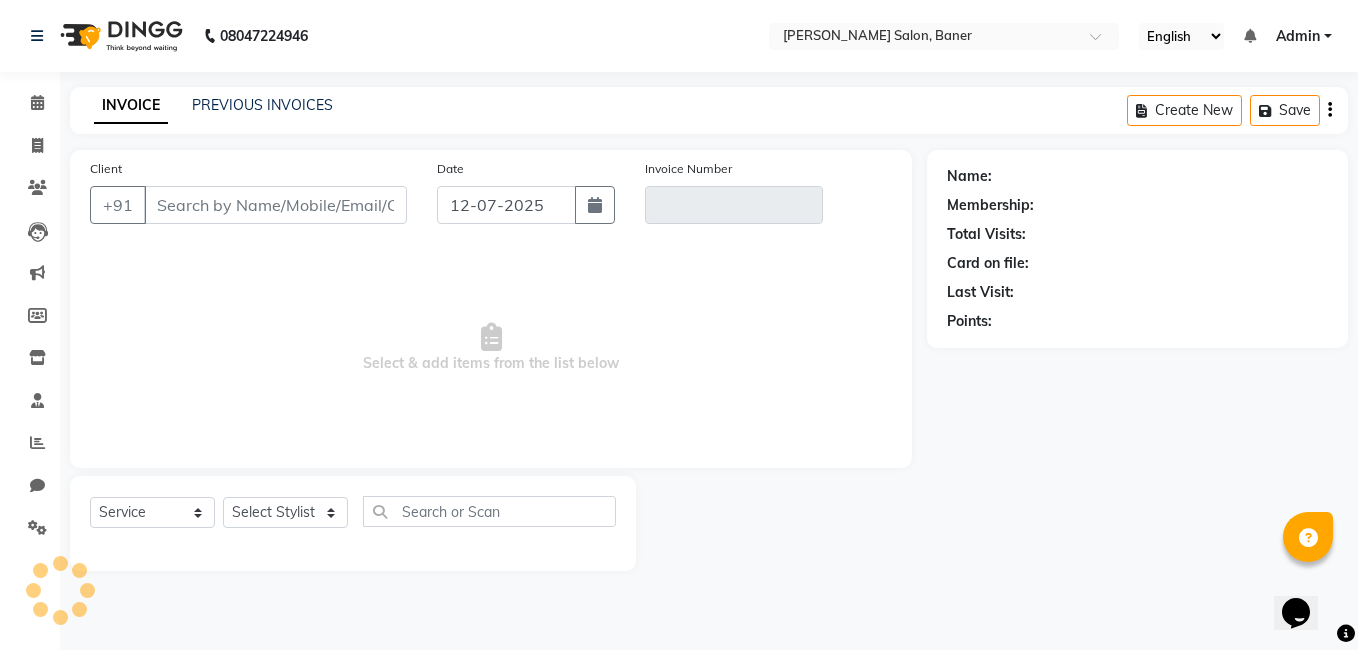 type on "9890063448" 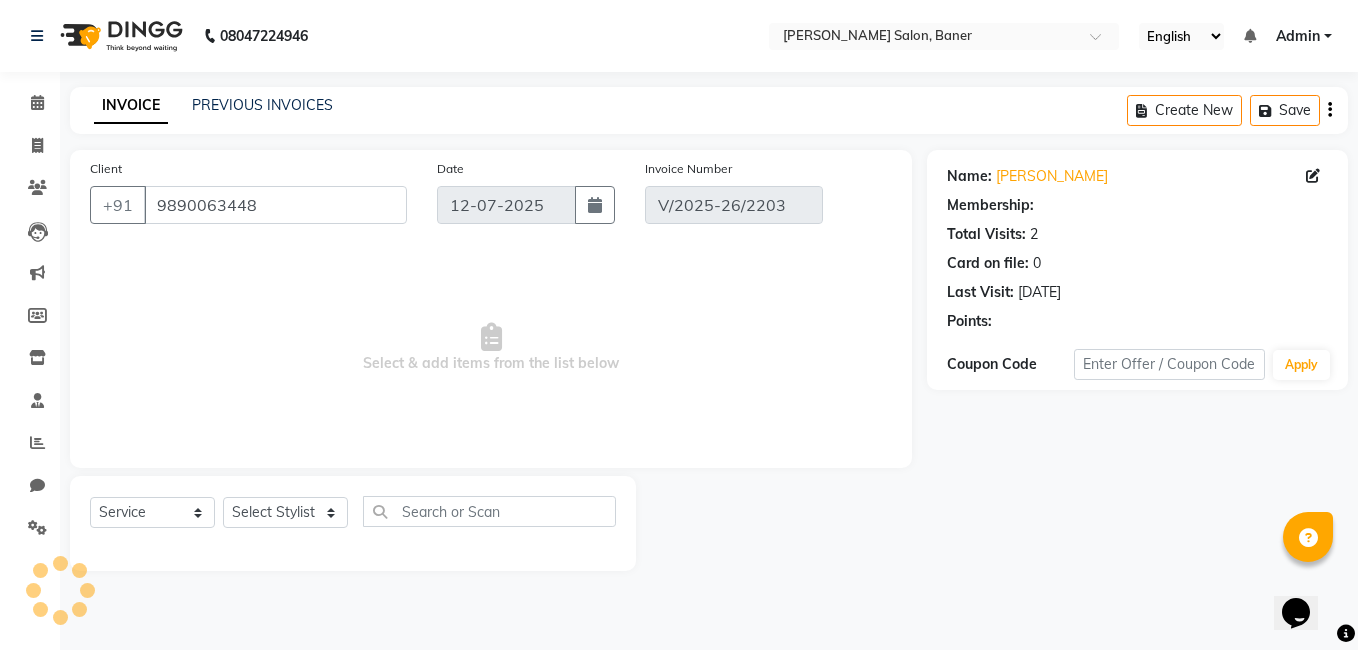 select on "1: Object" 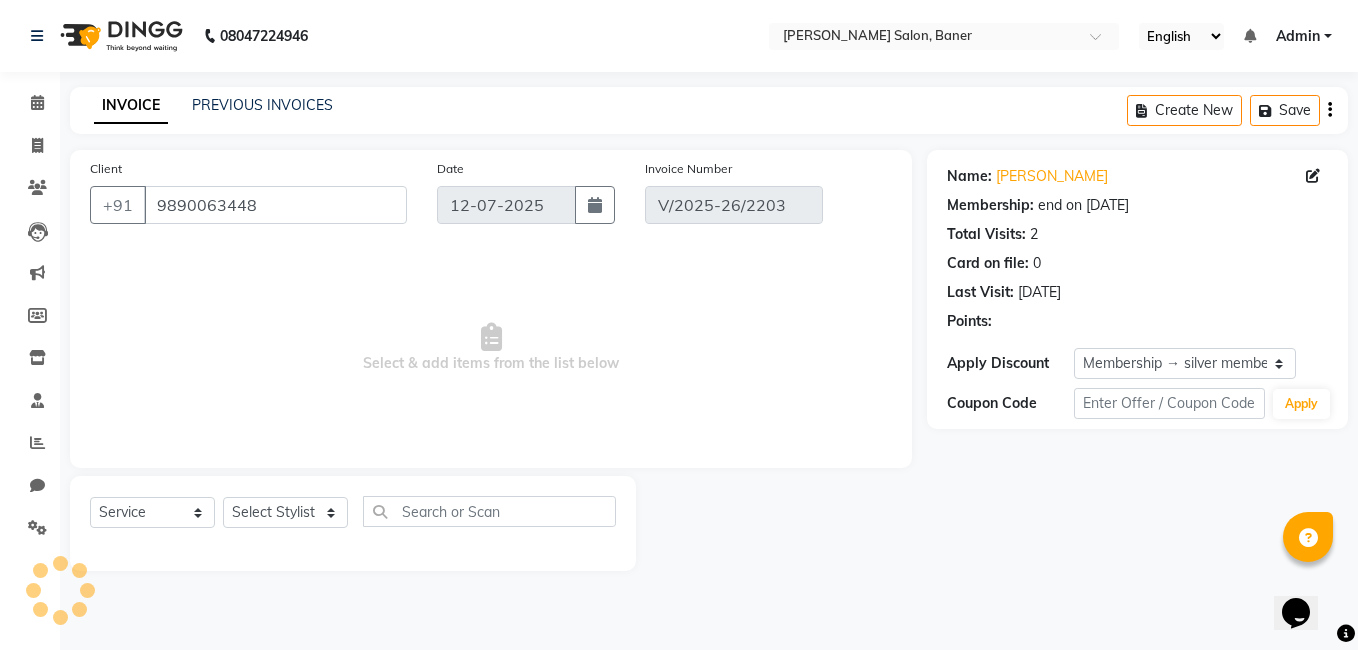 type on "[DATE]" 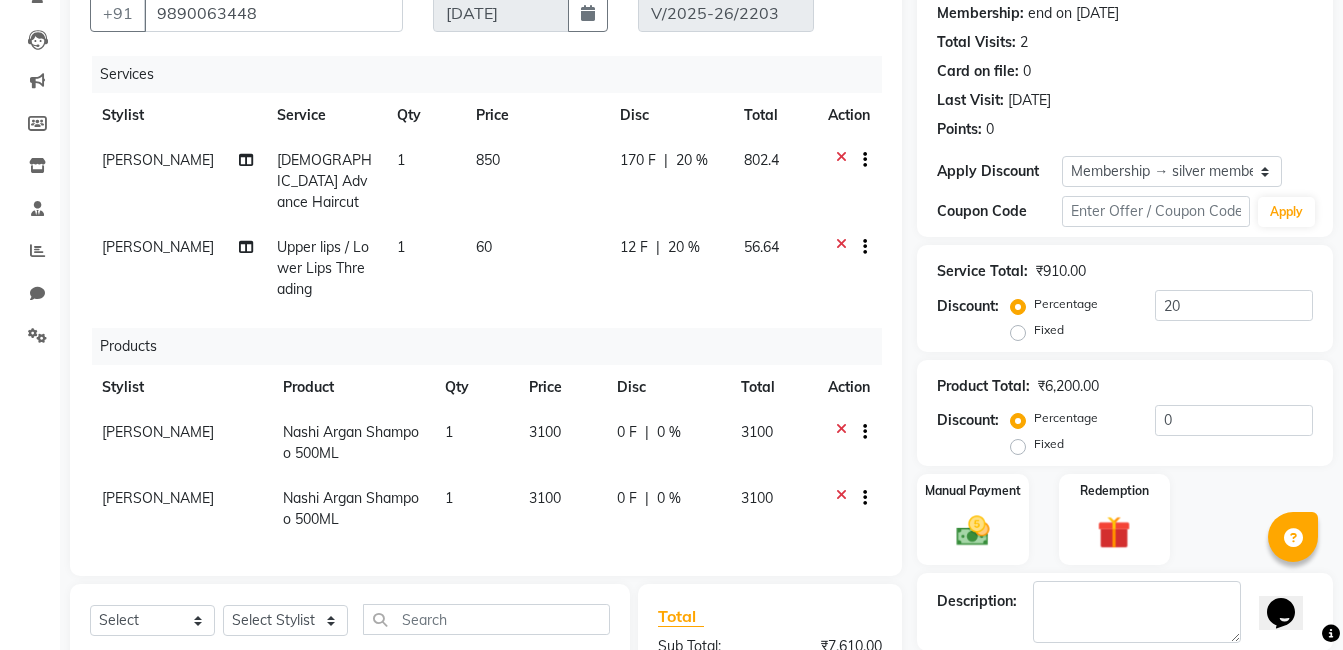 scroll, scrollTop: 200, scrollLeft: 0, axis: vertical 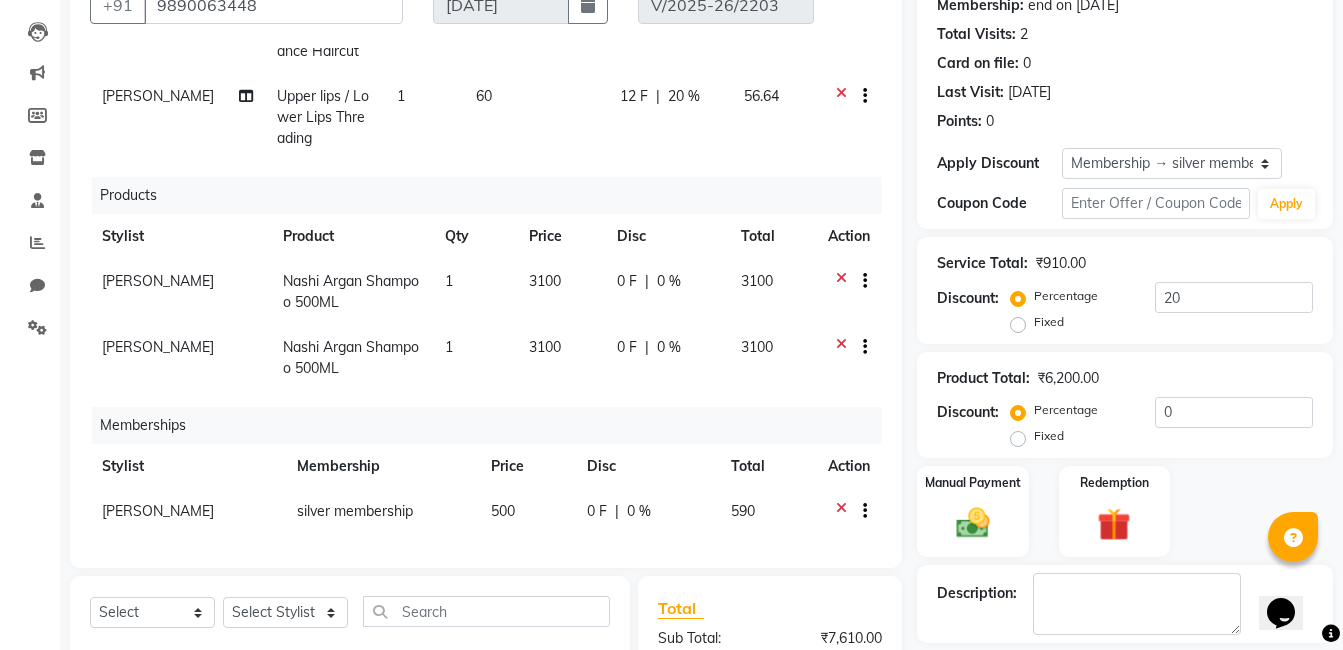 click on "Nashi Argan Shampoo  500ML" 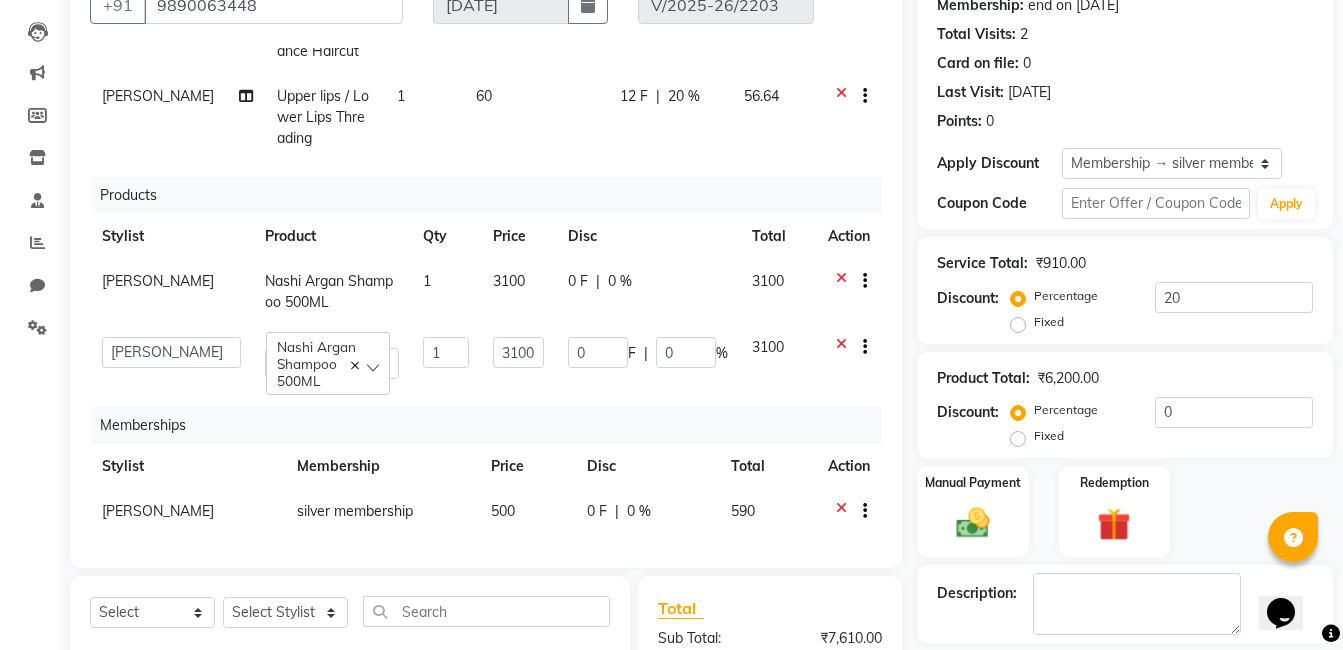 click 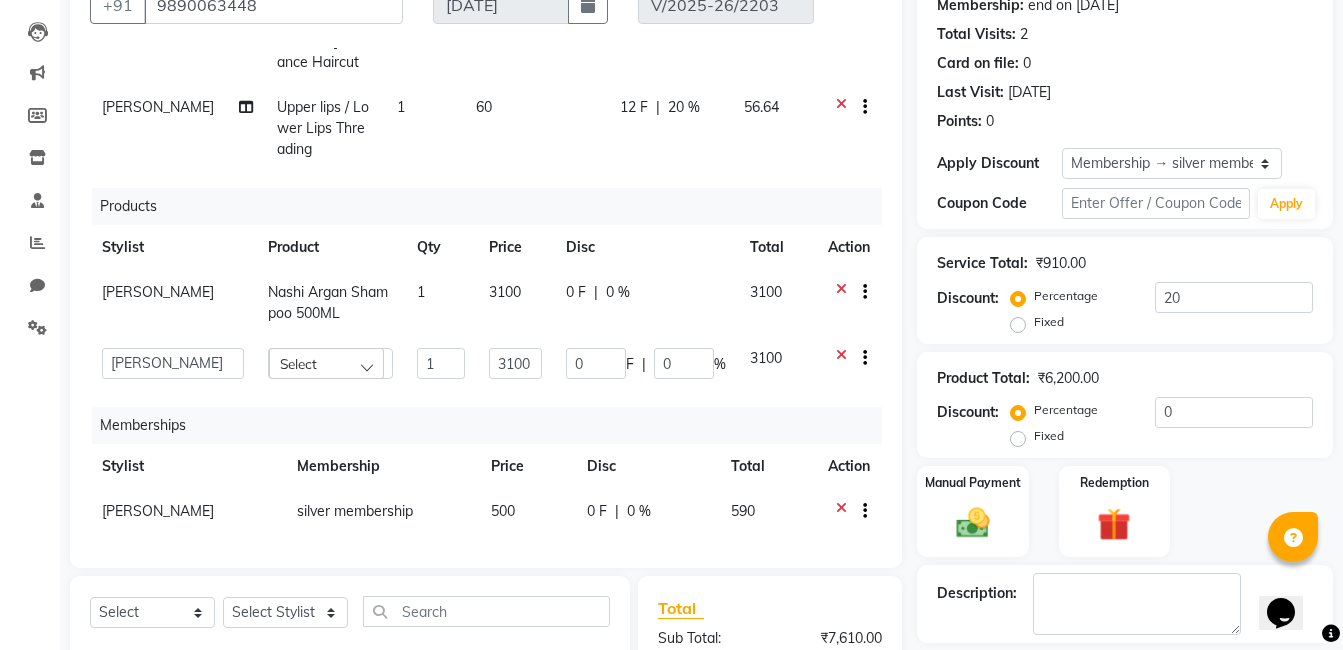 click on "Select" 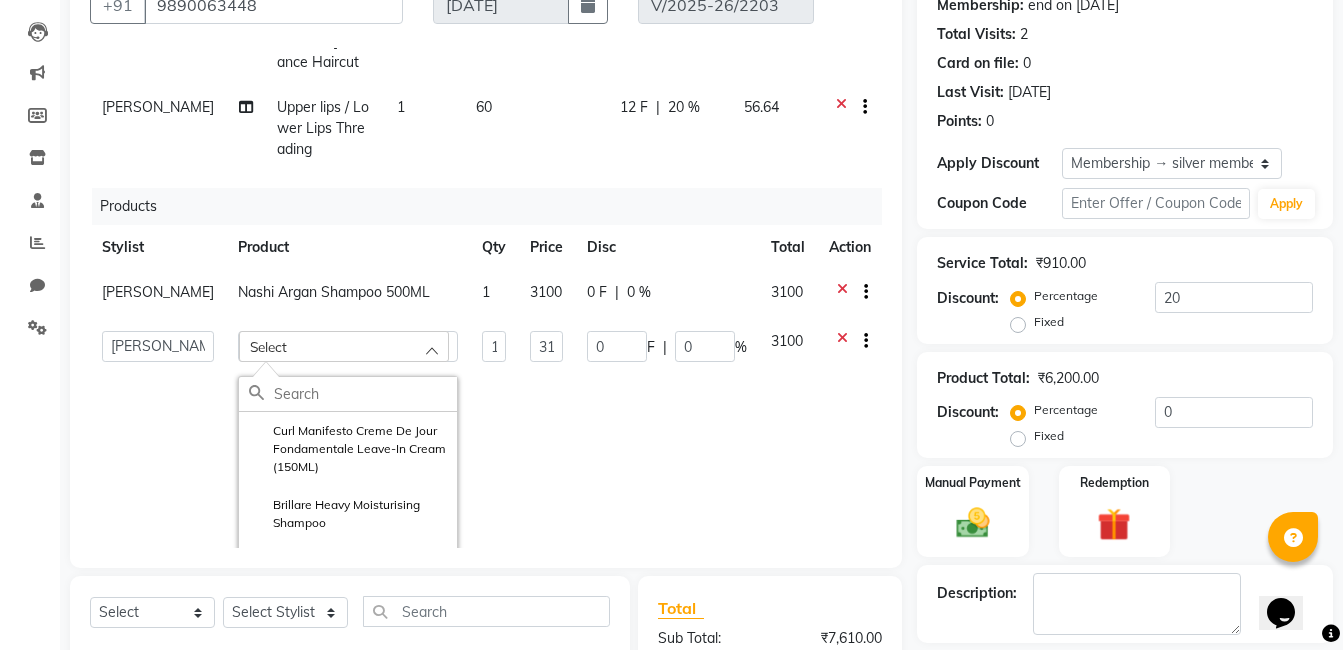 scroll, scrollTop: 143, scrollLeft: 0, axis: vertical 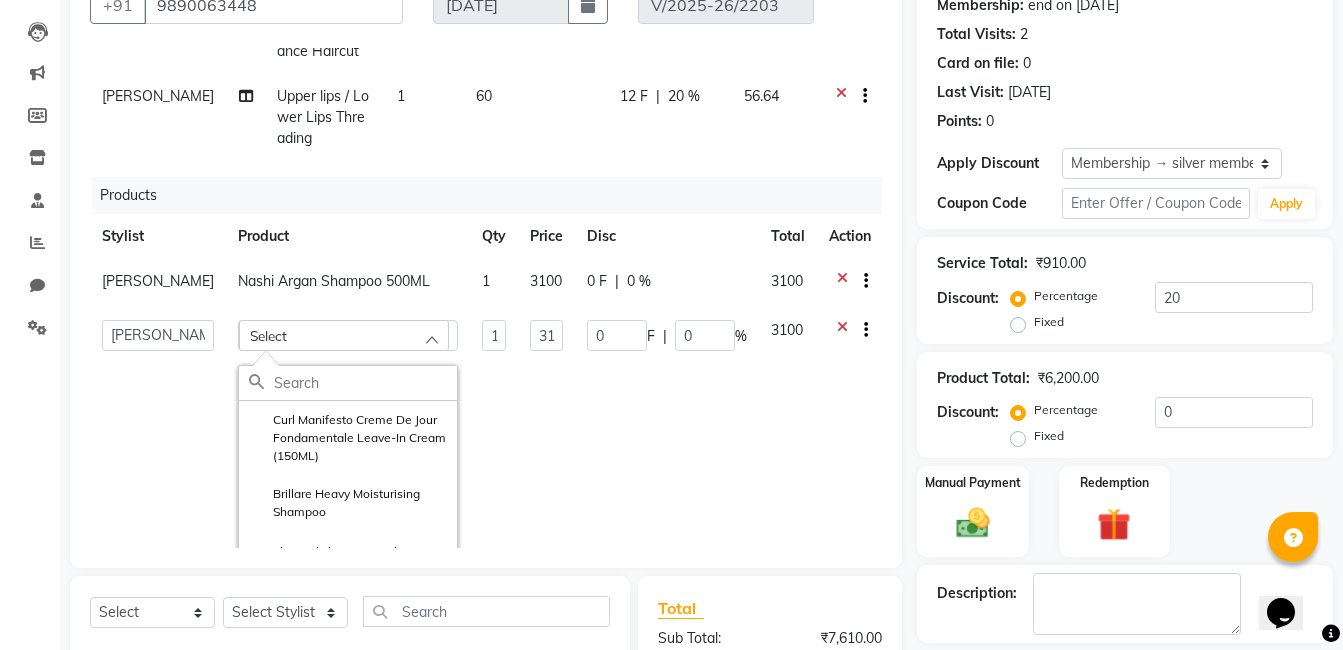 click 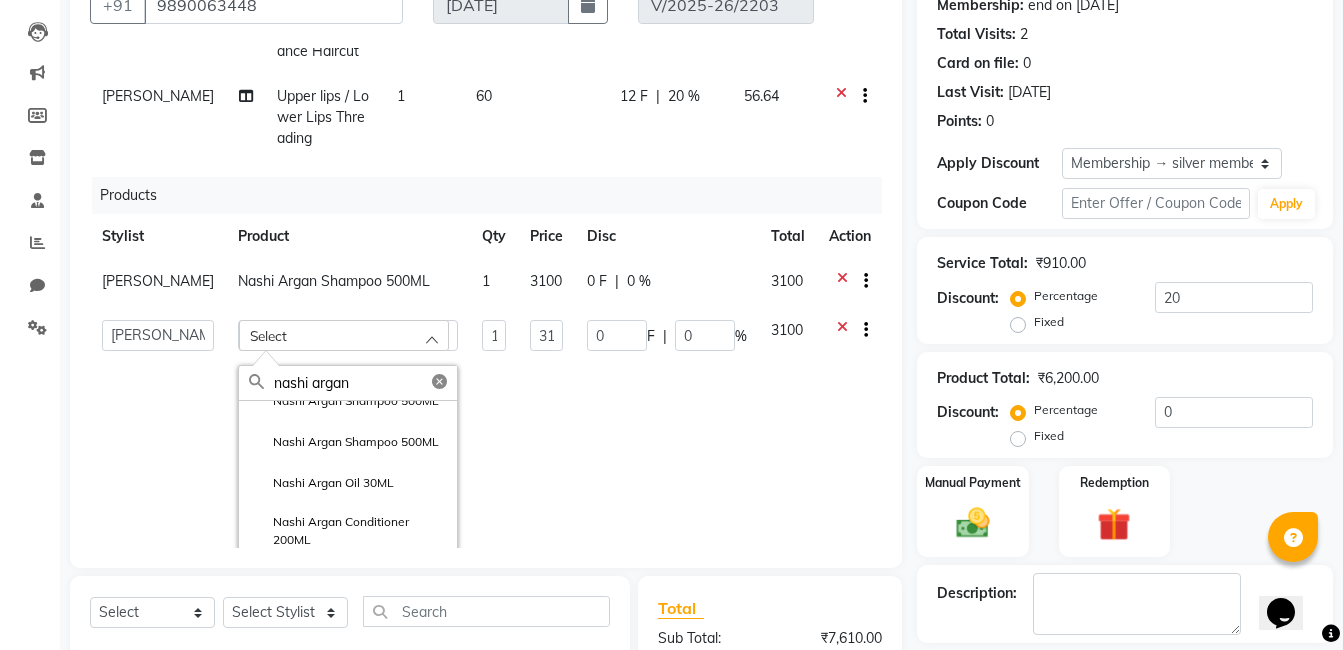scroll, scrollTop: 62, scrollLeft: 0, axis: vertical 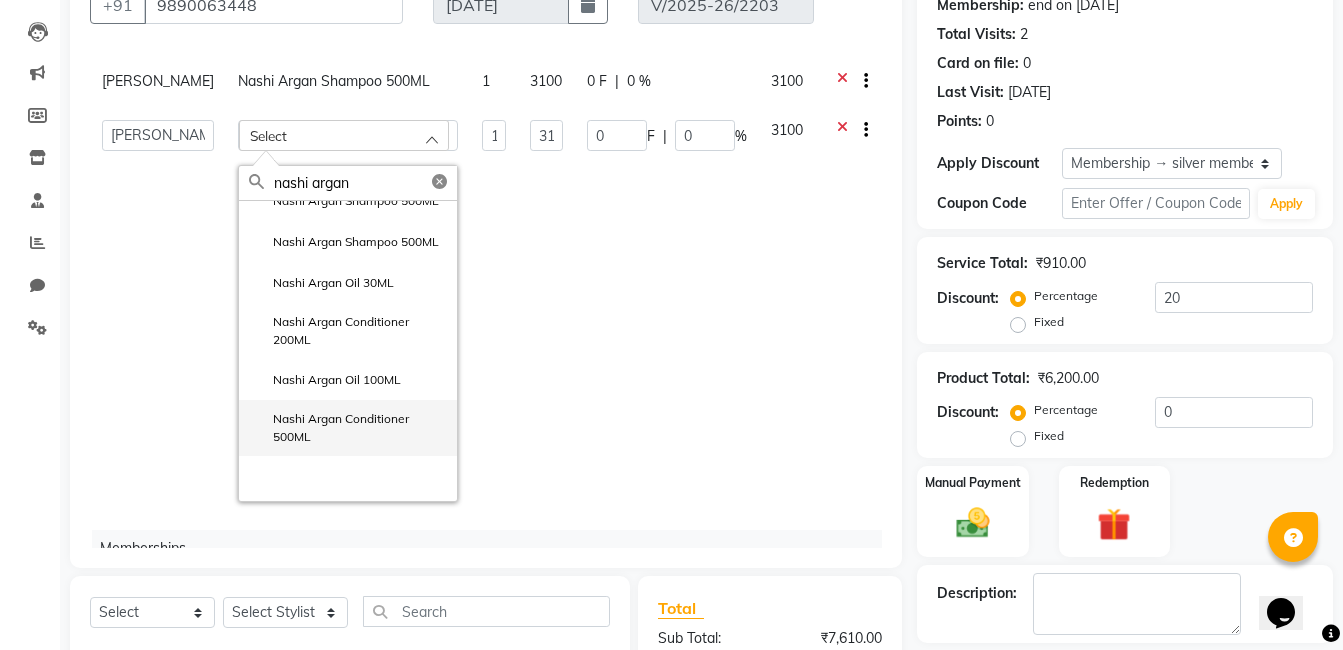 type on "nashi argan" 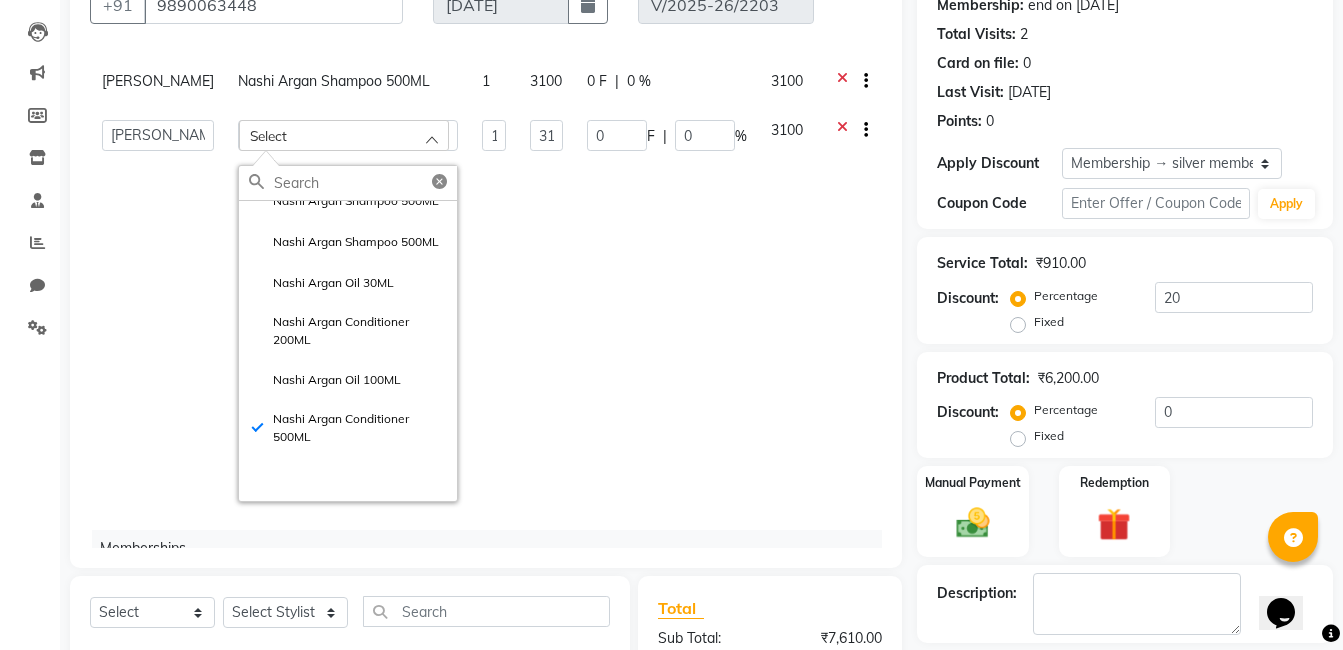 scroll, scrollTop: 143, scrollLeft: 0, axis: vertical 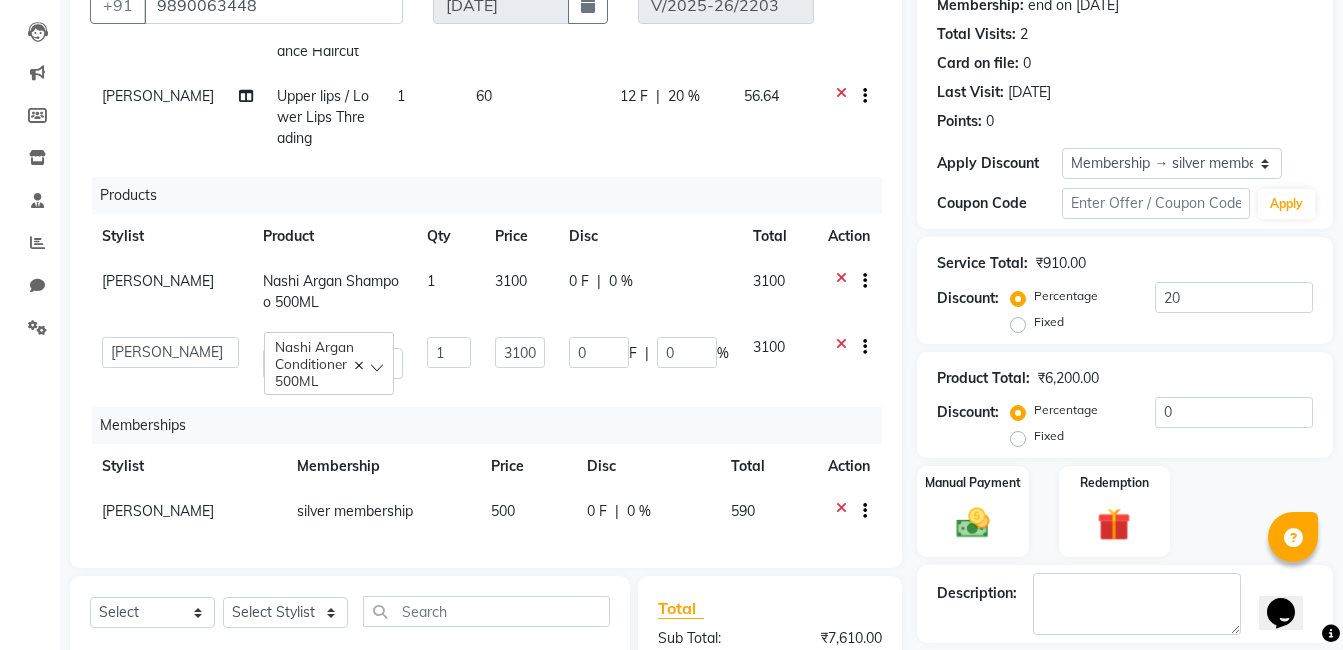 click on "0 F | 0 %" 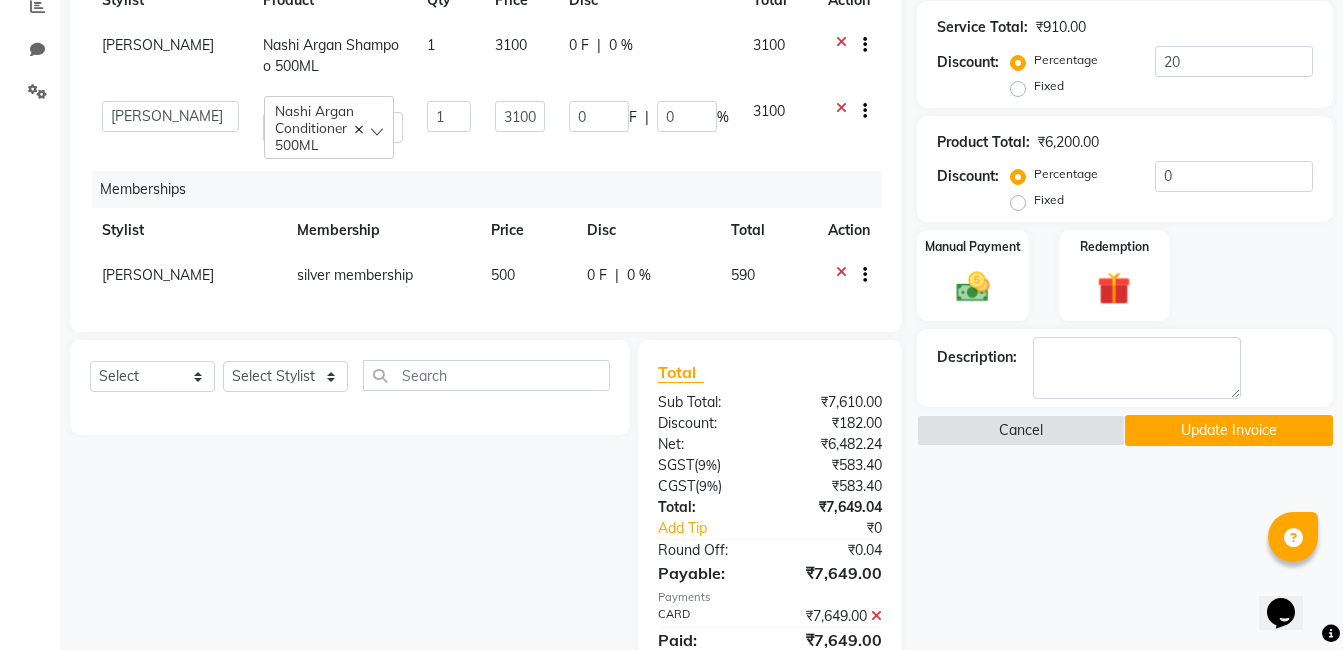 scroll, scrollTop: 513, scrollLeft: 0, axis: vertical 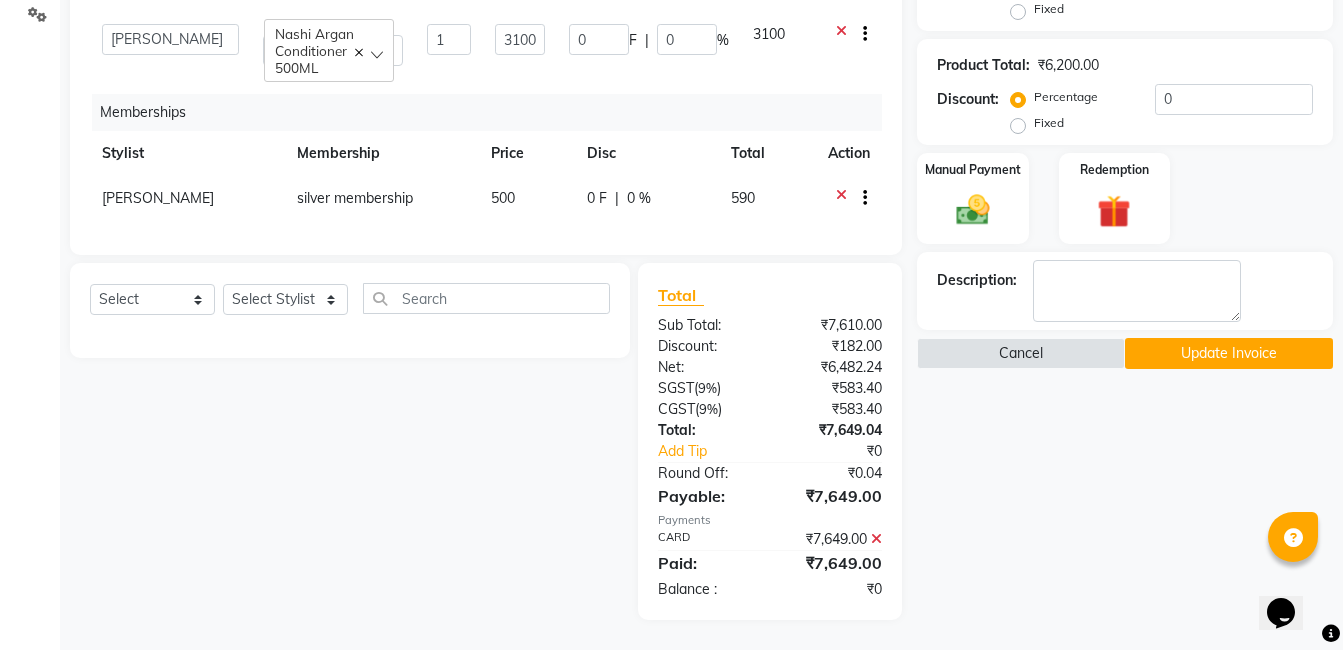 click on "Update Invoice" 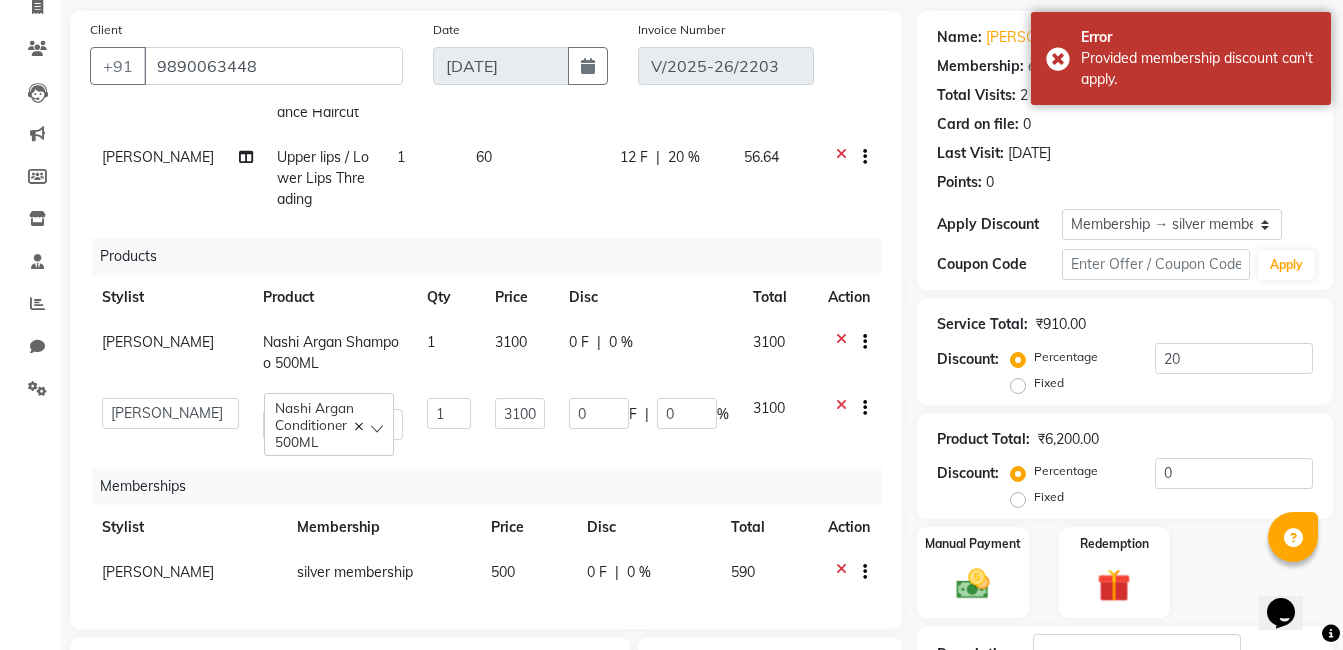 scroll, scrollTop: 113, scrollLeft: 0, axis: vertical 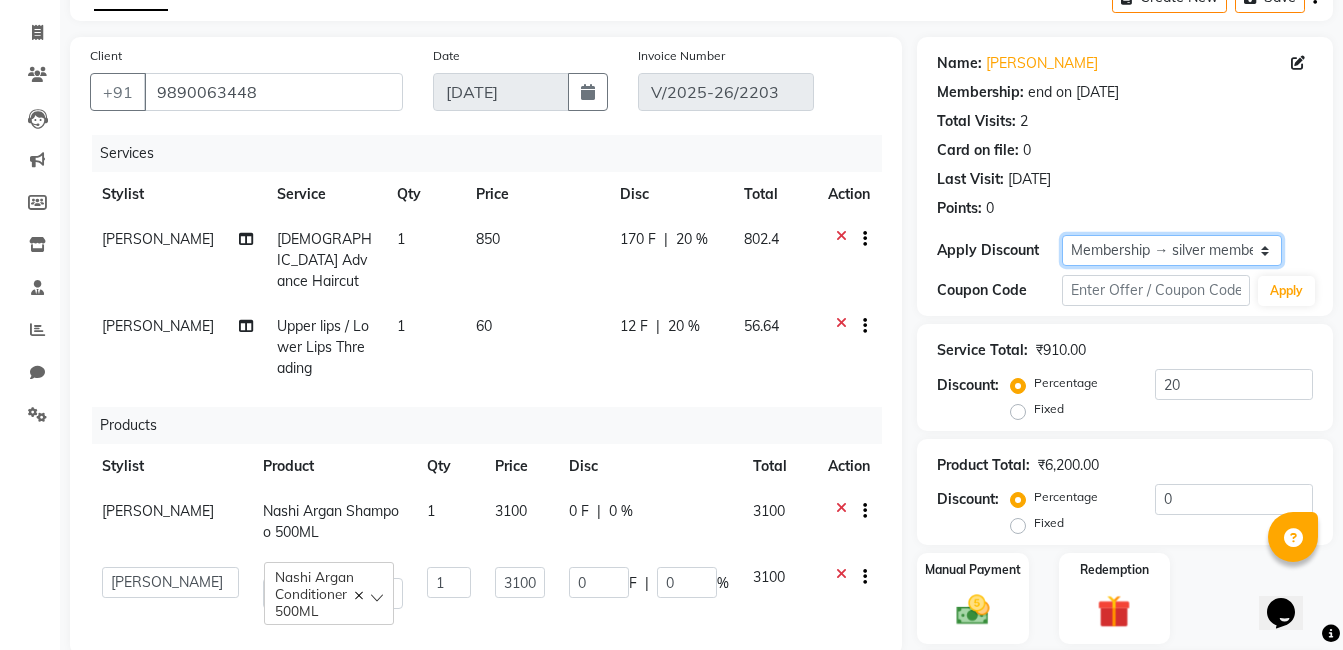 click on "Select Membership → silver membership" 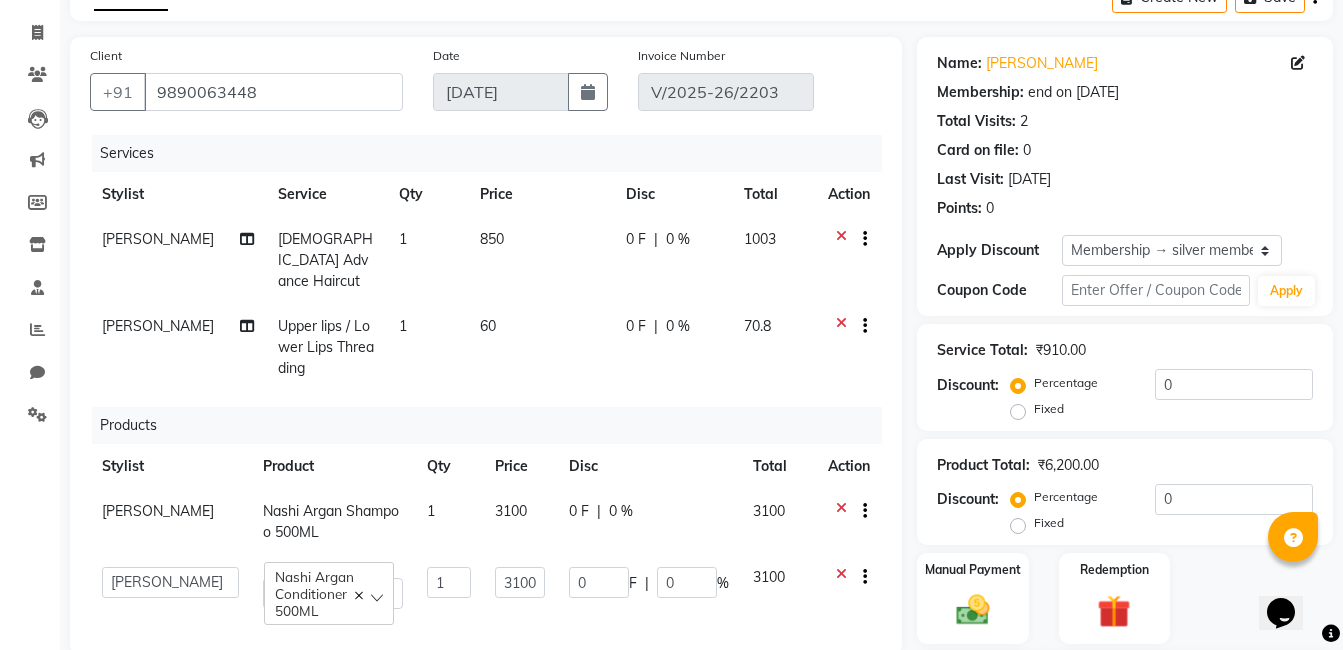 click on "0 %" 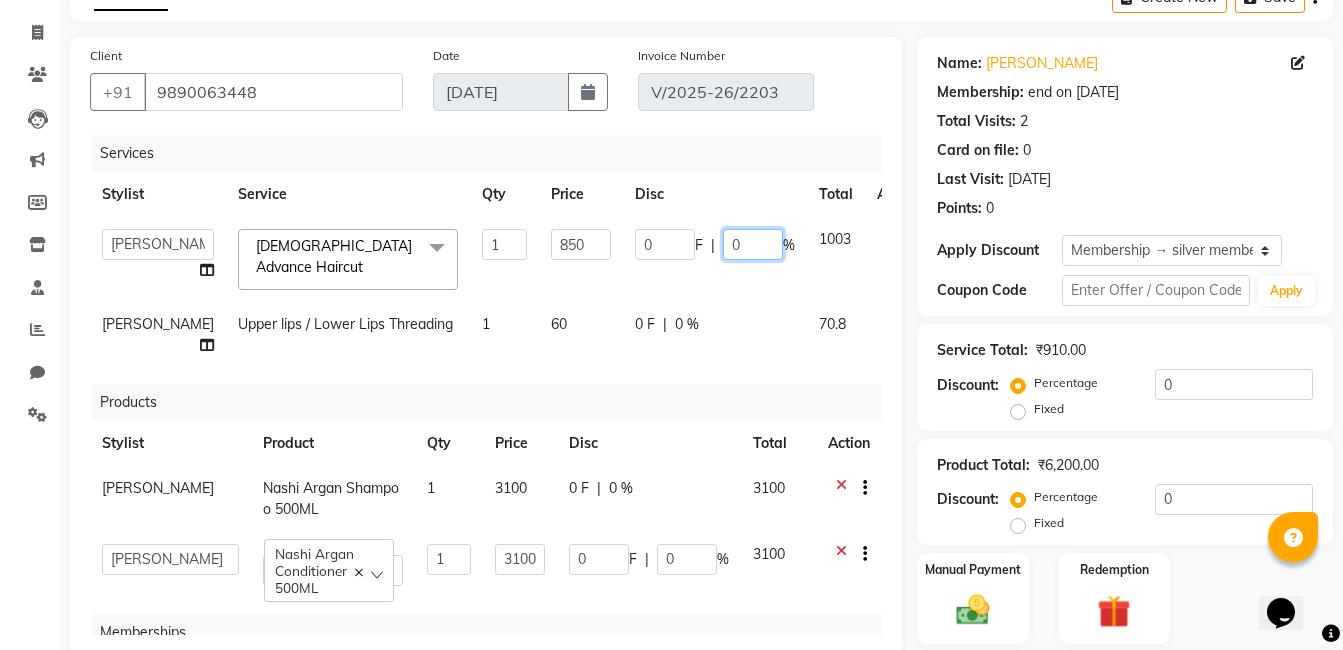 click on "0" 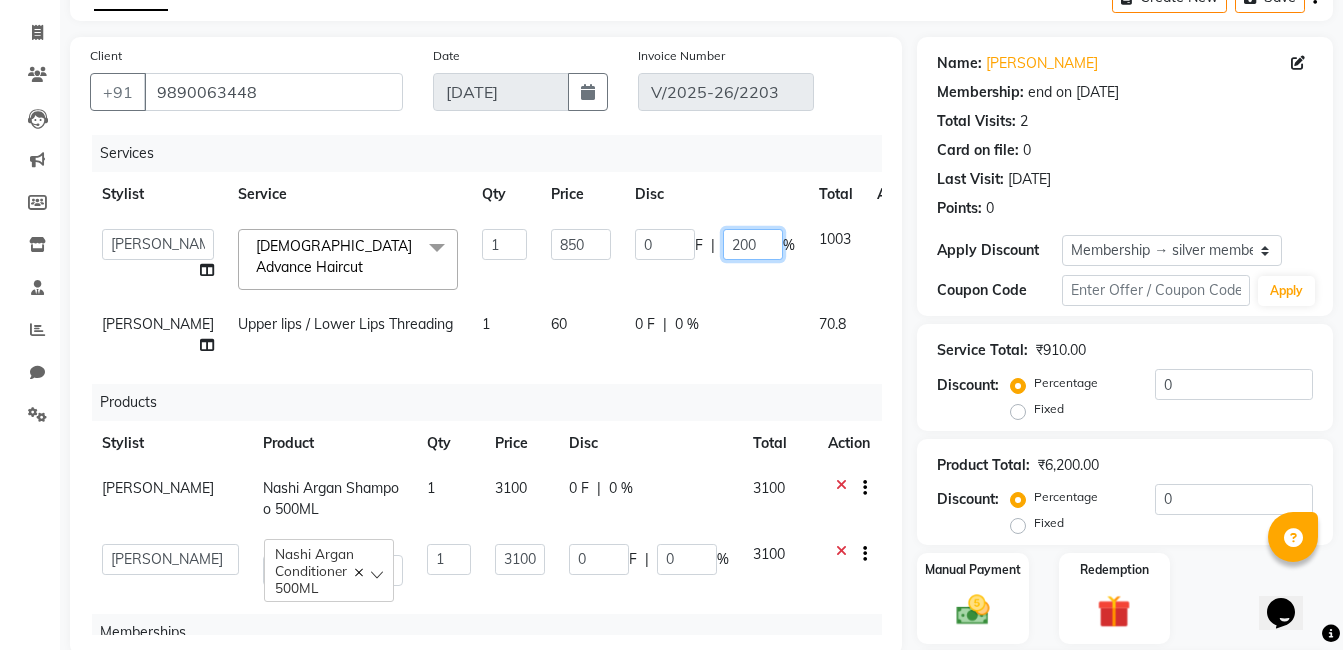 type on "20" 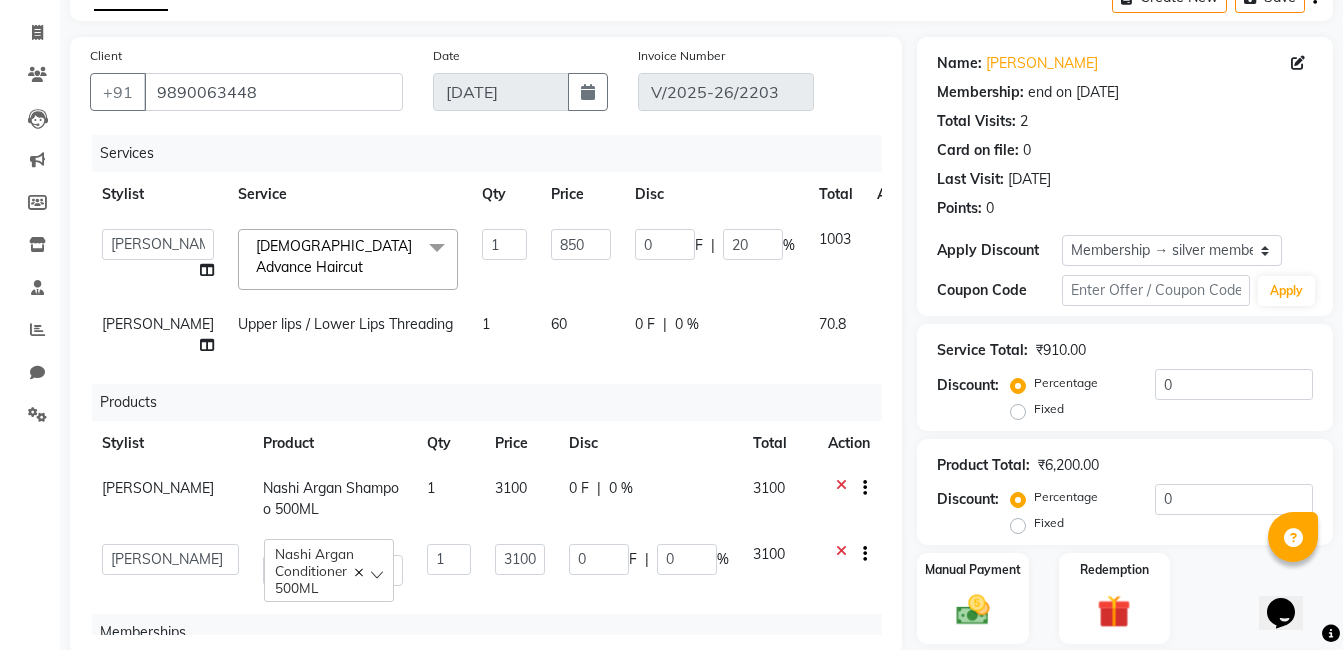 click on "0 F | 0 %" 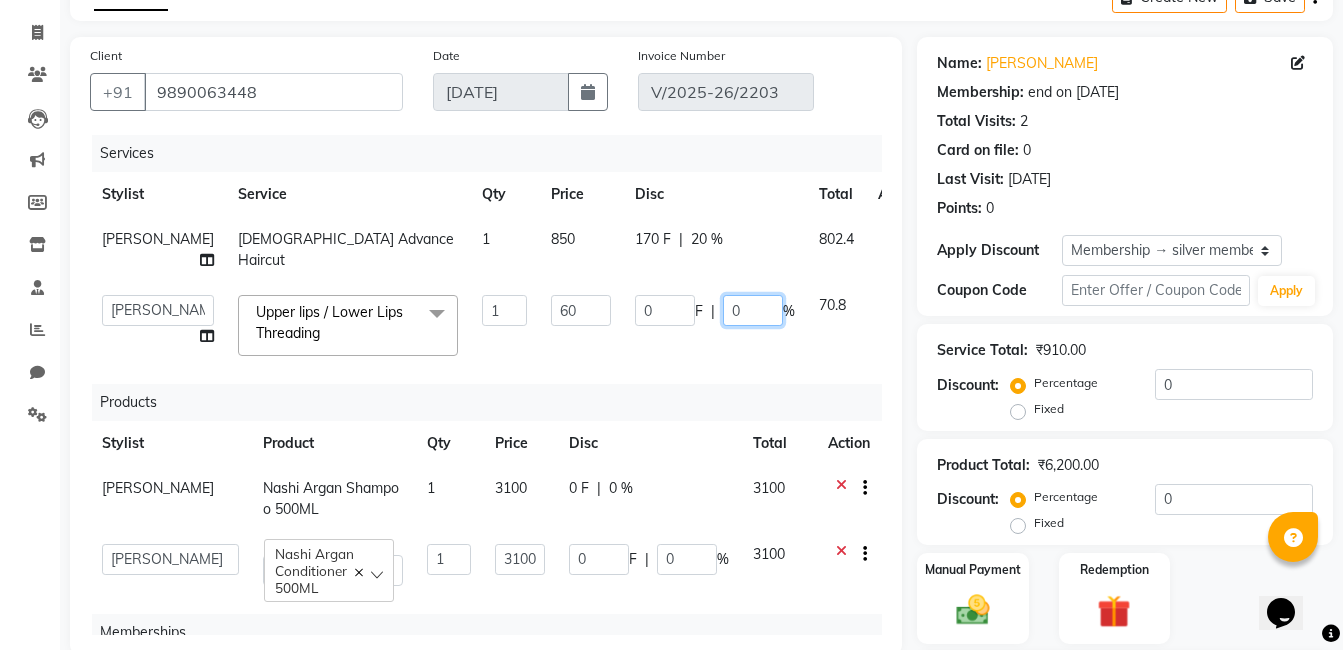 click on "0" 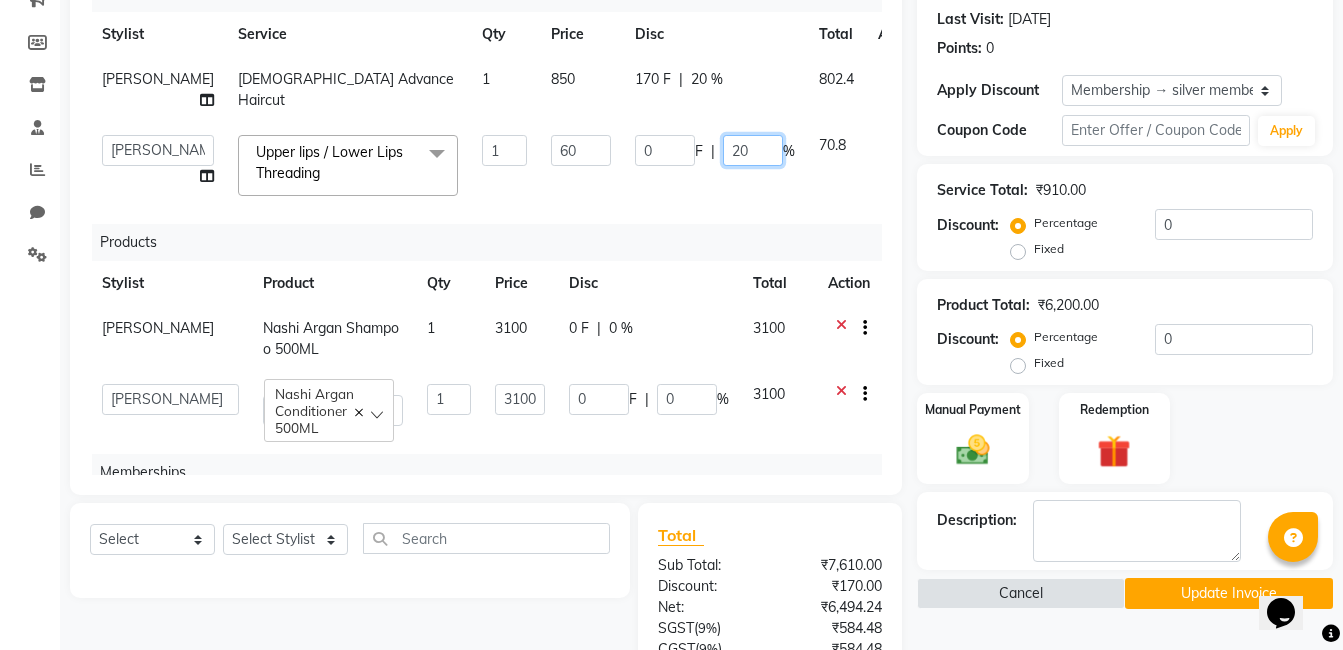 scroll, scrollTop: 513, scrollLeft: 0, axis: vertical 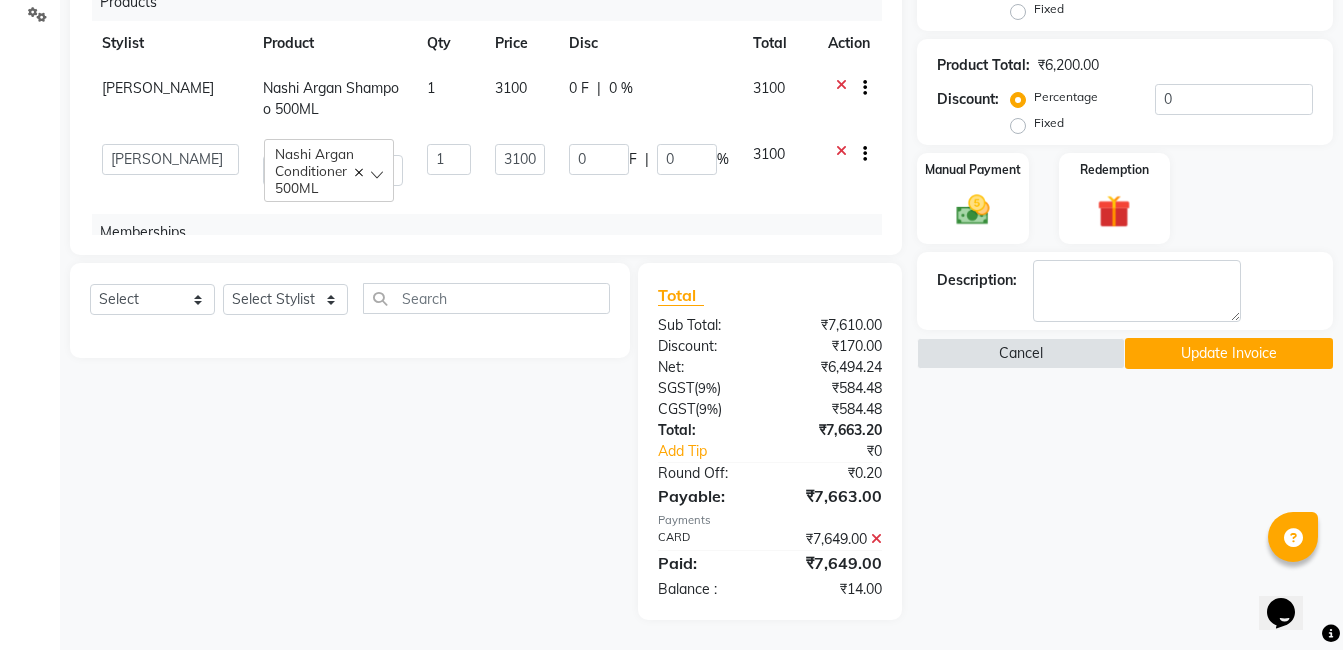 drag, startPoint x: 1028, startPoint y: 529, endPoint x: 1083, endPoint y: 482, distance: 72.34639 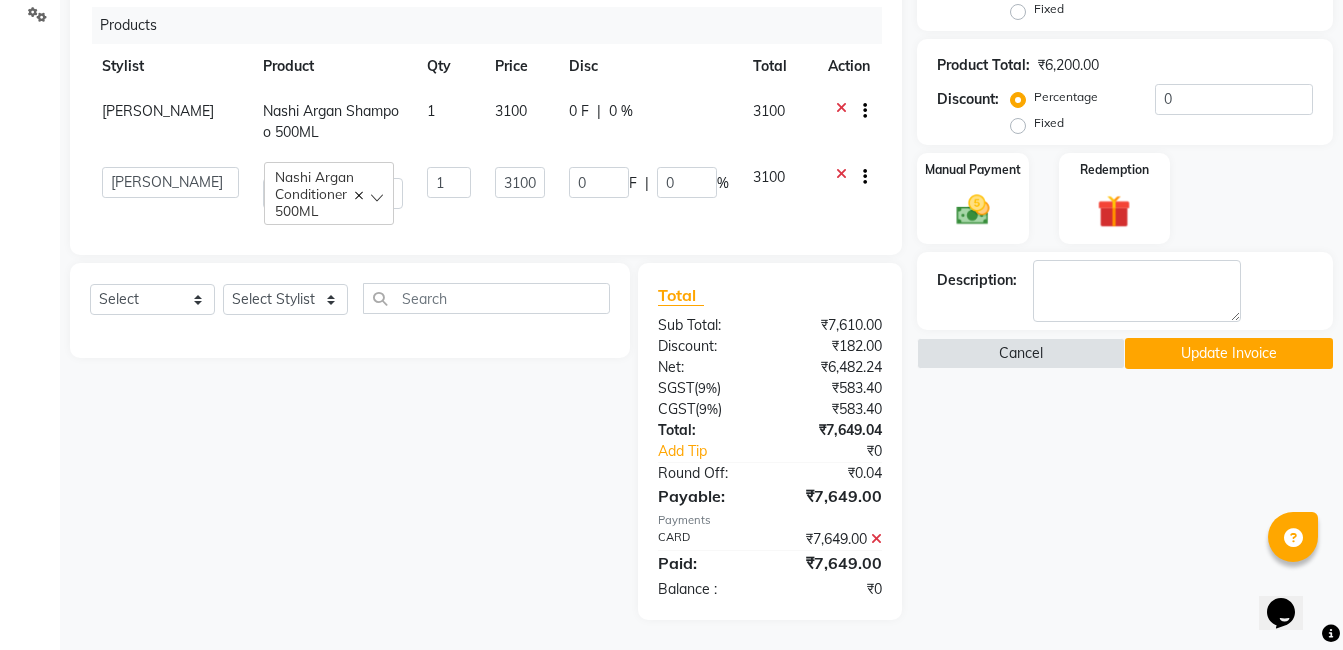 click on "Update Invoice" 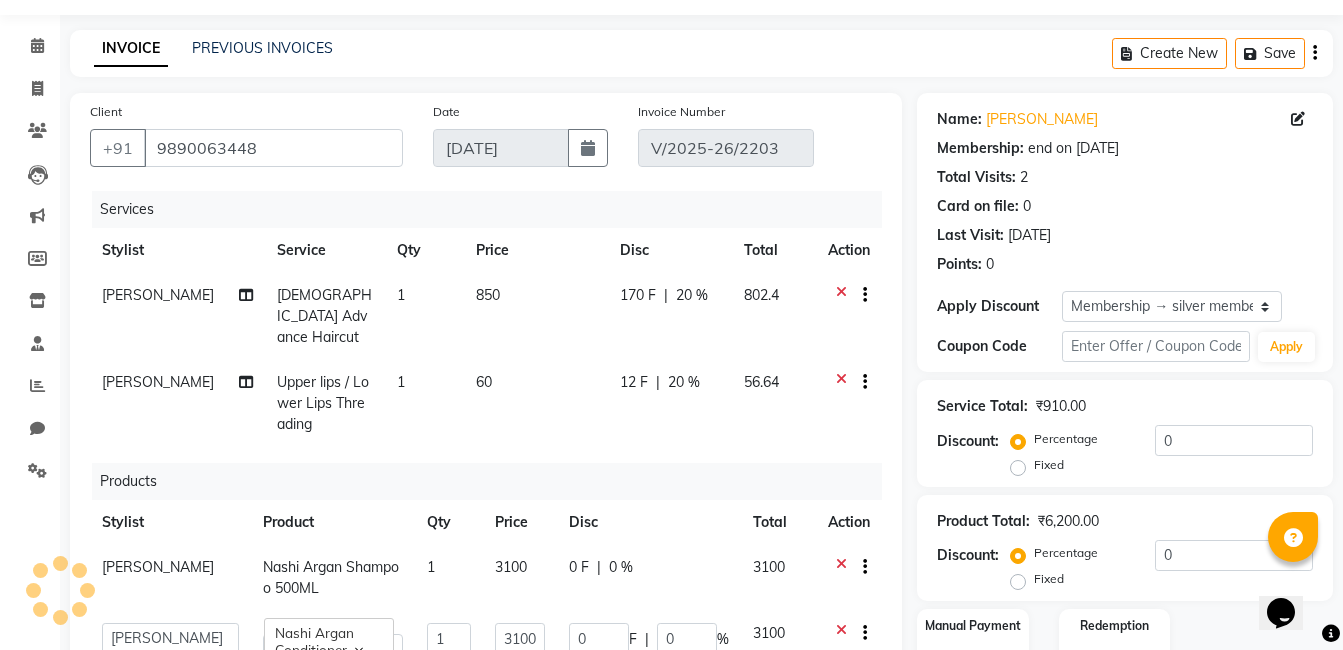 scroll, scrollTop: 13, scrollLeft: 0, axis: vertical 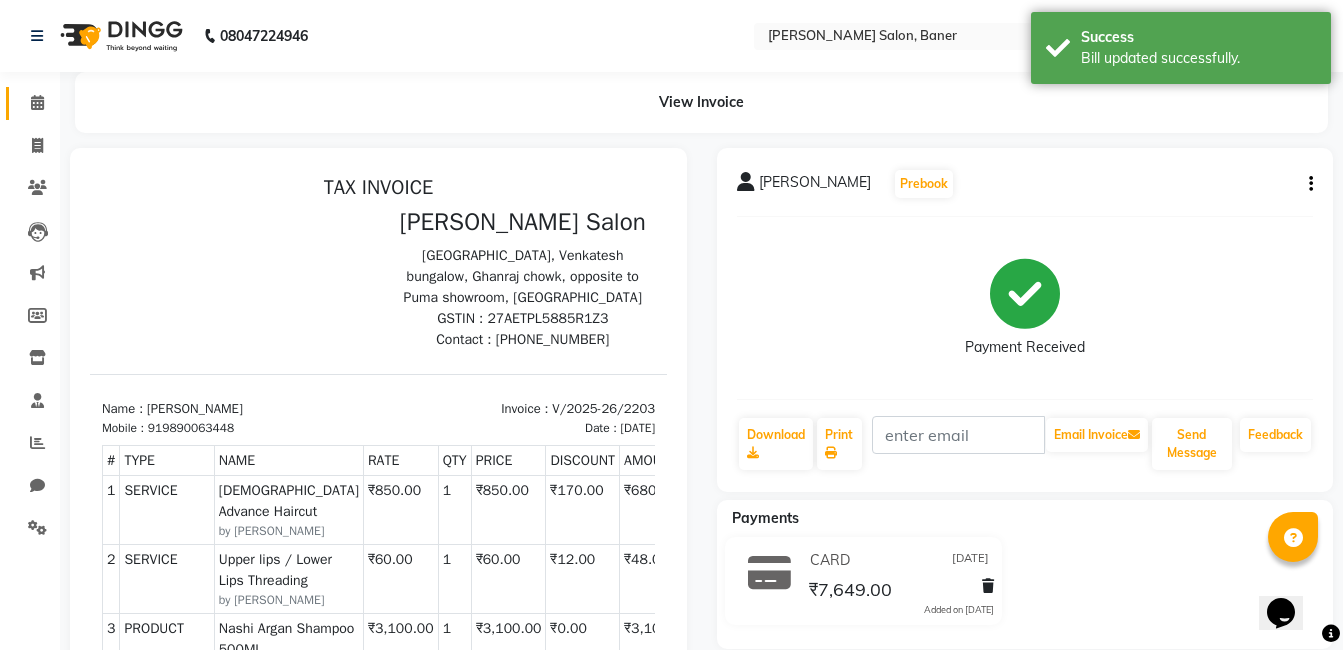click 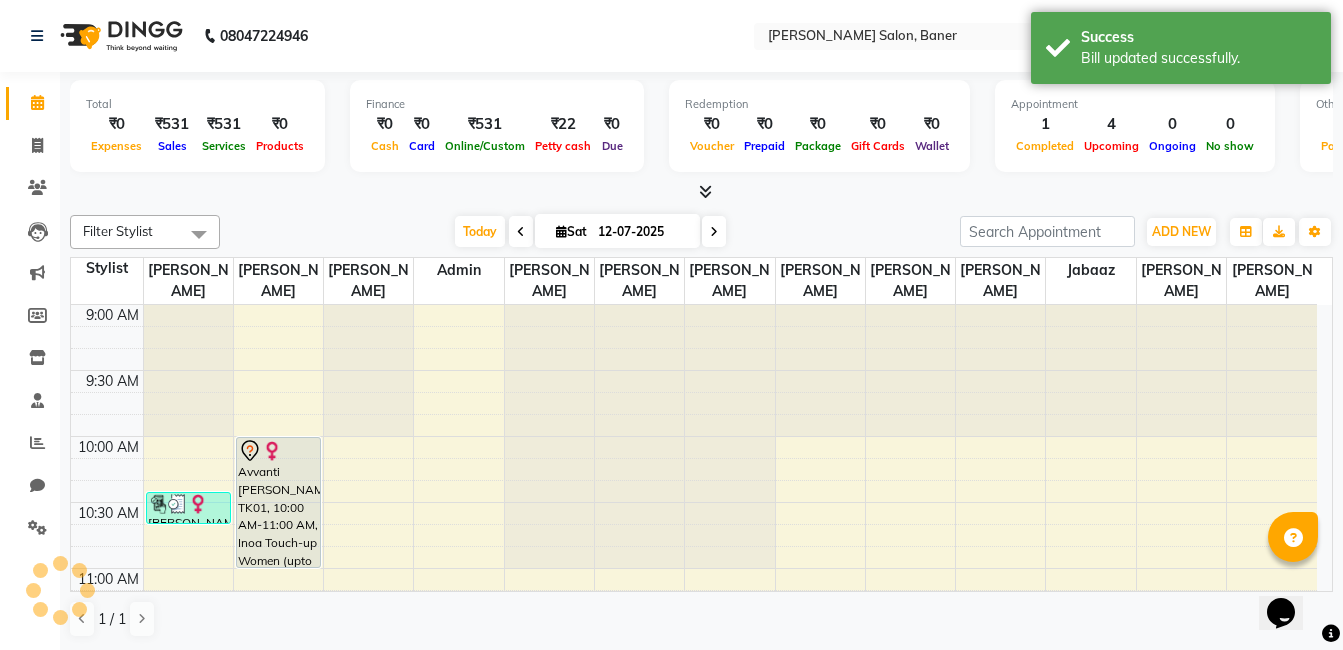 scroll, scrollTop: 0, scrollLeft: 0, axis: both 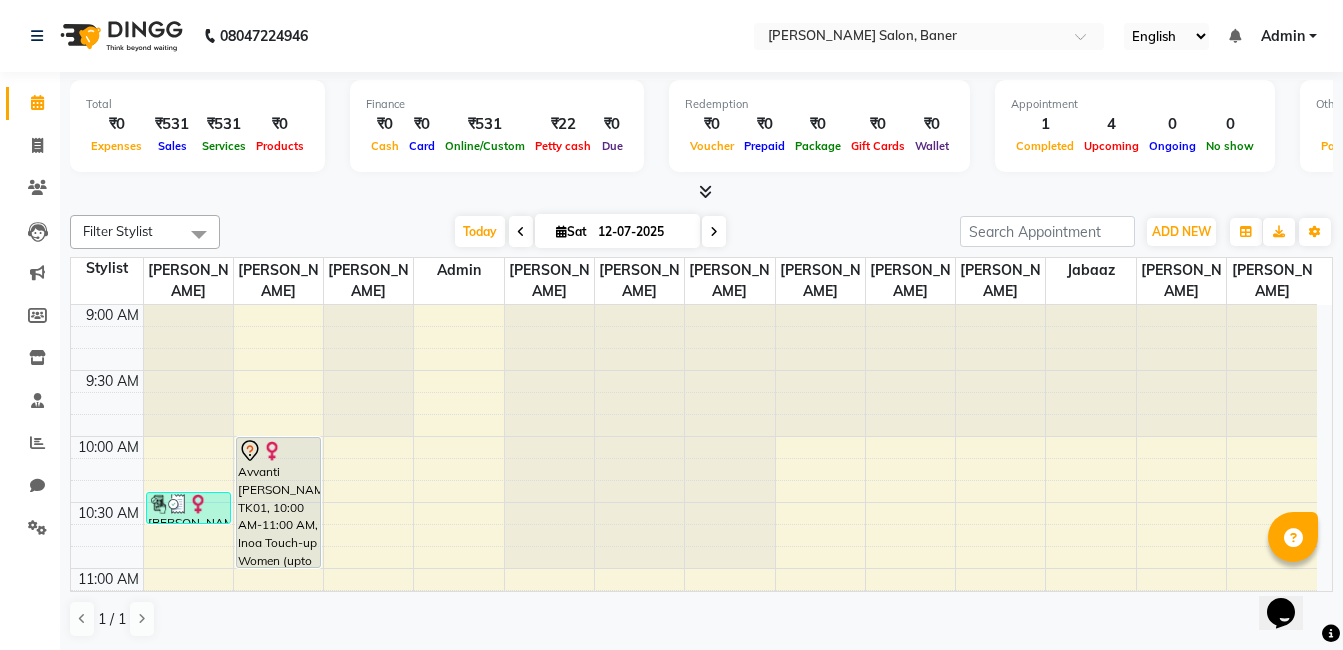 click at bounding box center [705, 191] 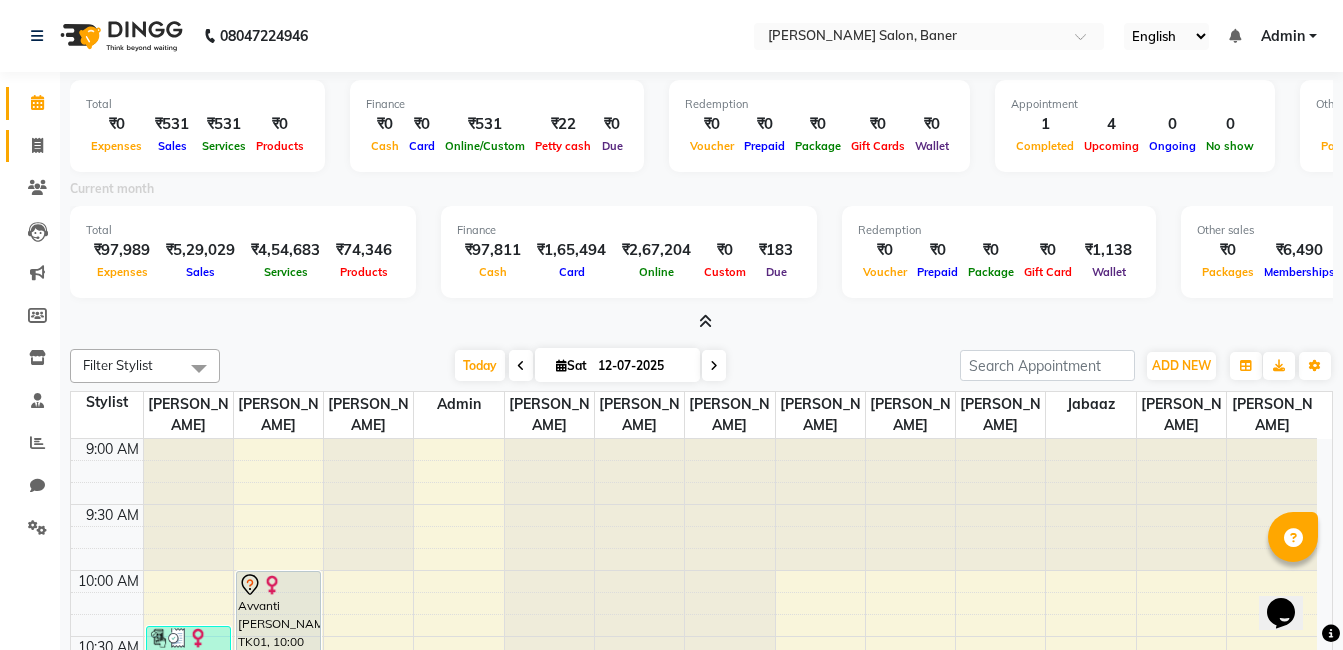 click on "Invoice" 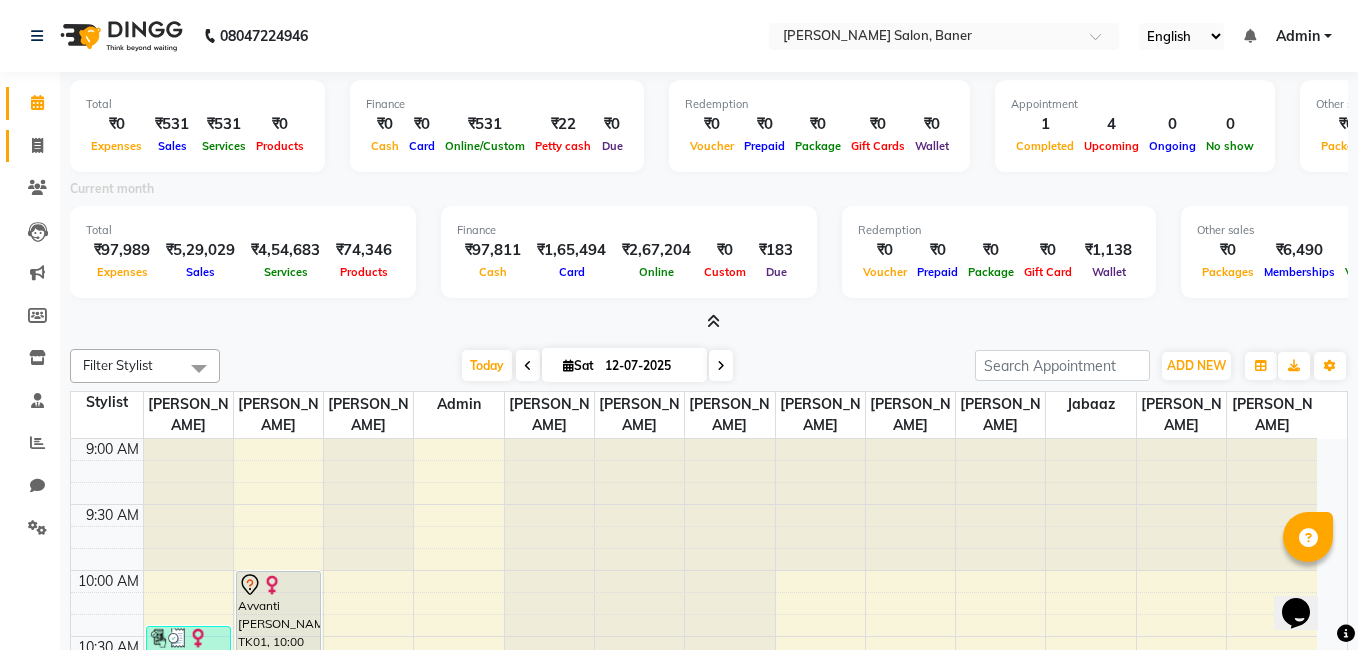 select on "service" 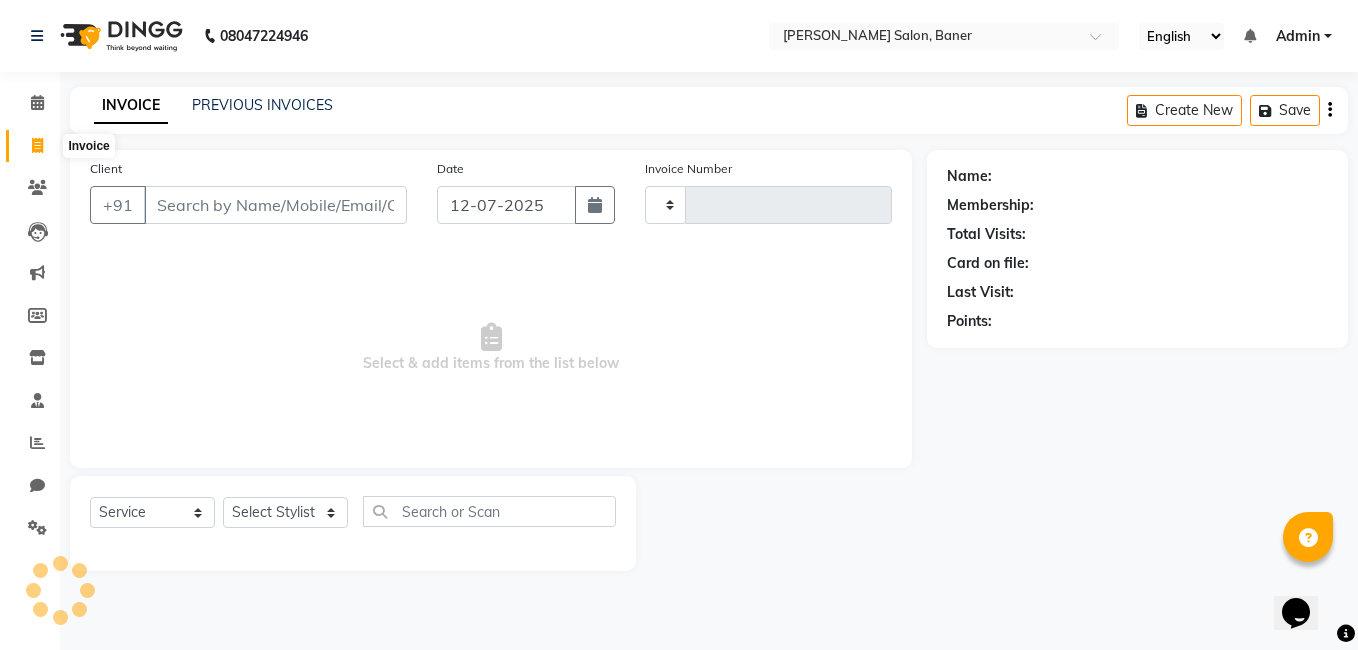 type on "2230" 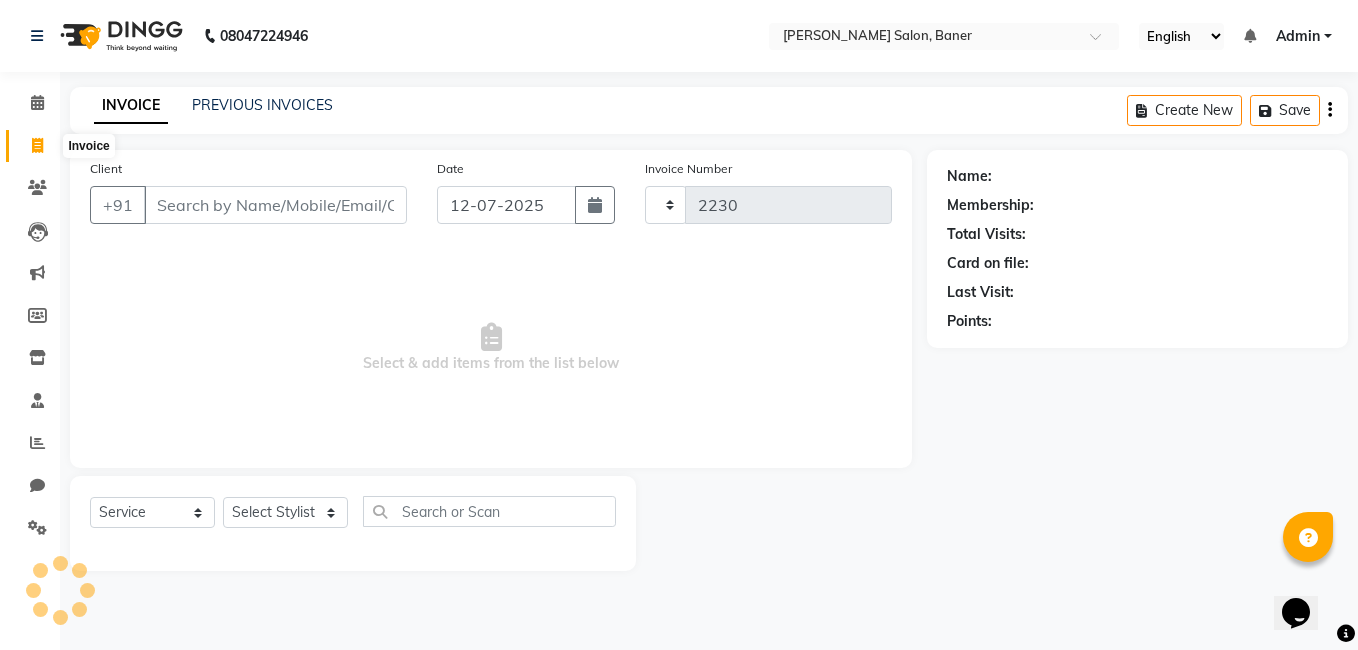 select on "7115" 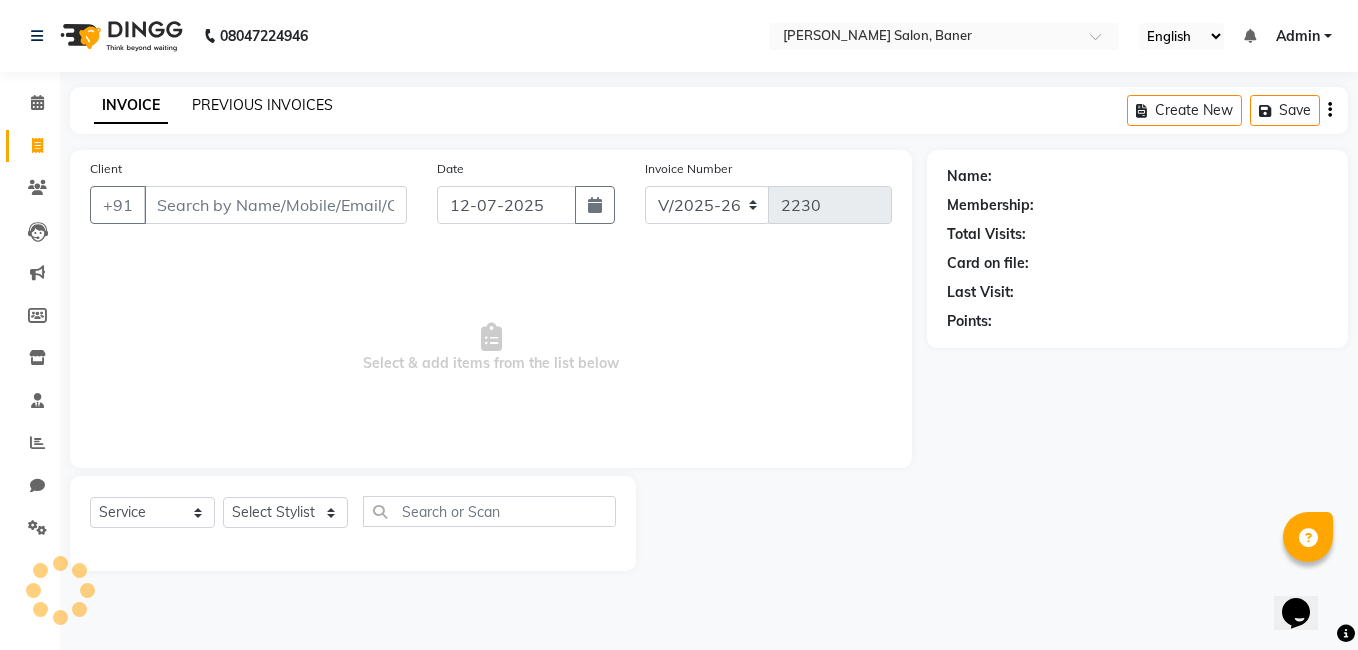 click on "PREVIOUS INVOICES" 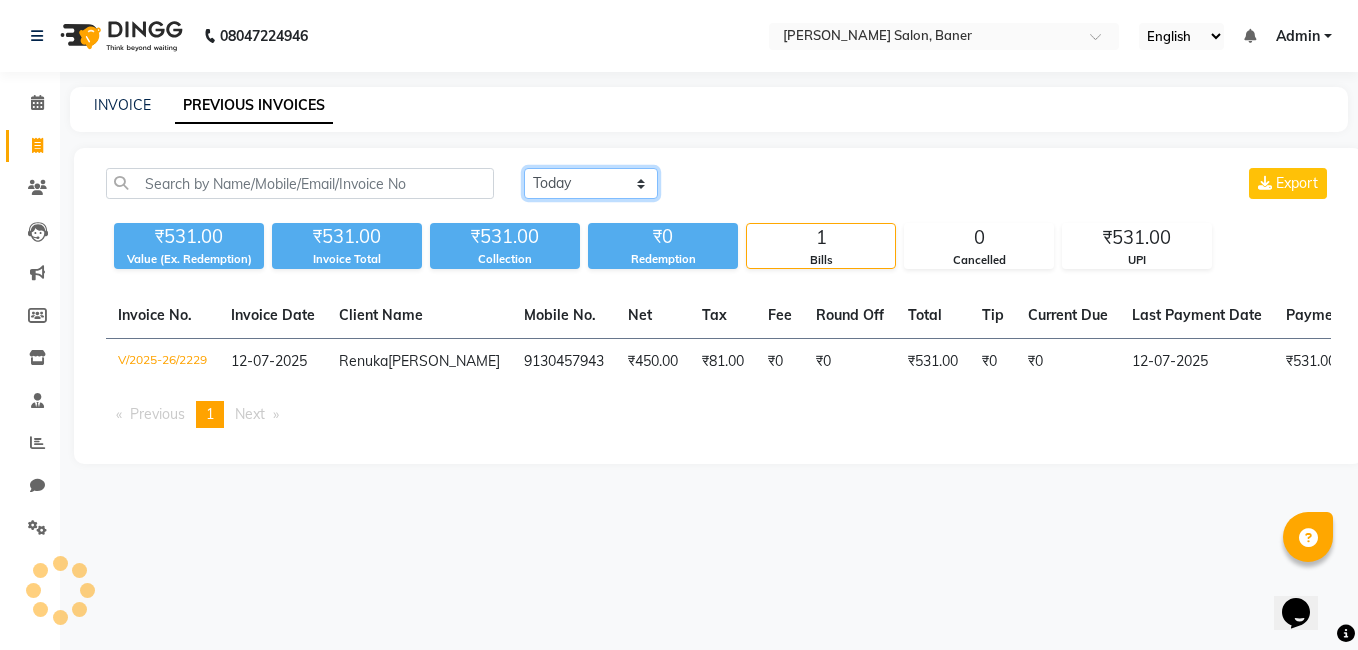 drag, startPoint x: 587, startPoint y: 185, endPoint x: 587, endPoint y: 201, distance: 16 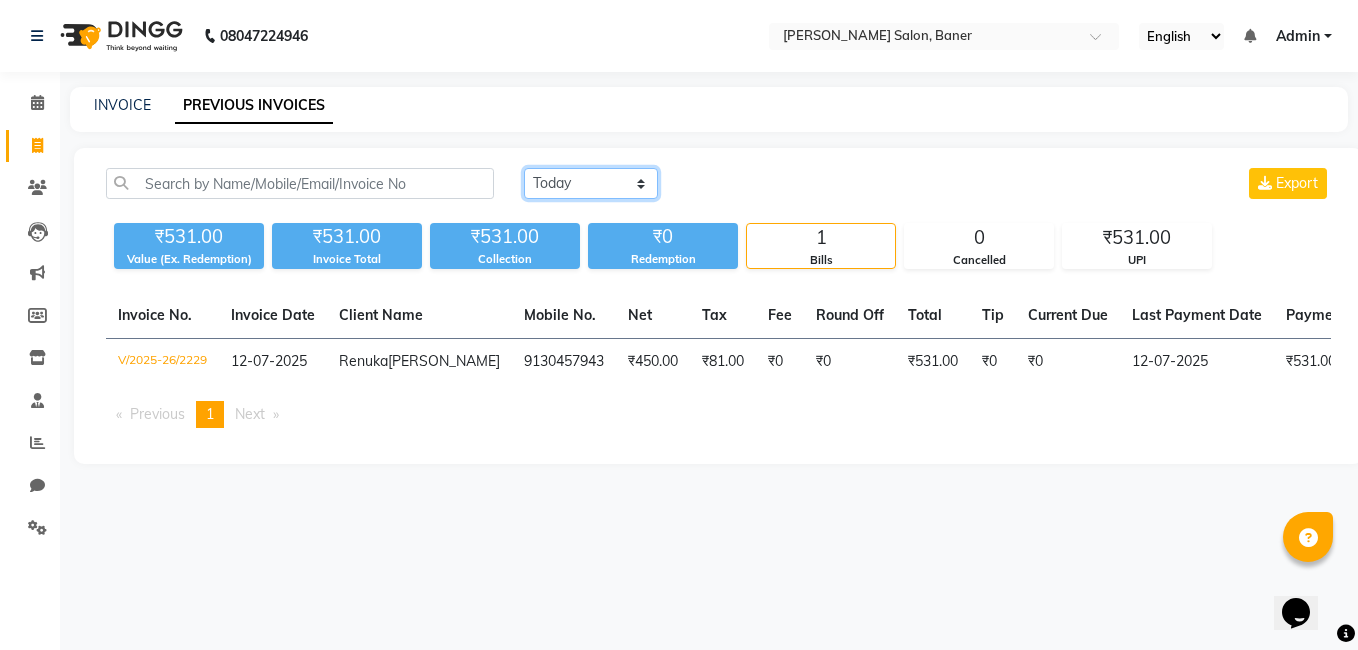 select on "[DATE]" 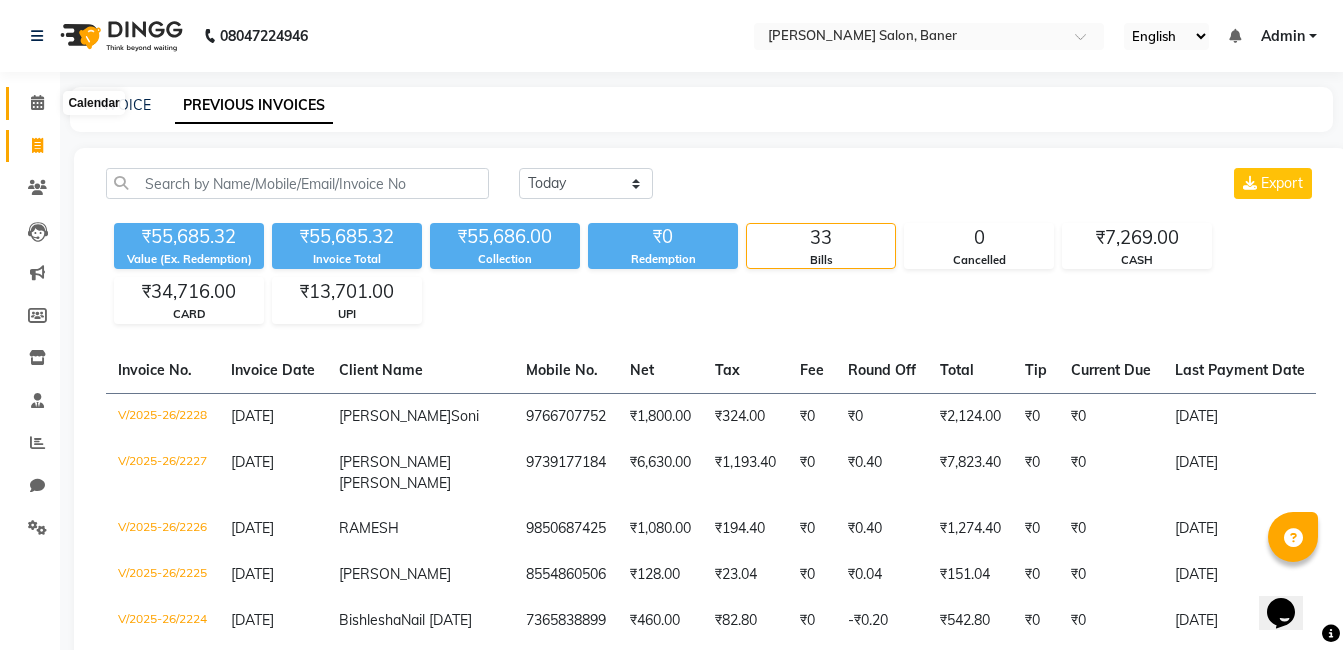 click 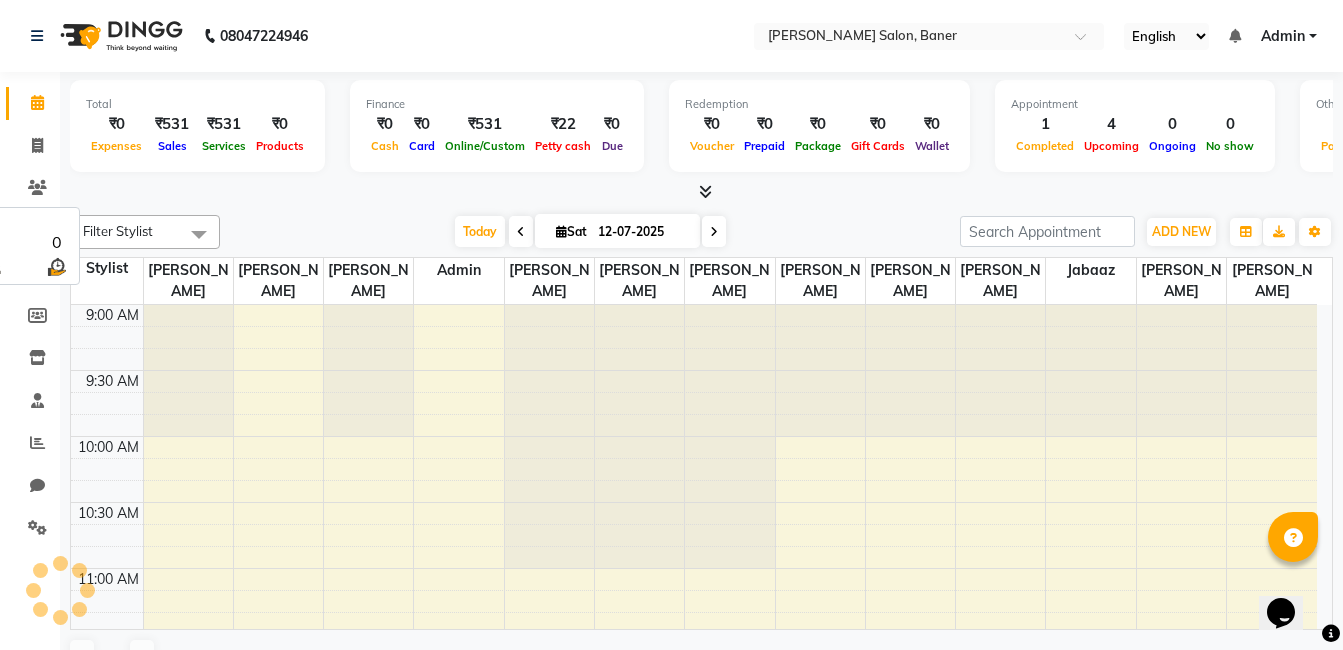 scroll, scrollTop: 0, scrollLeft: 0, axis: both 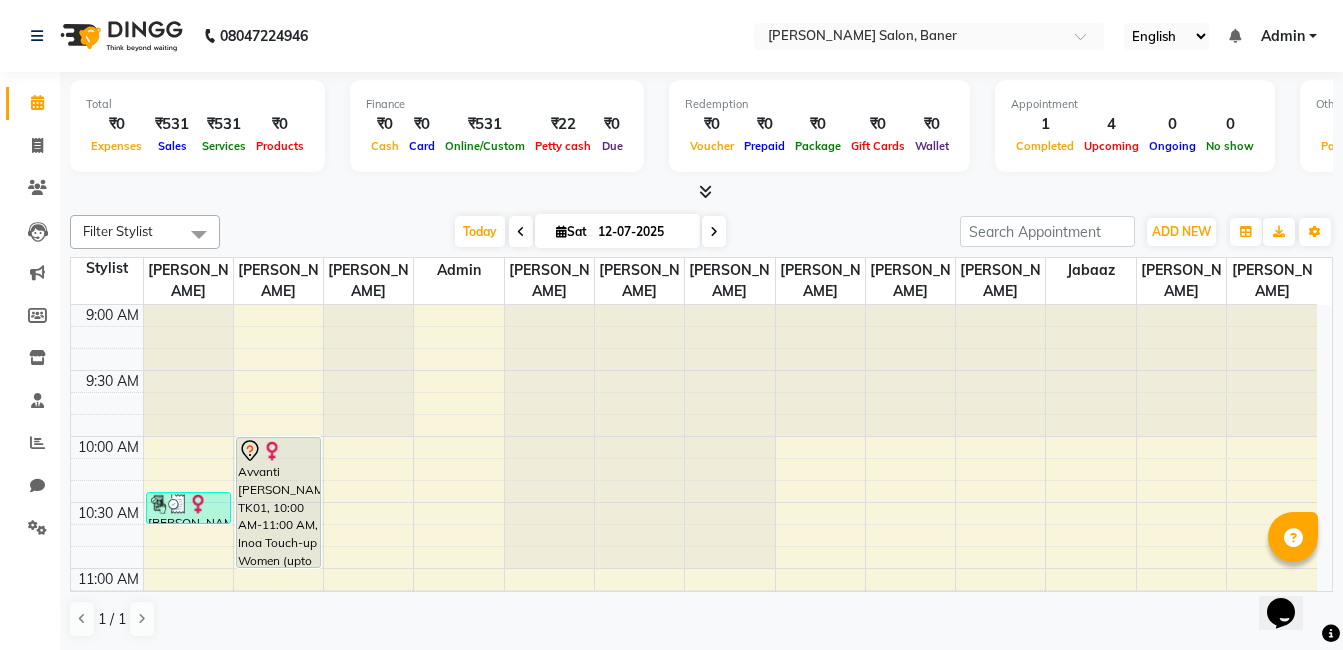click at bounding box center (705, 191) 